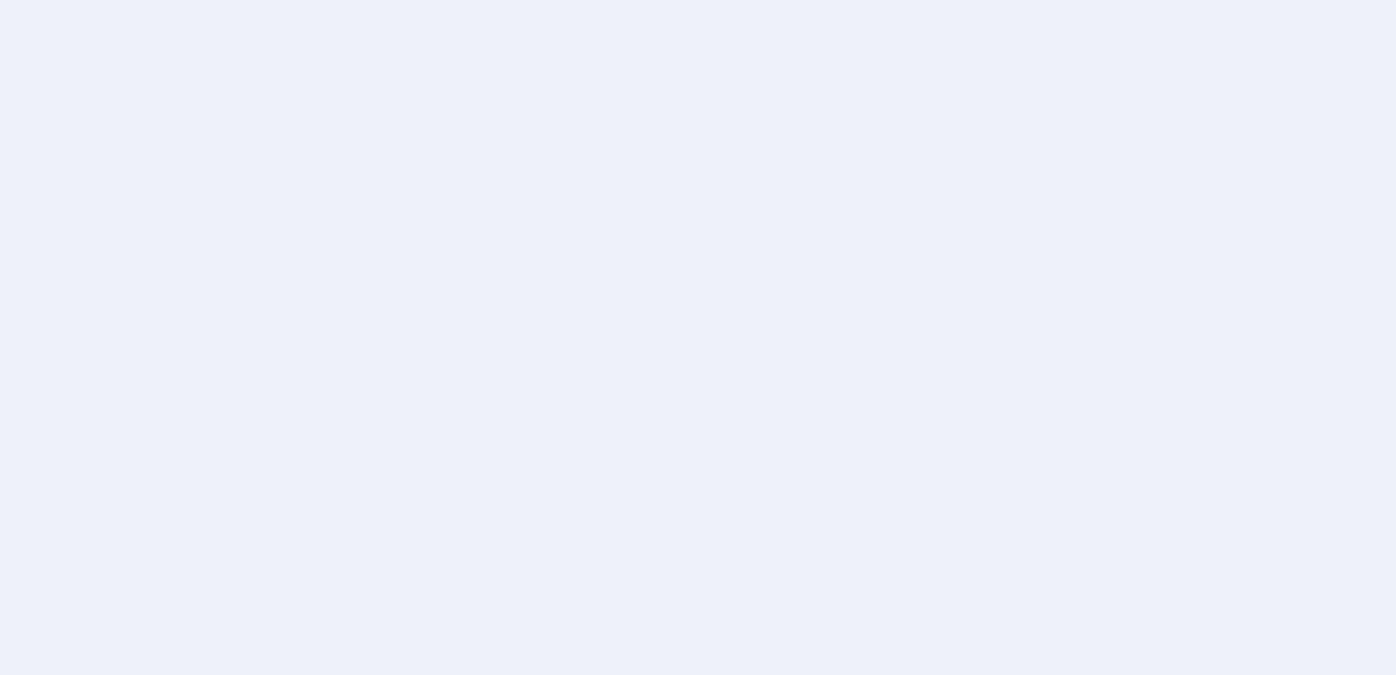 scroll, scrollTop: 0, scrollLeft: 0, axis: both 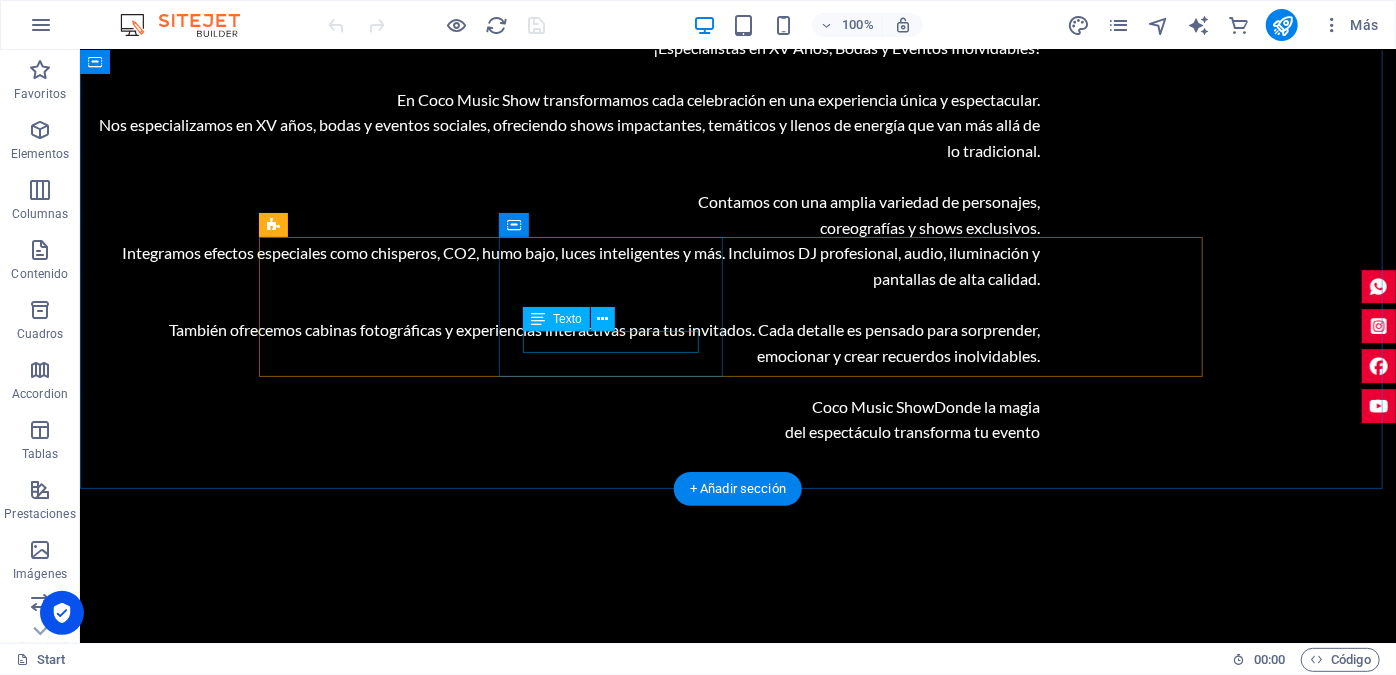 click on "Hours" at bounding box center (377, 2373) 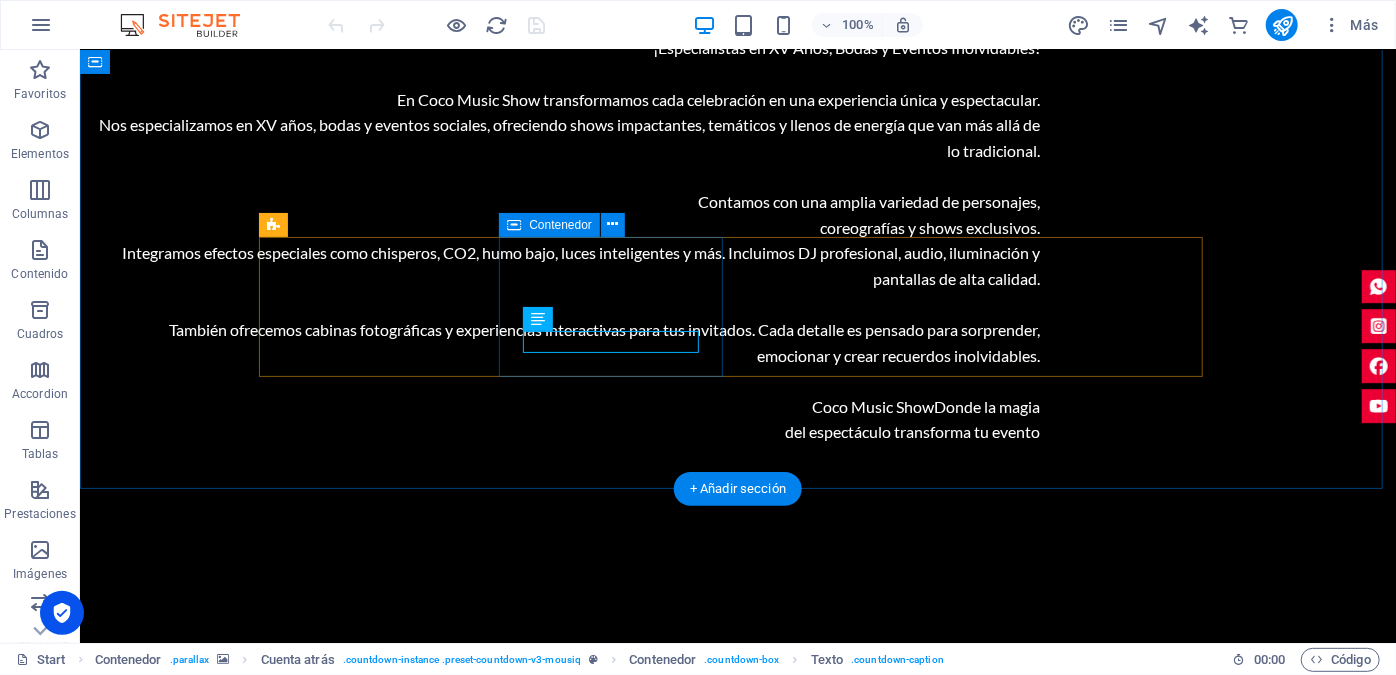 click on "21 Hours" at bounding box center (377, 2337) 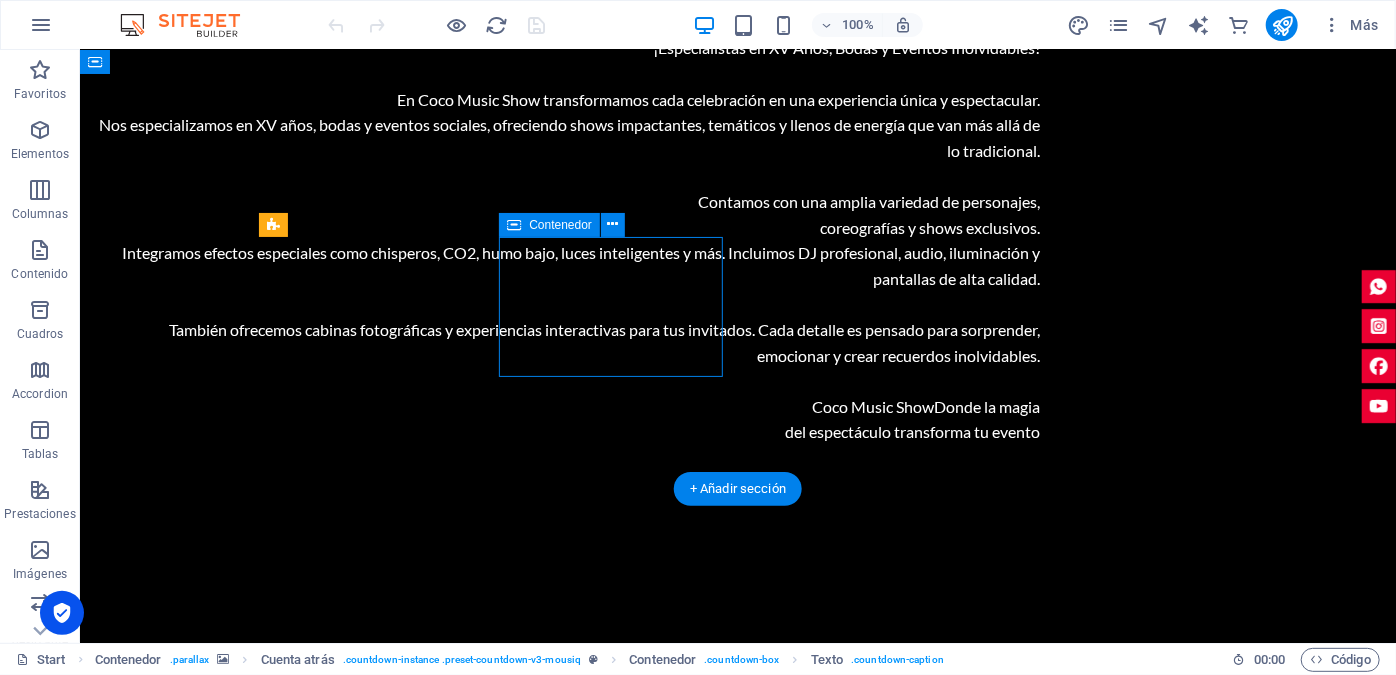 click on "21 Hours" at bounding box center [377, 2337] 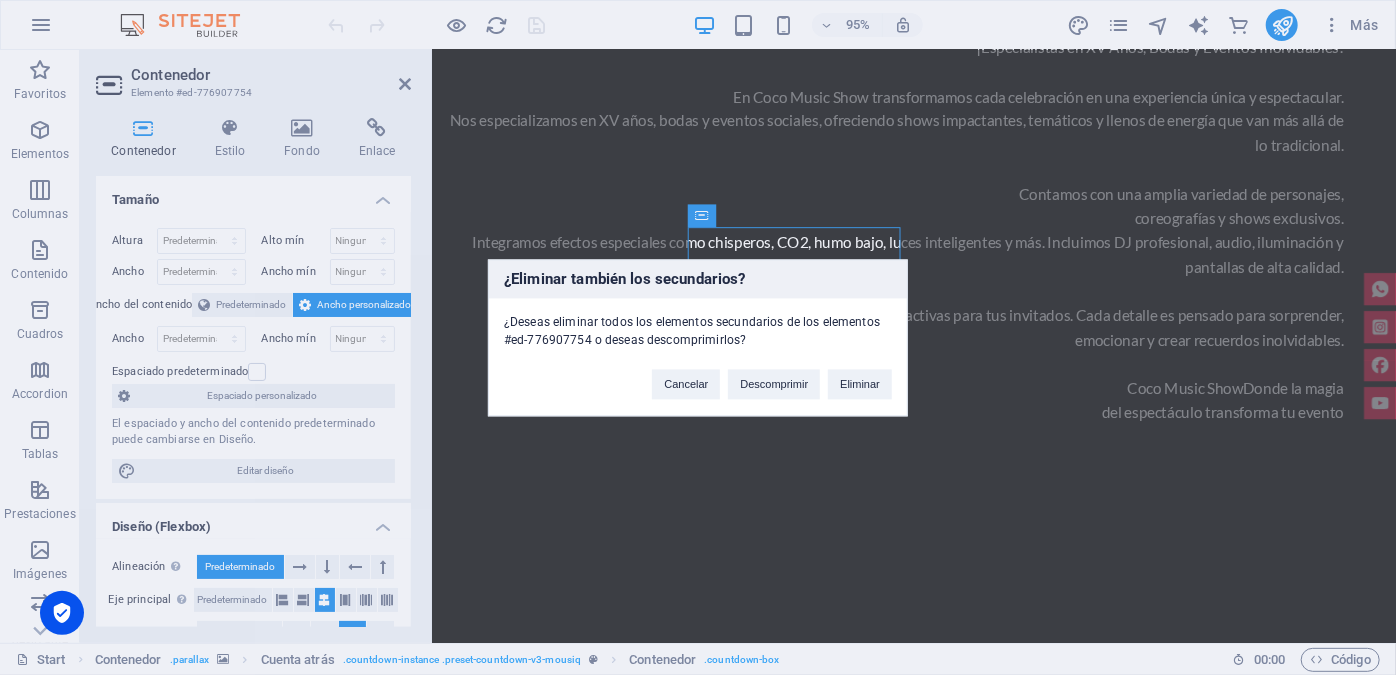 type 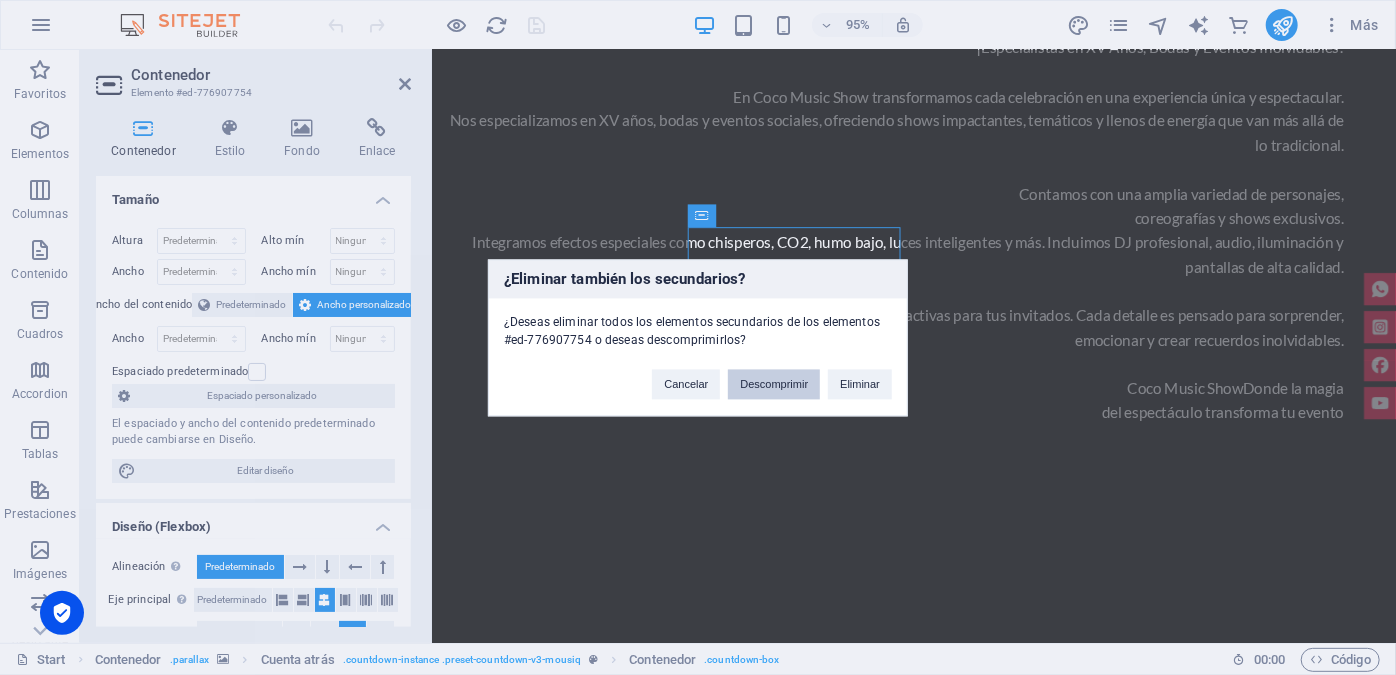 click on "Descomprimir" at bounding box center [774, 384] 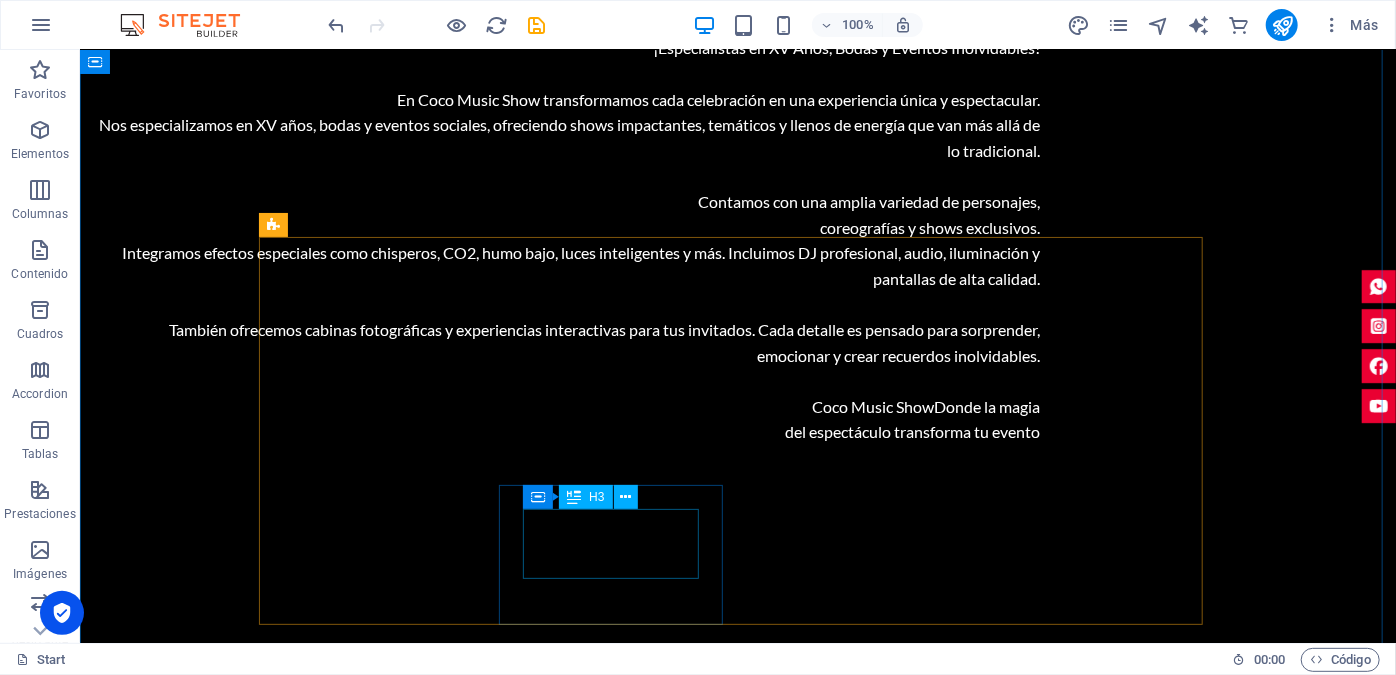 click on "24" at bounding box center [377, 2604] 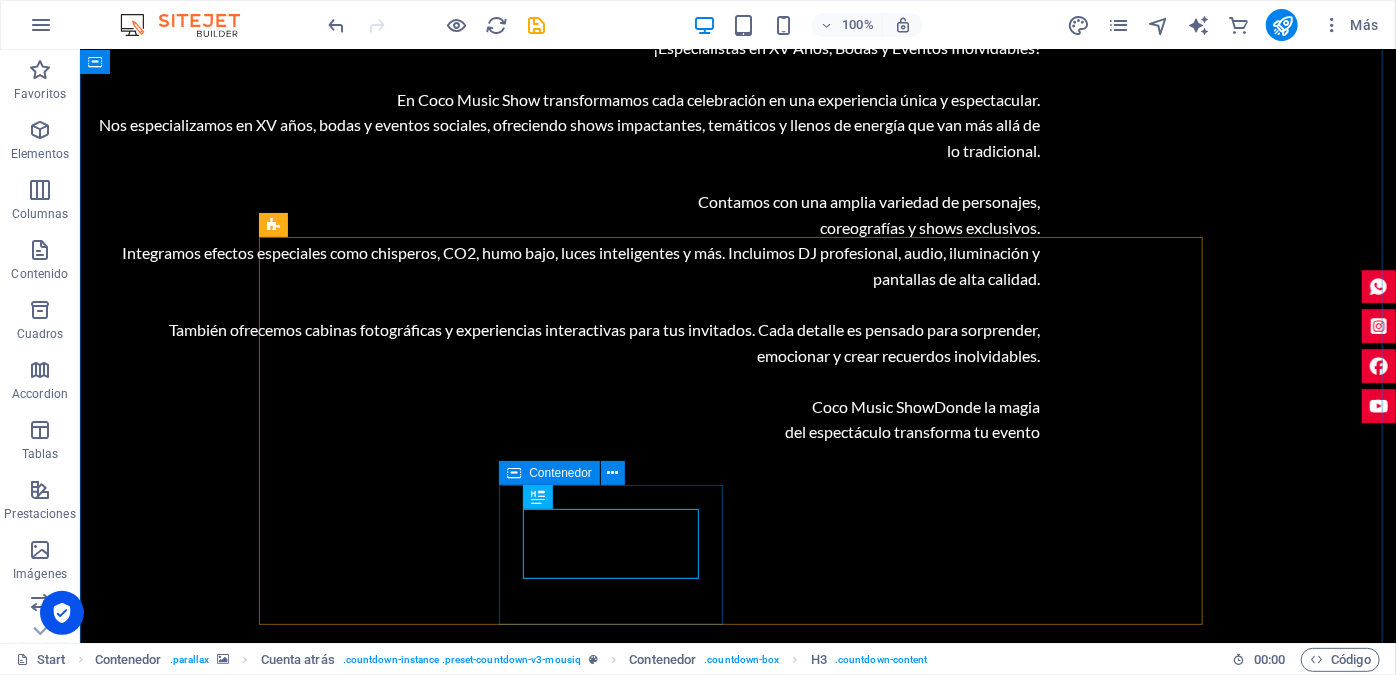 click on "24 Seconds" at bounding box center (377, 2623) 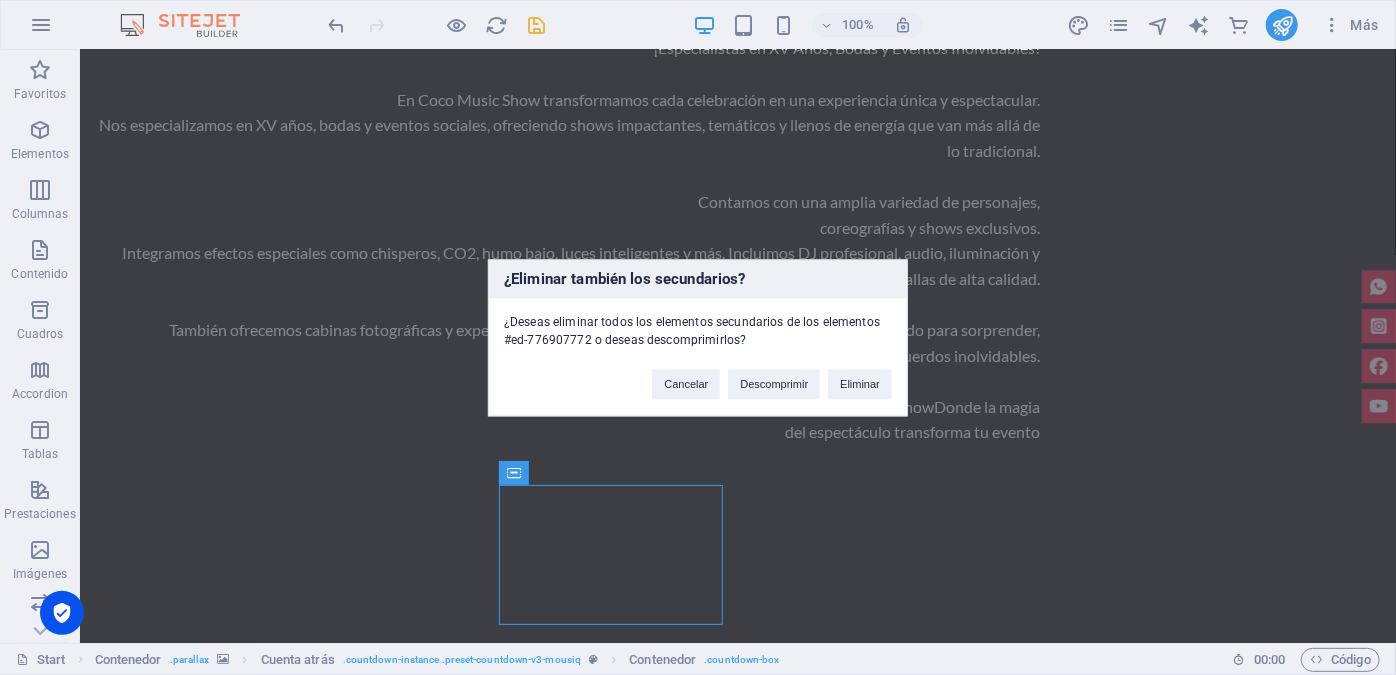 type 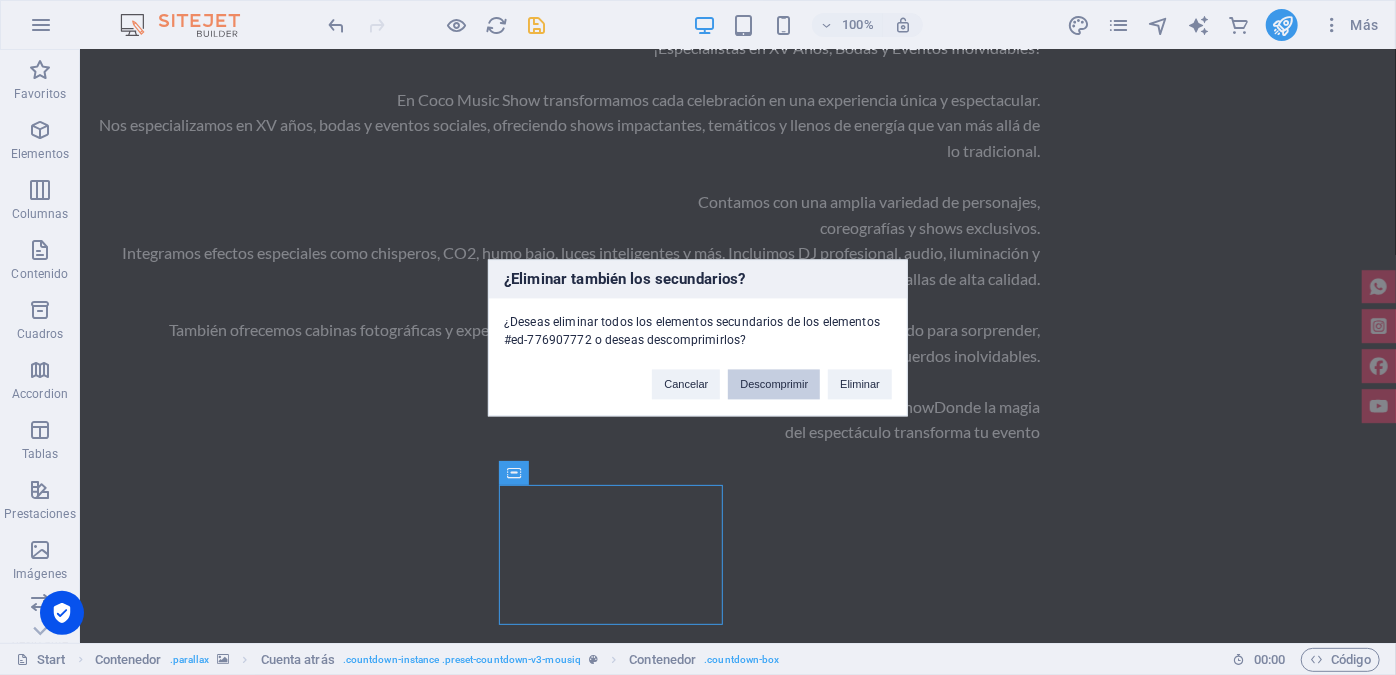 click on "Descomprimir" at bounding box center (774, 384) 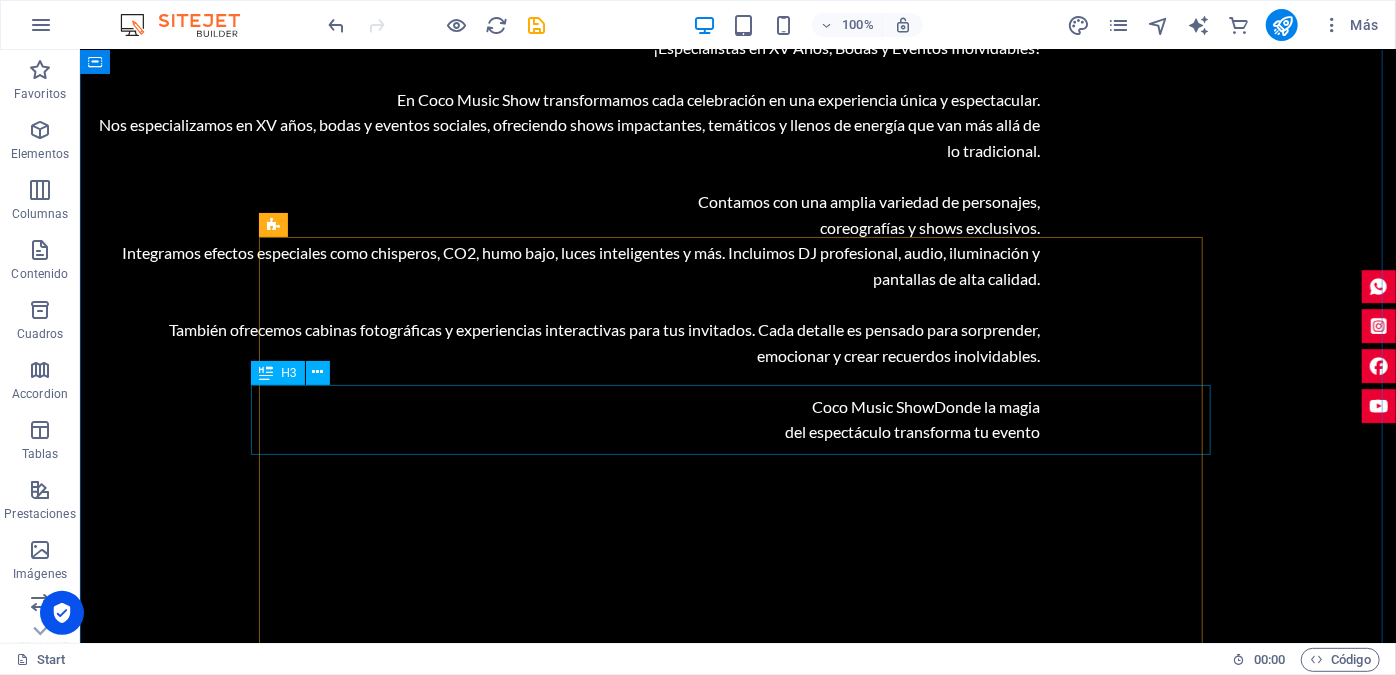 click on "21" at bounding box center [737, 2345] 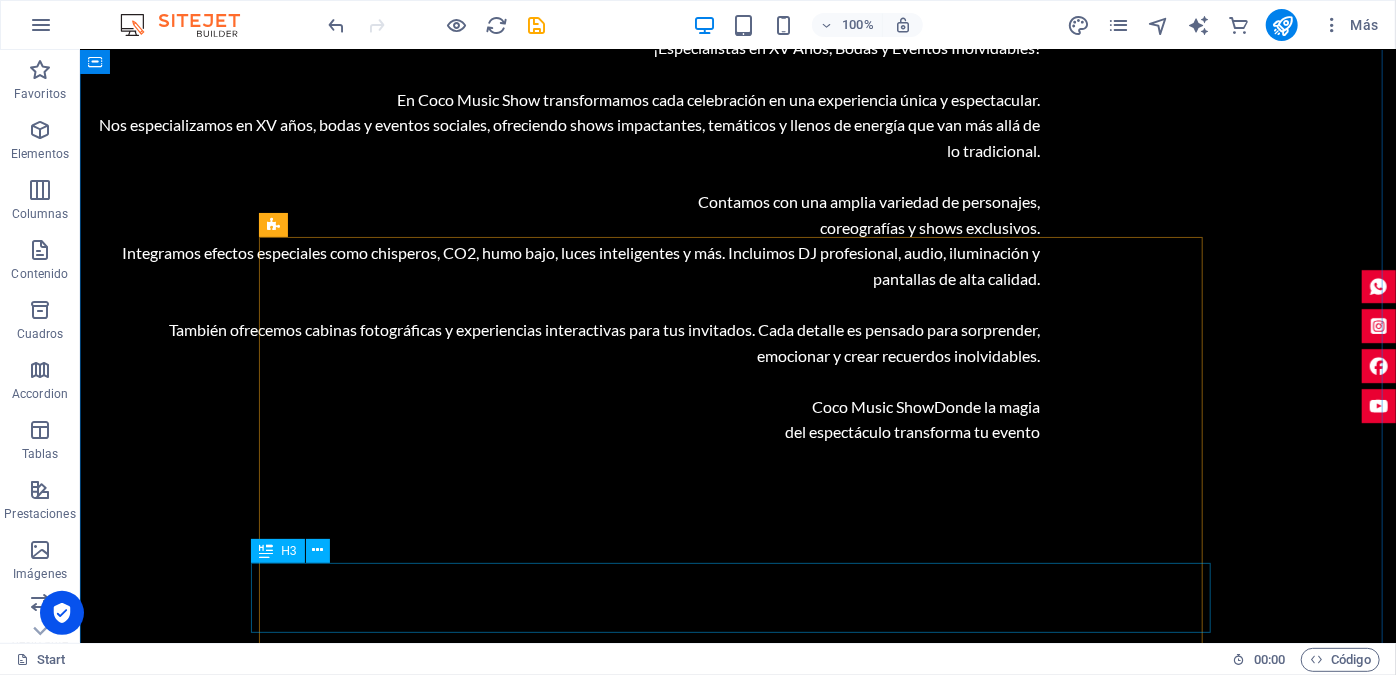click on "24" at bounding box center (737, 2512) 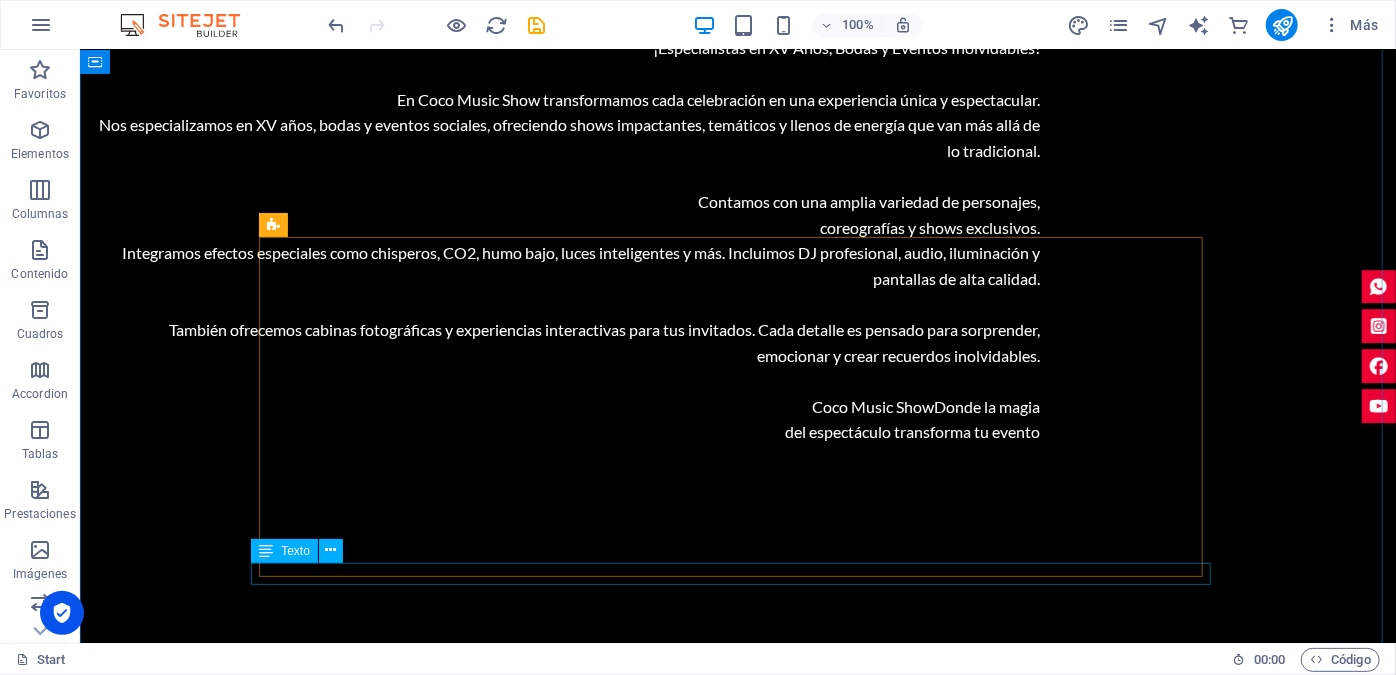 click on "Seconds" at bounding box center [737, 2486] 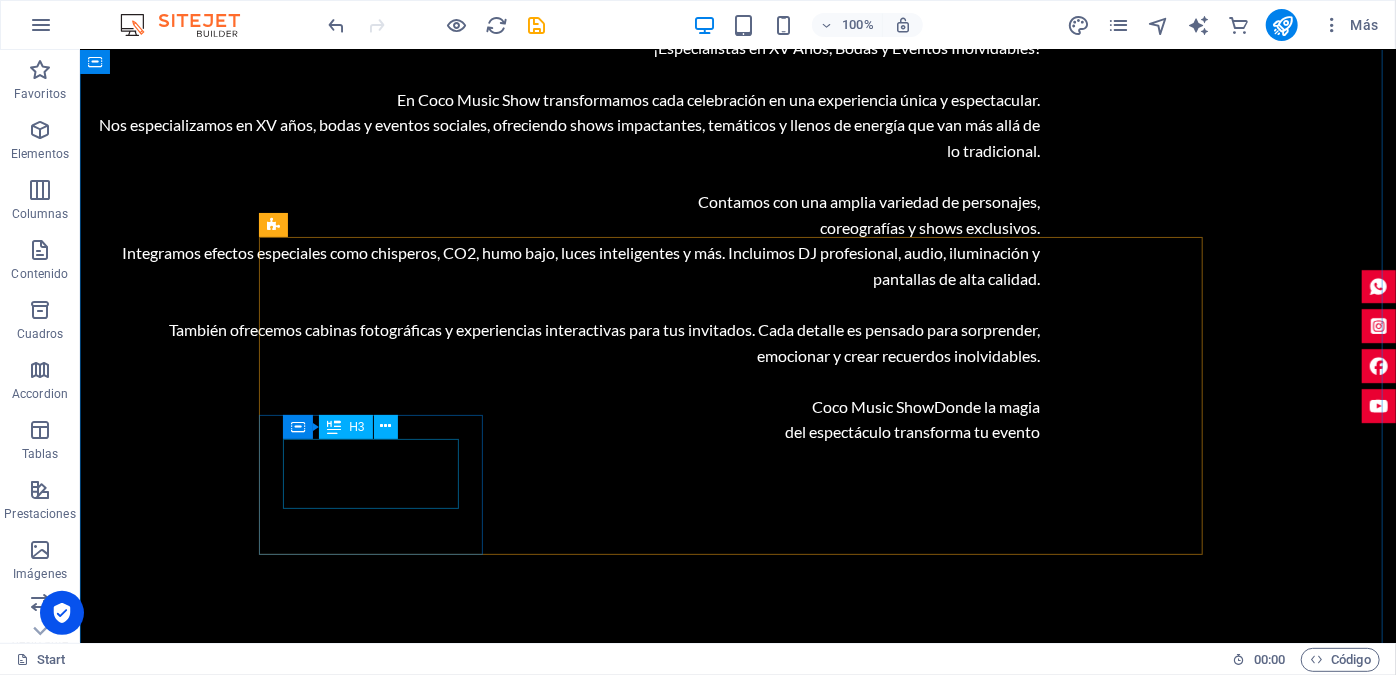 click on "21" at bounding box center (377, 2374) 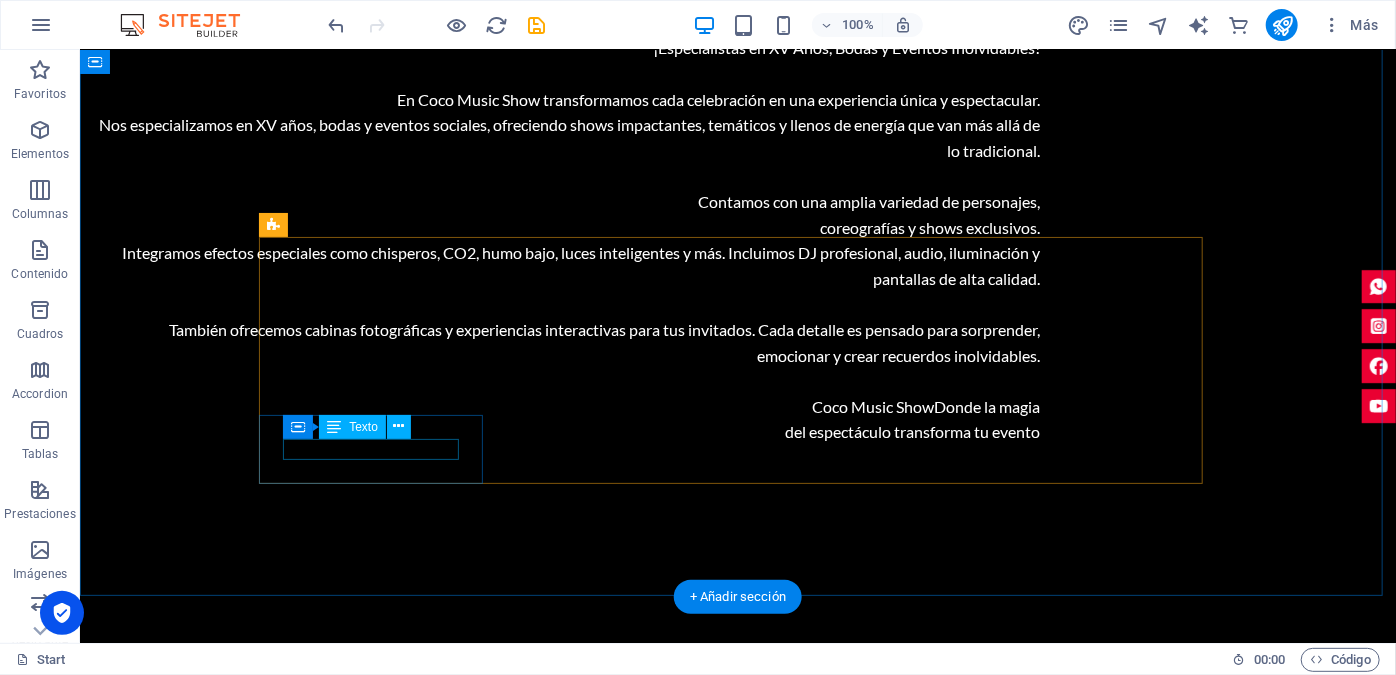click on "Minutes" at bounding box center (377, 2348) 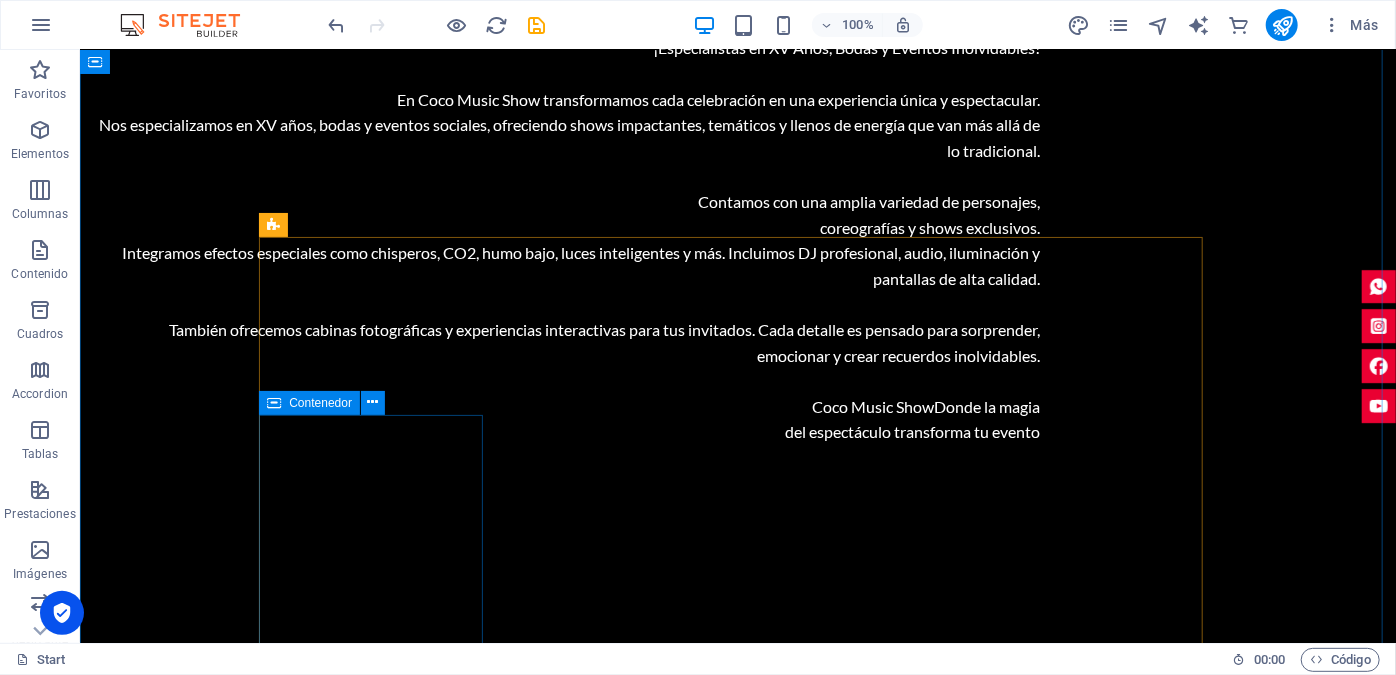 click on "Suelta el contenido aquí o  Añadir elementos  Pegar portapapeles" at bounding box center (377, 2478) 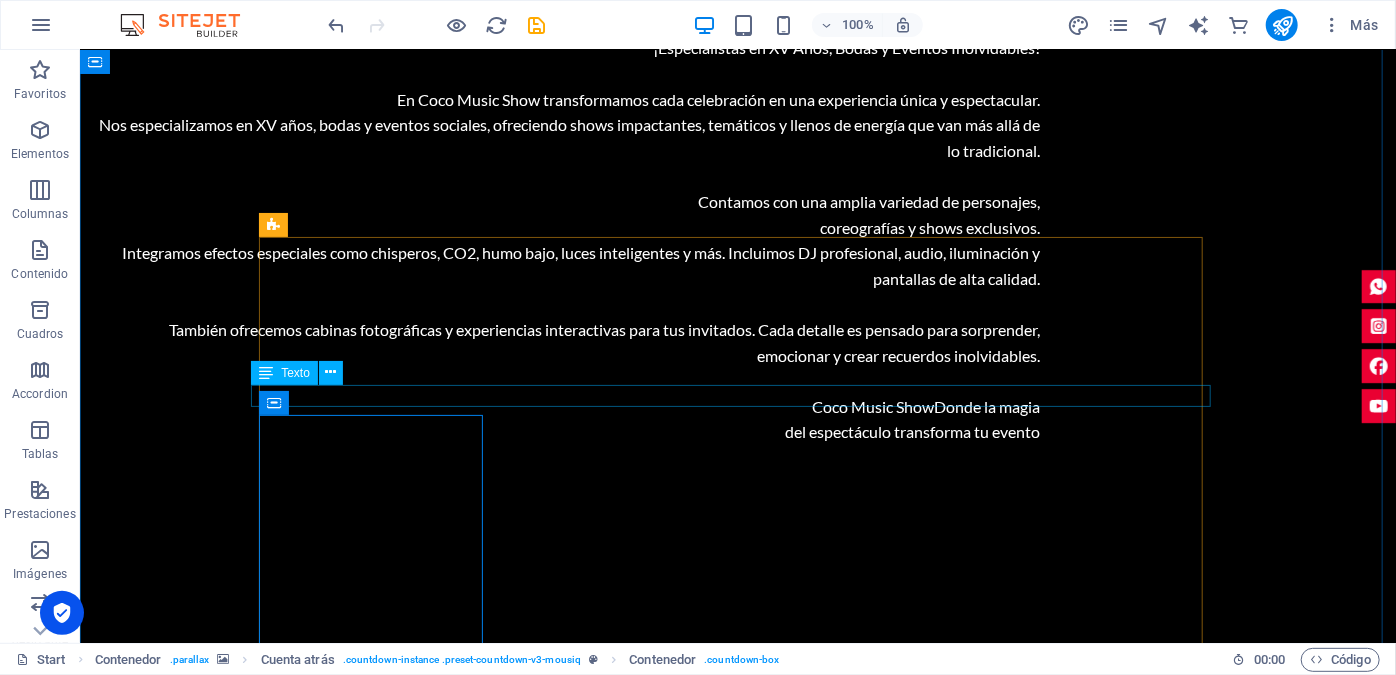 click on "Hours" at bounding box center [737, 2326] 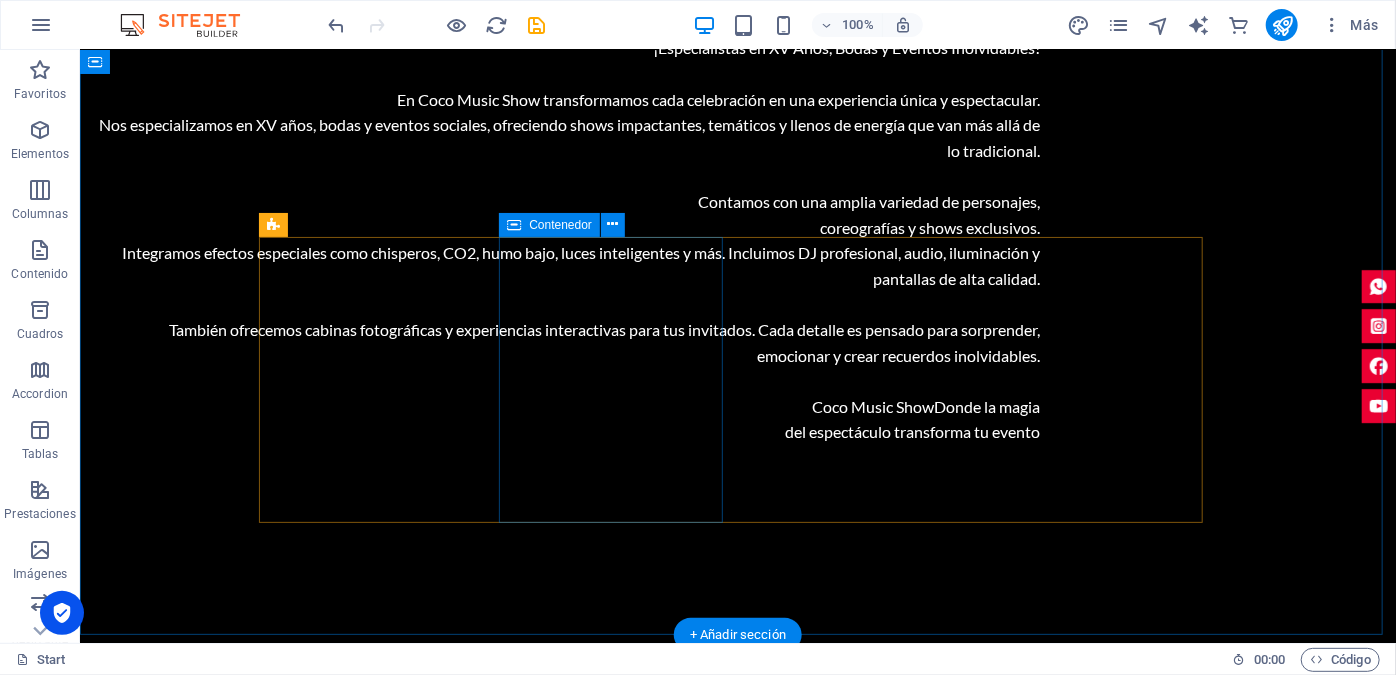 click on "Suelta el contenido aquí o  Añadir elementos  Pegar portapapeles" at bounding box center (377, 2422) 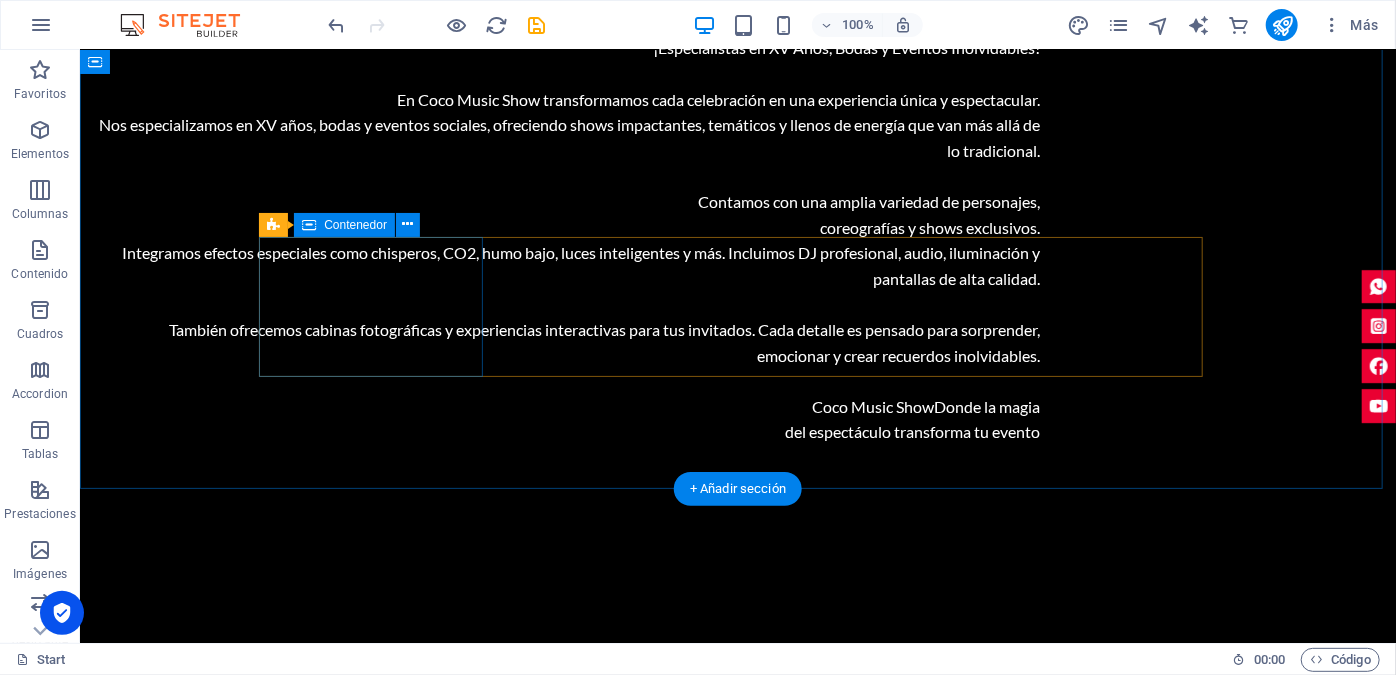 click on "Days" at bounding box center (377, 2224) 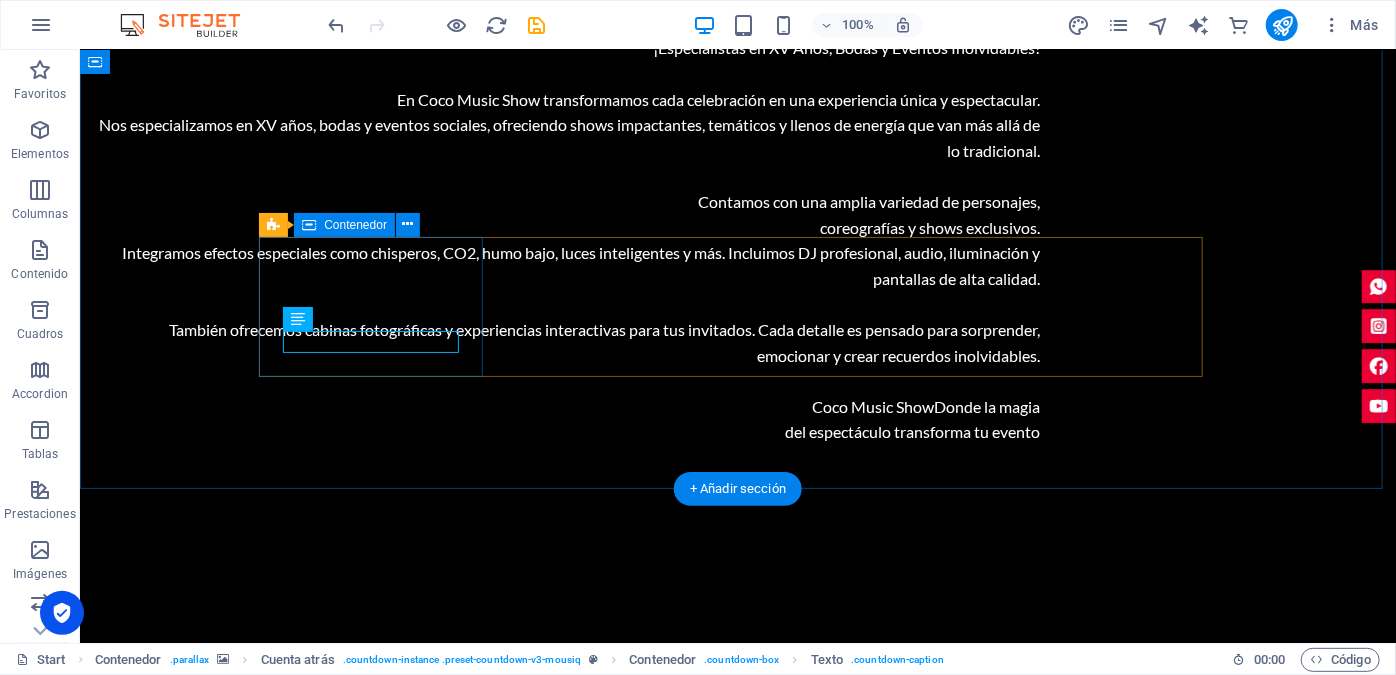 click on "943 Days" at bounding box center [377, 2189] 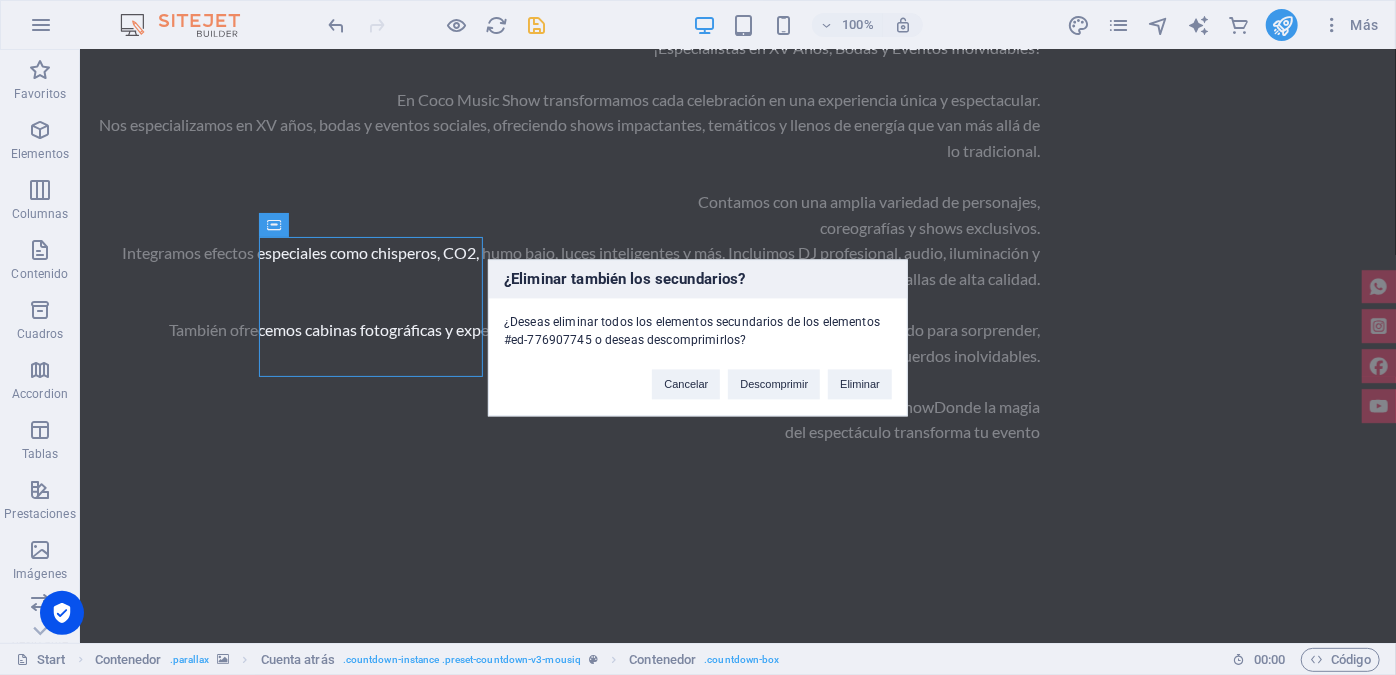 type 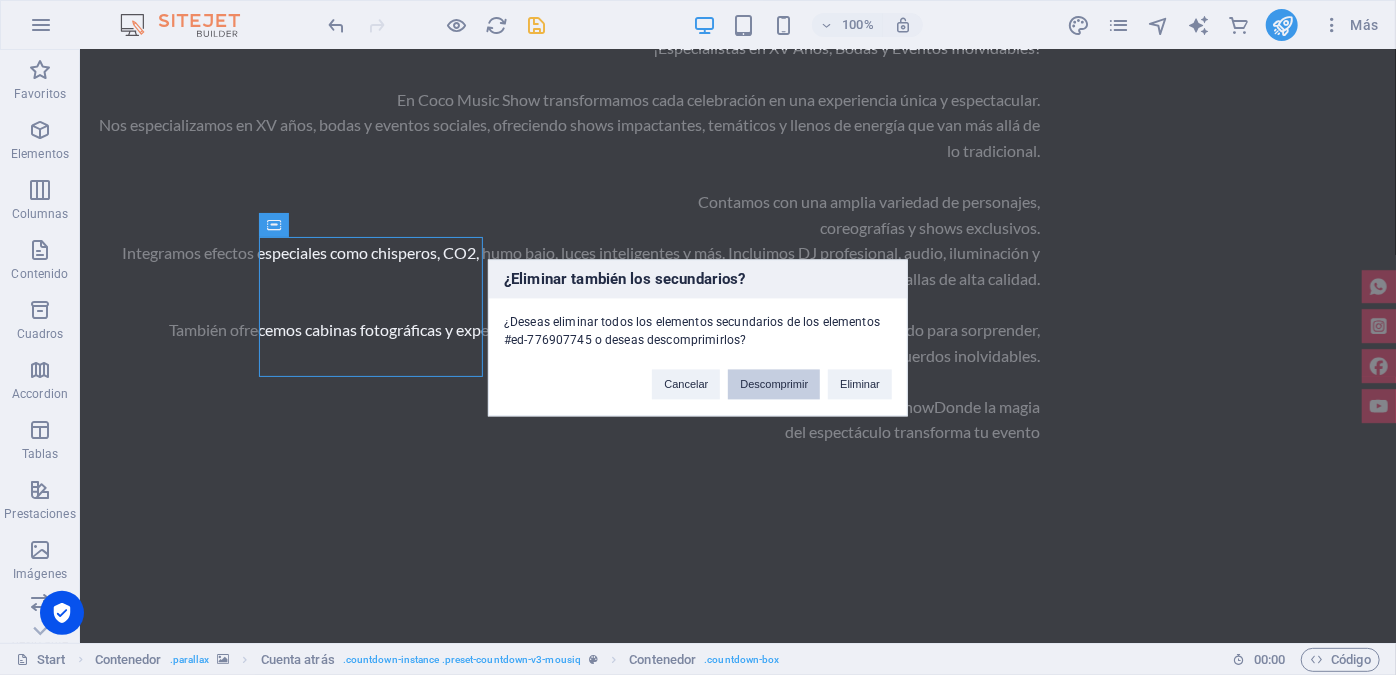 drag, startPoint x: 770, startPoint y: 372, endPoint x: 691, endPoint y: 322, distance: 93.49332 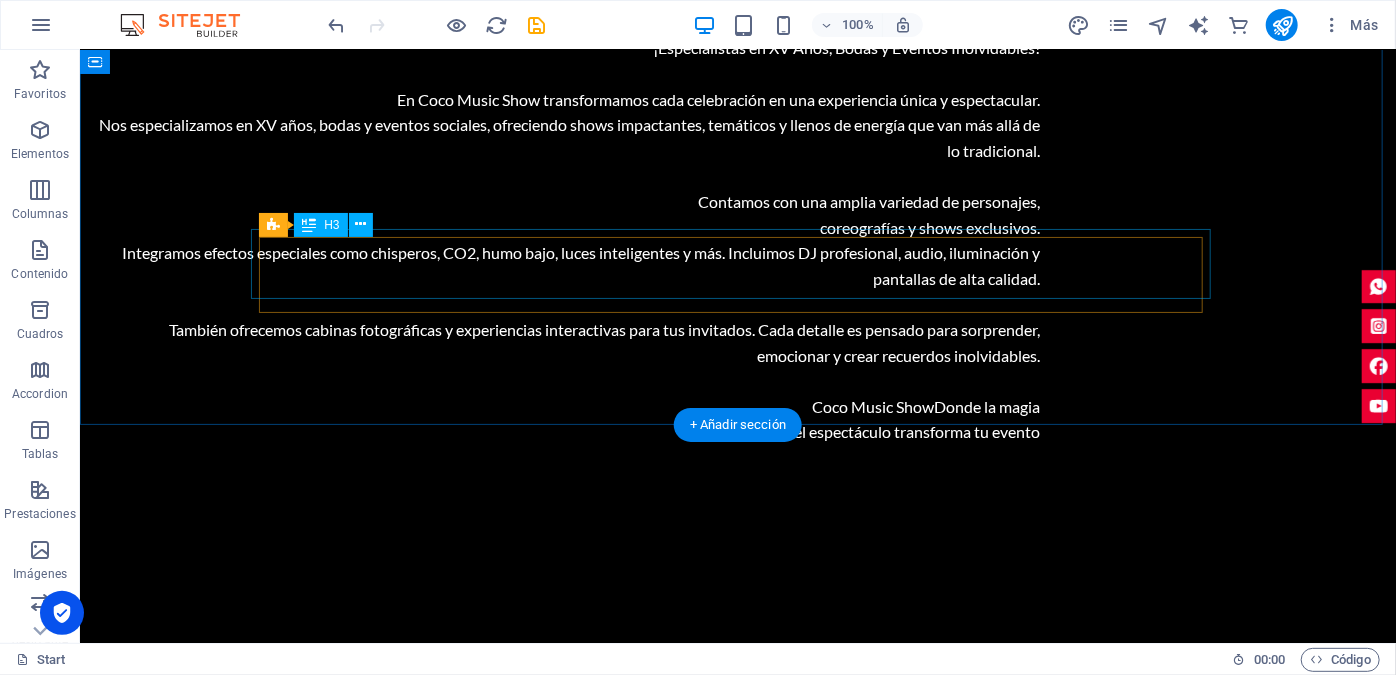 click on "943" at bounding box center (737, 2128) 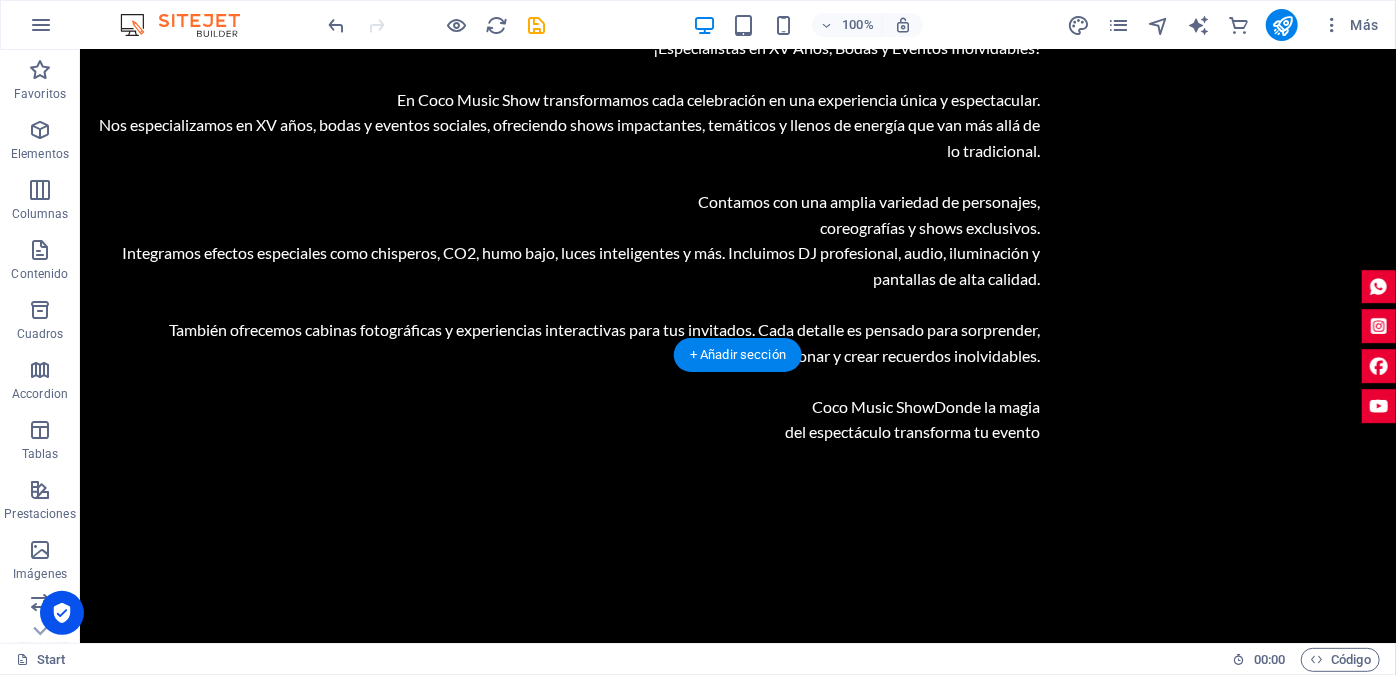click at bounding box center [737, 1593] 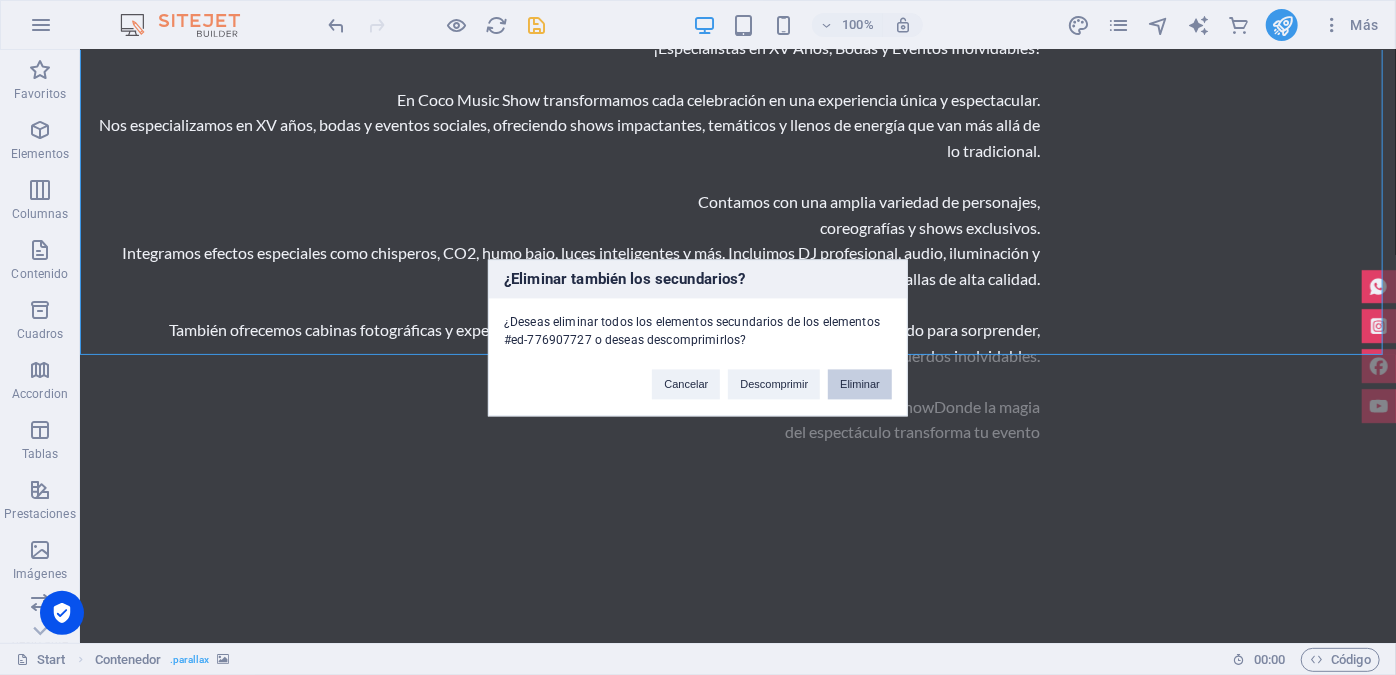 type 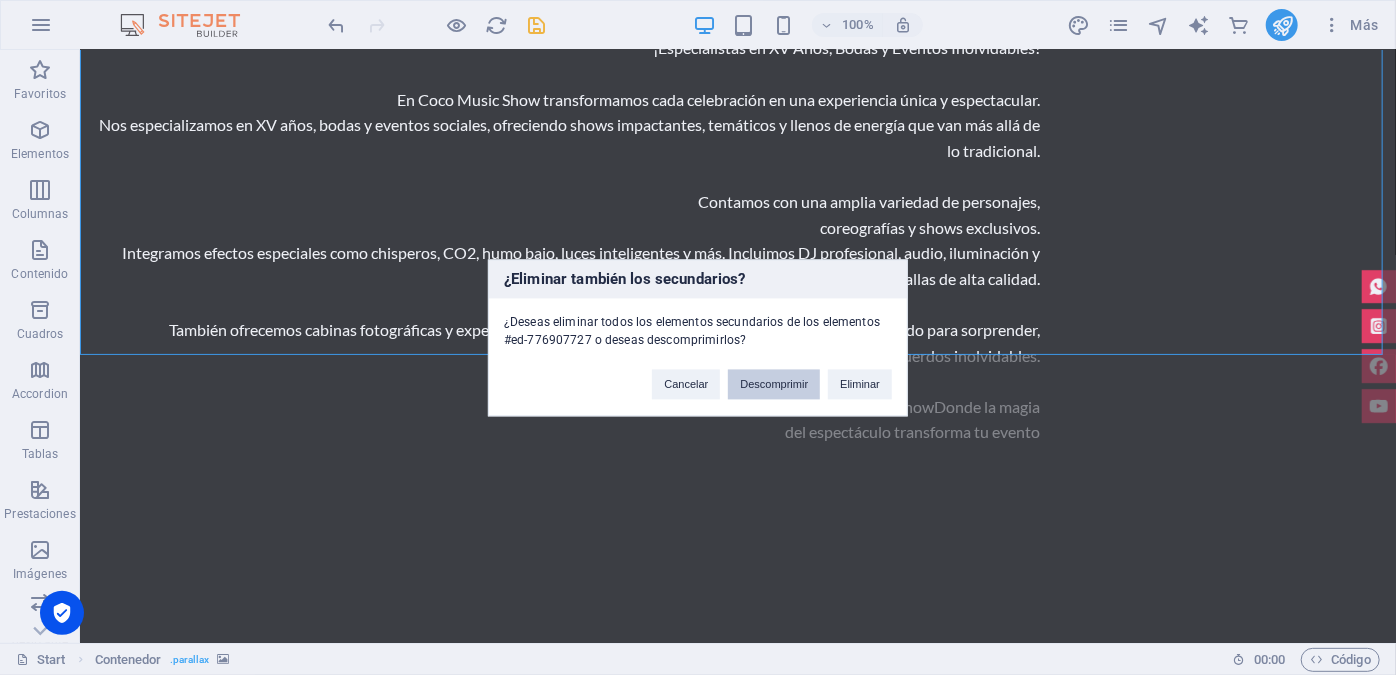 click on "Descomprimir" at bounding box center [774, 384] 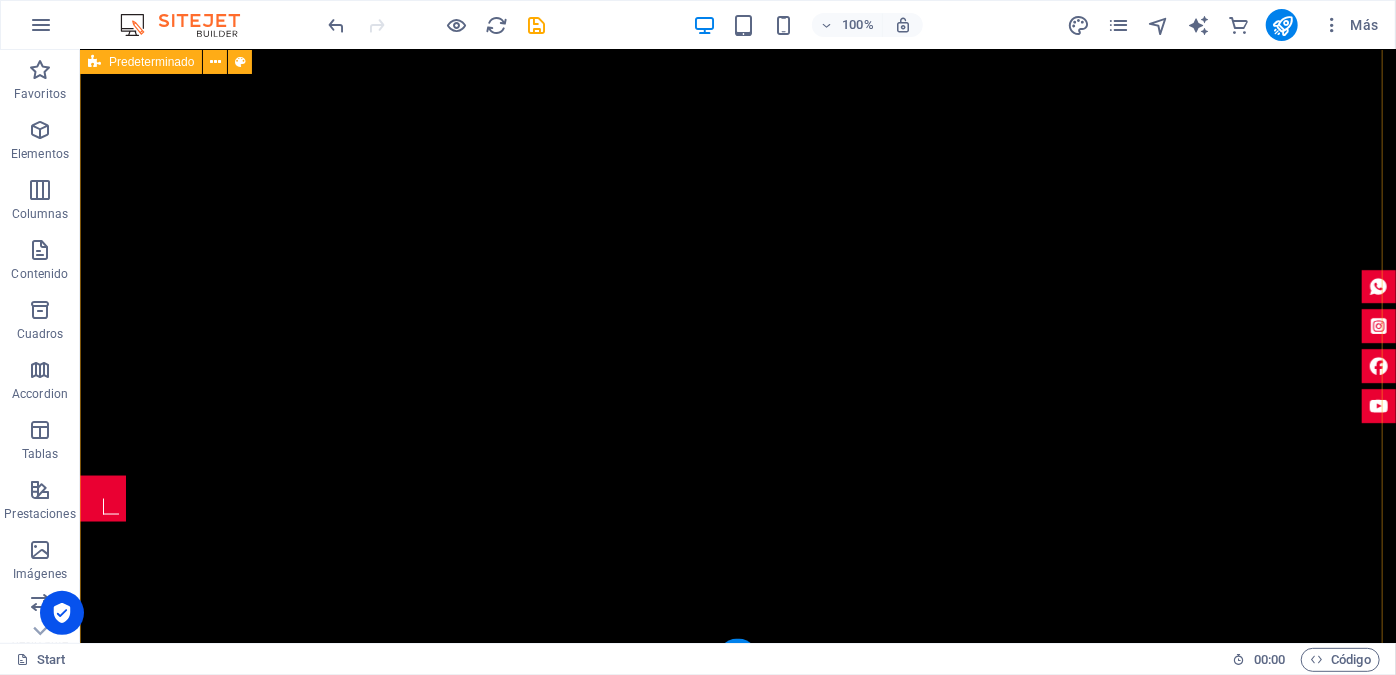 scroll, scrollTop: 2015, scrollLeft: 0, axis: vertical 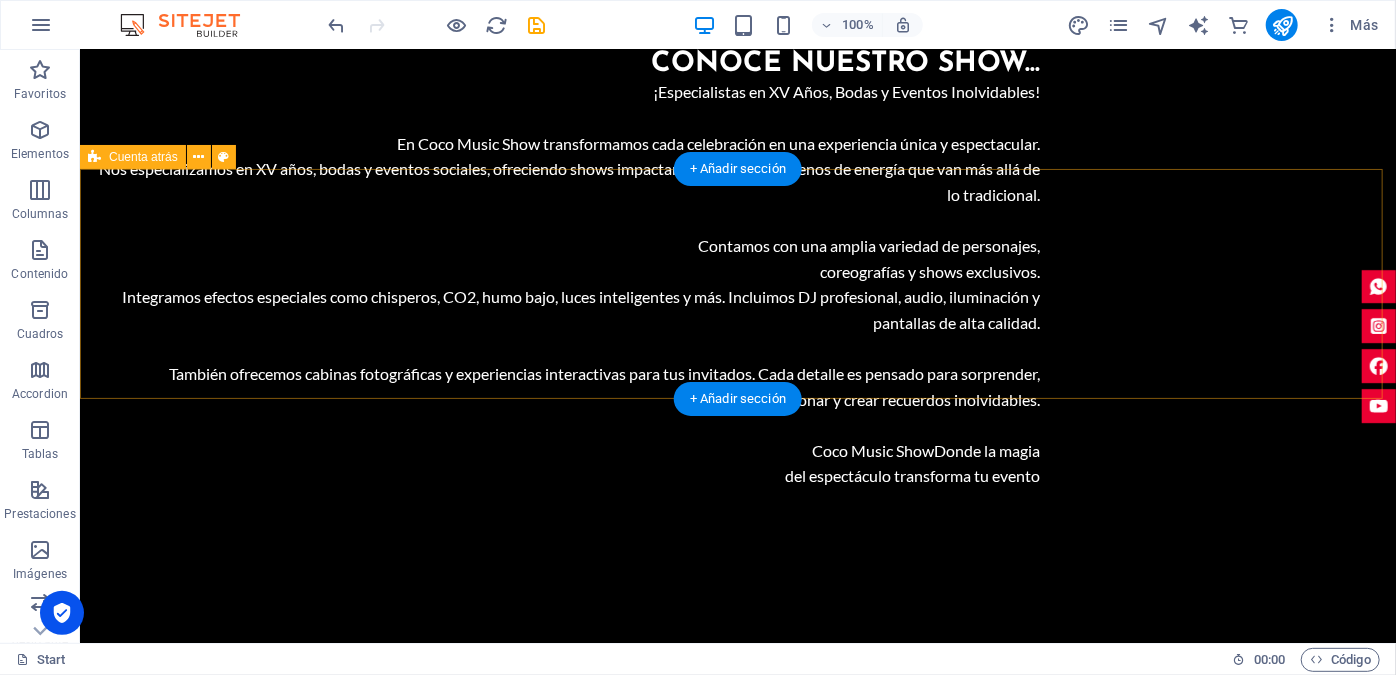 click on "Days" at bounding box center (737, 1587) 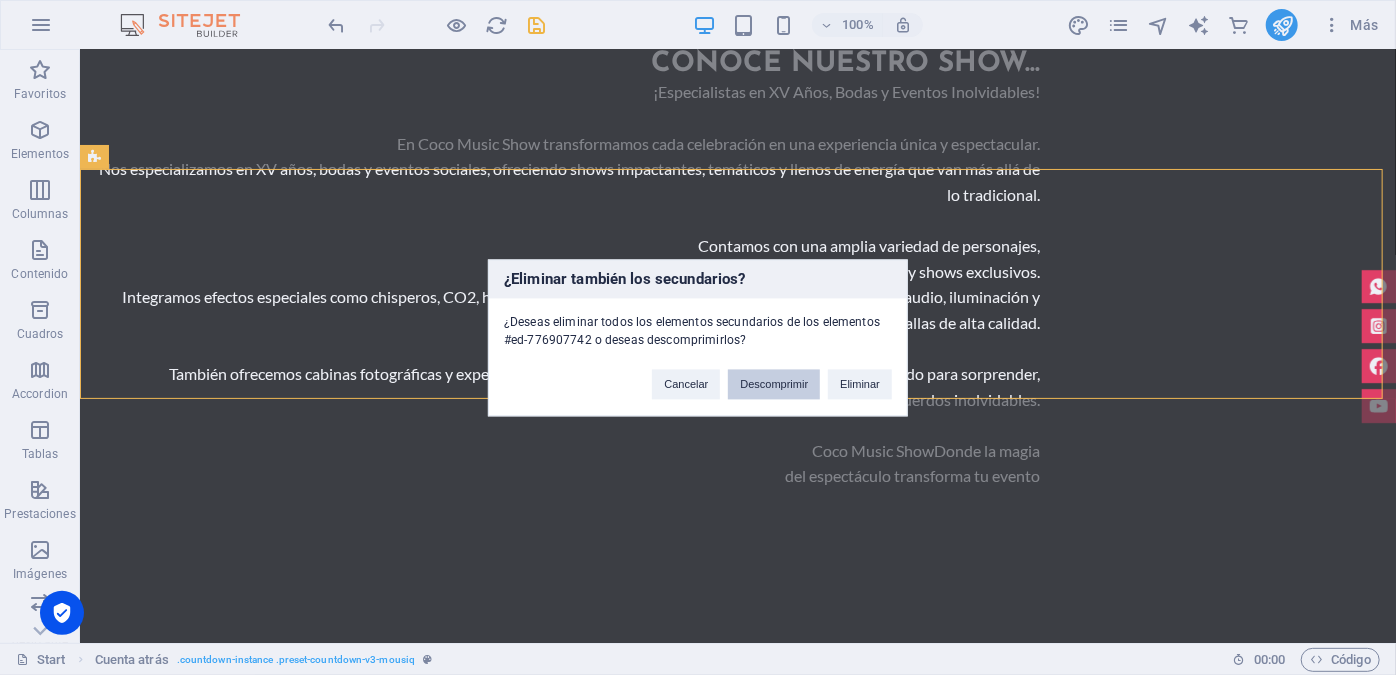 click on "Descomprimir" at bounding box center [774, 384] 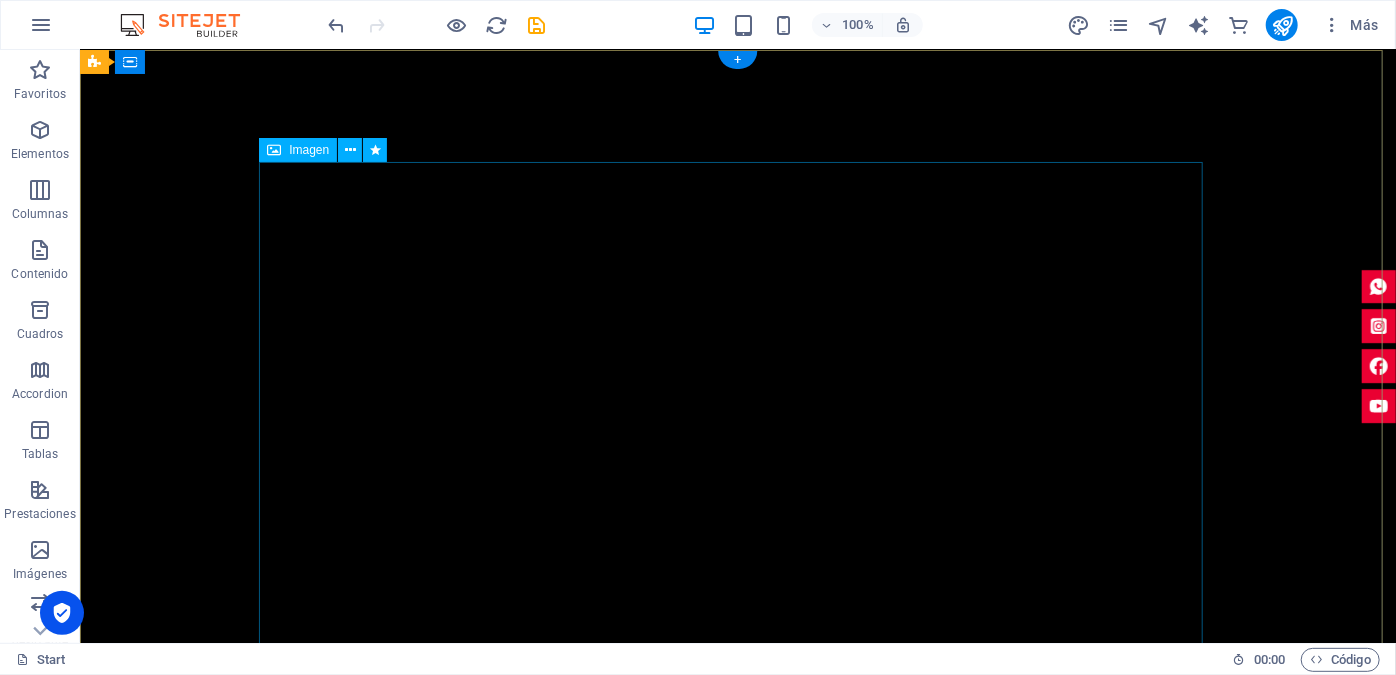 scroll, scrollTop: 0, scrollLeft: 0, axis: both 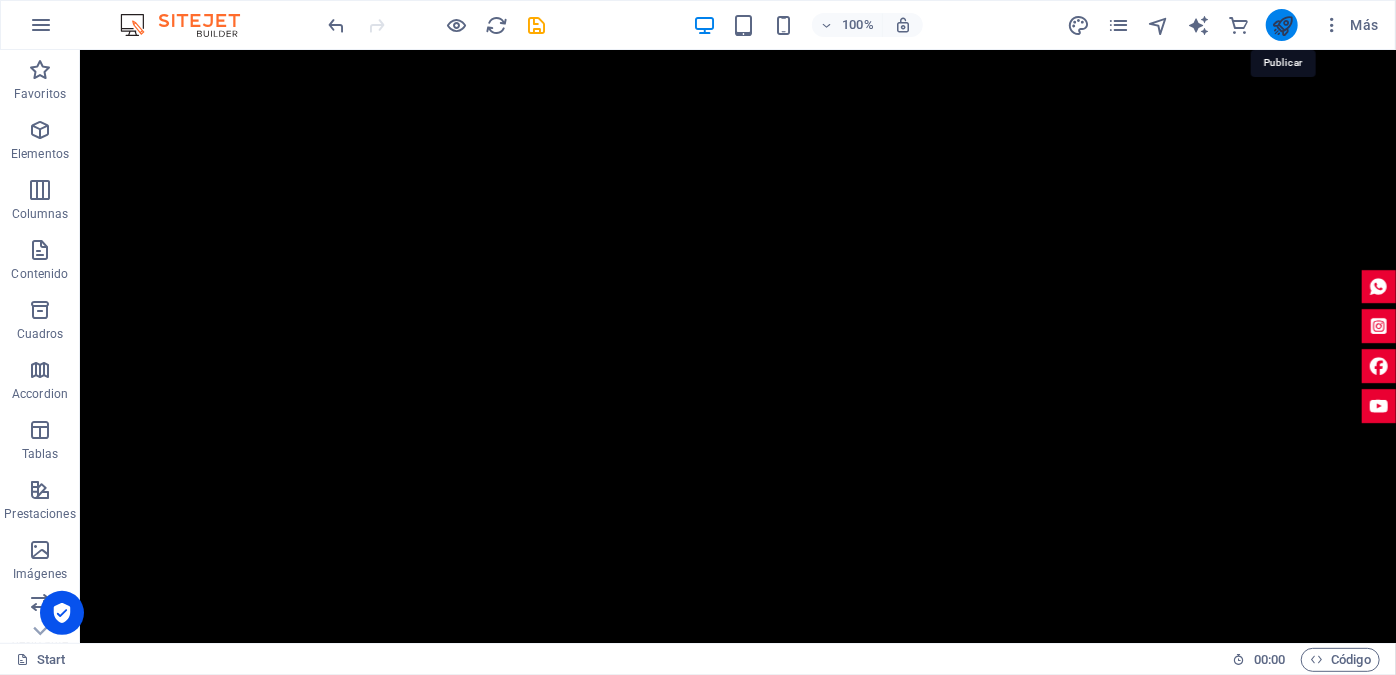 click at bounding box center (1282, 25) 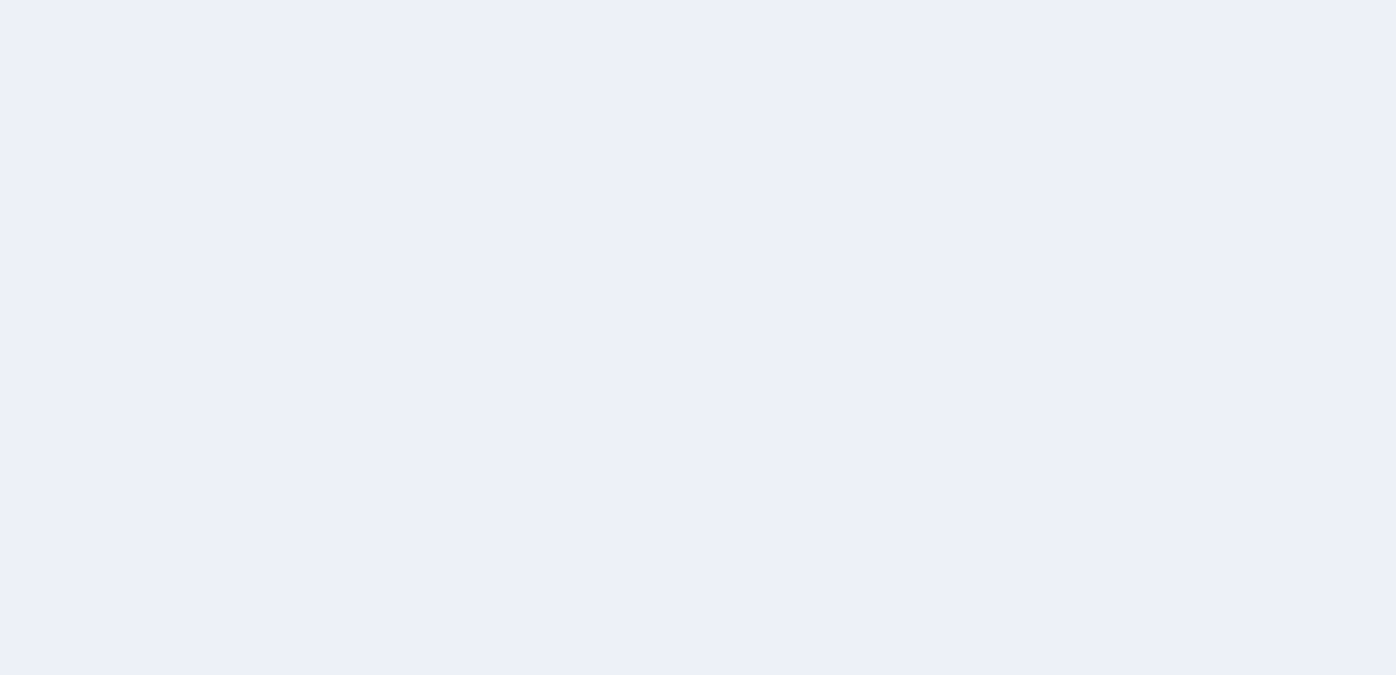 scroll, scrollTop: 0, scrollLeft: 0, axis: both 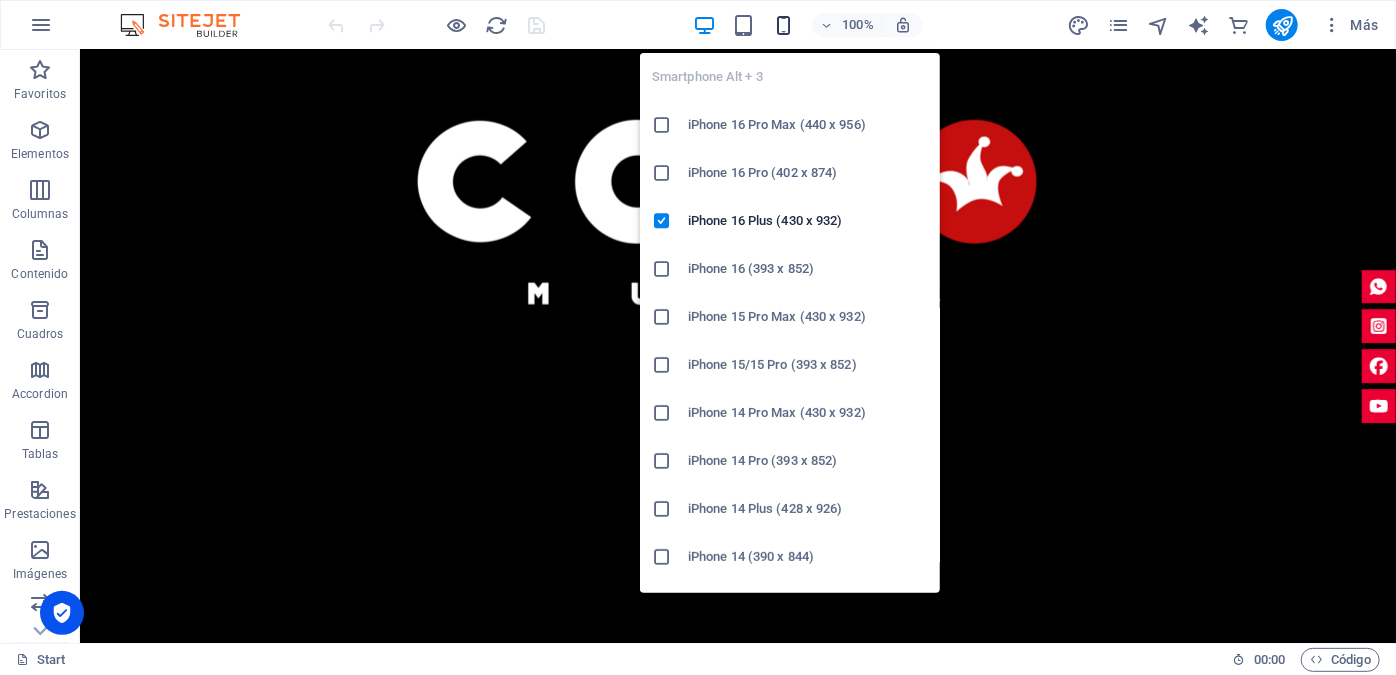 click at bounding box center [784, 25] 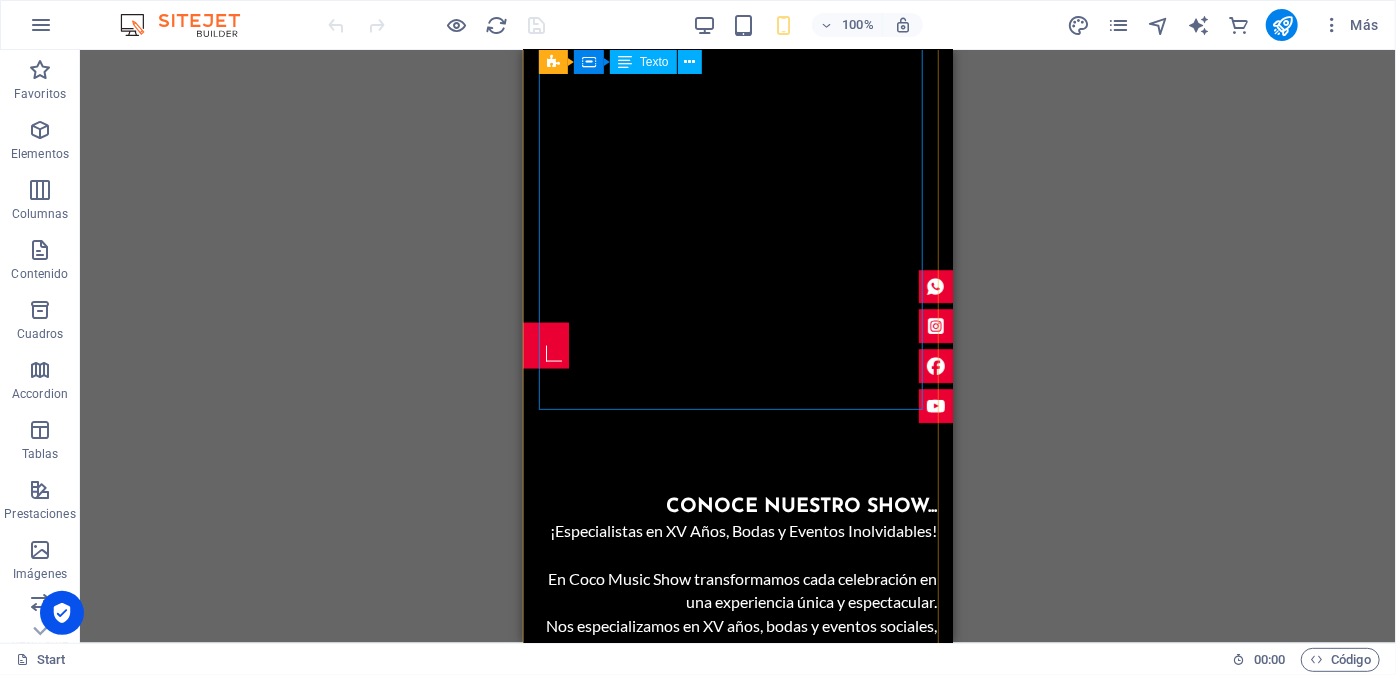 scroll, scrollTop: 0, scrollLeft: 0, axis: both 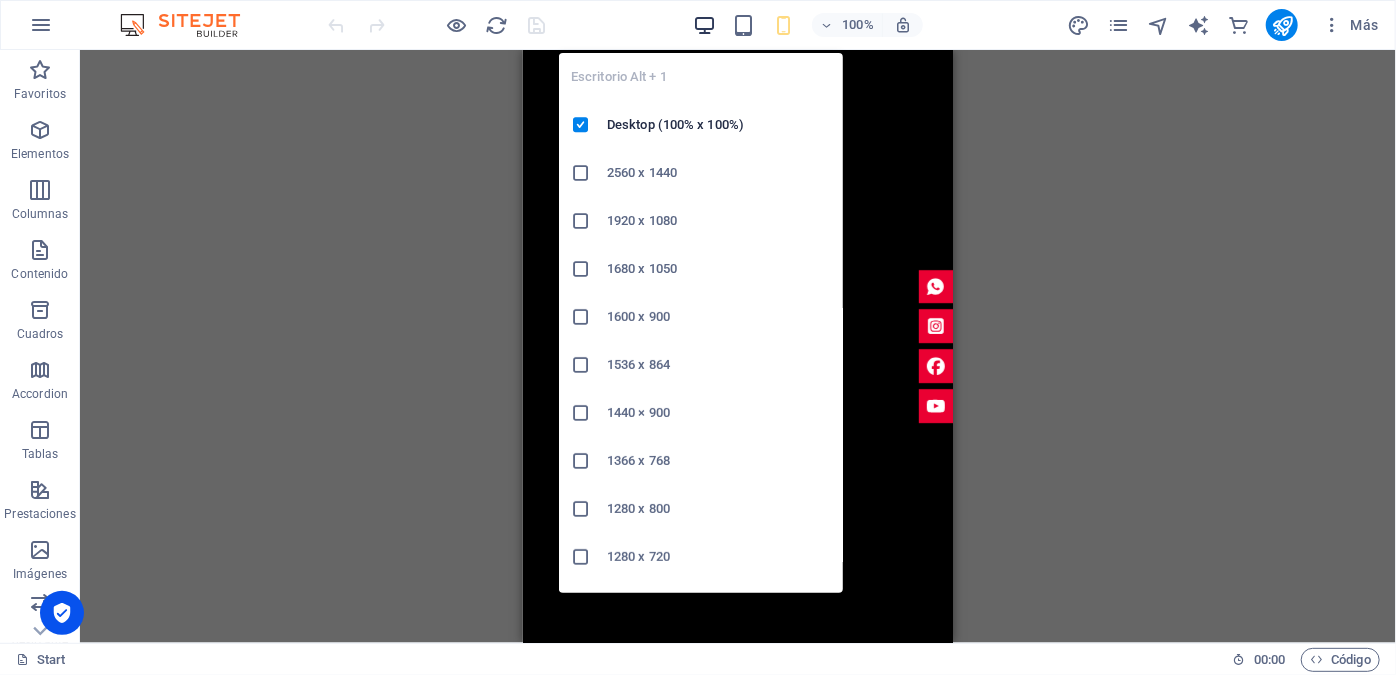 click at bounding box center [704, 25] 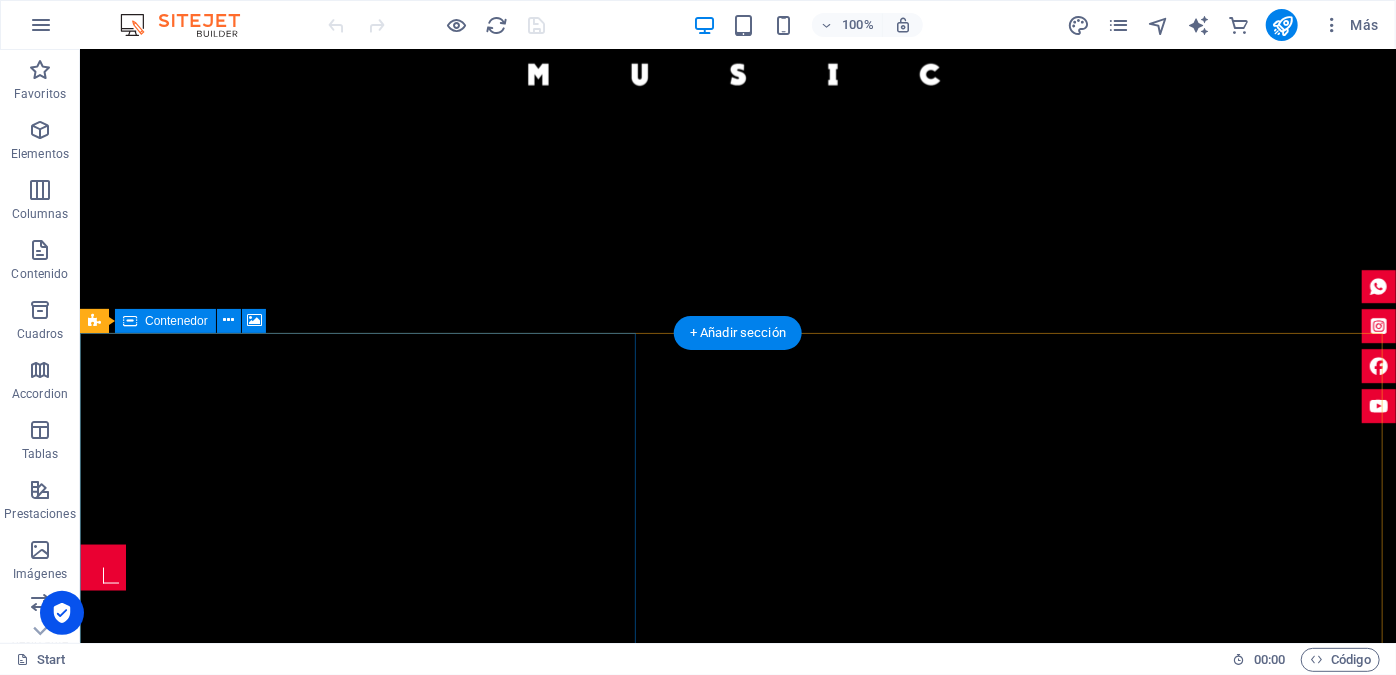 scroll, scrollTop: 1272, scrollLeft: 0, axis: vertical 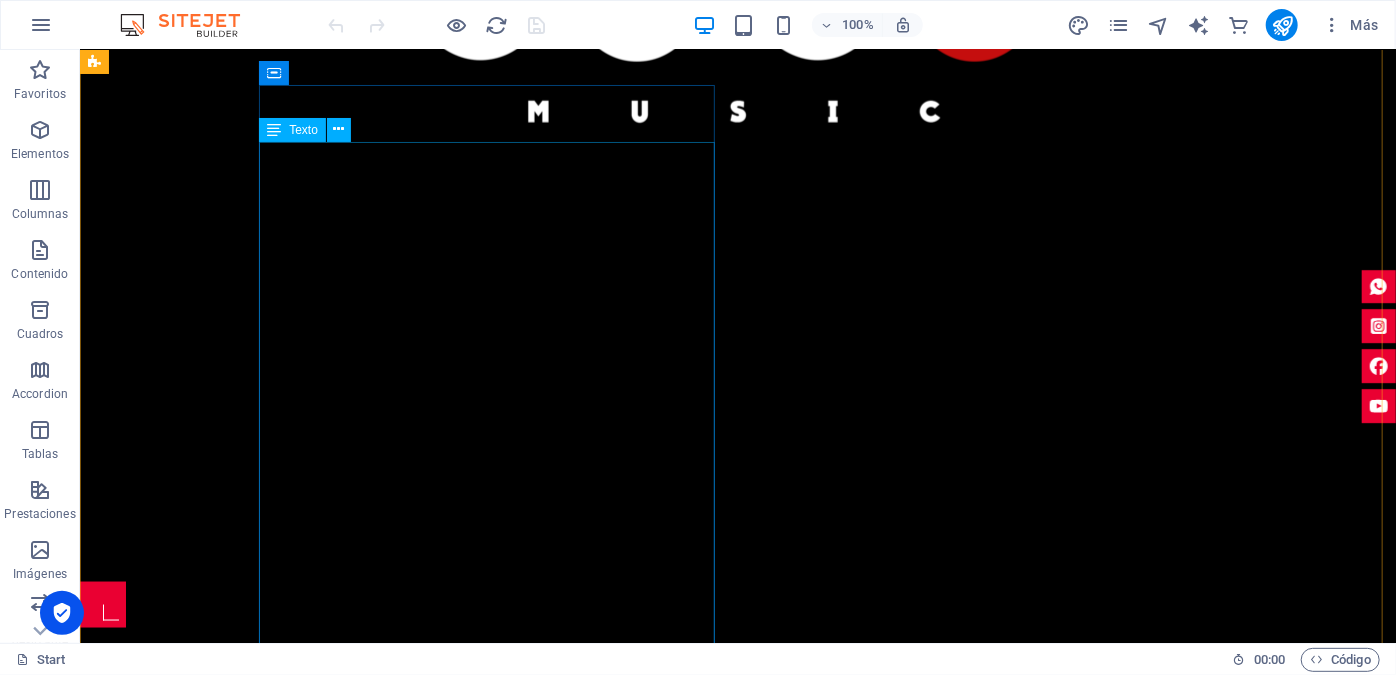 click on "¡Especialistas en XV Años, Bodas y Eventos Inolvidables! En Coco Music Show transformamos cada celebración en una experiencia única y espectacular. Nos especializamos en XV años, bodas y eventos sociales, ofreciendo shows impactantes, temáticos y llenos de energía que van más allá de lo tradicional. Contamos con una amplia variedad de personajes,  coreografías y shows exclusivos. Integramos efectos especiales como chisperos, CO2, humo bajo, luces inteligentes y más. Incluimos DJ profesional, audio, iluminación y pantallas de alta calidad. También ofrecemos cabinas fotográficas y experiencias interactivas para tus invitados. Cada detalle es pensado para sorprender, emocionar y crear recuerdos inolvidables.  Coco Music ShowDonde la magia  del espectáculo transforma tu evento" at bounding box center (567, 1026) 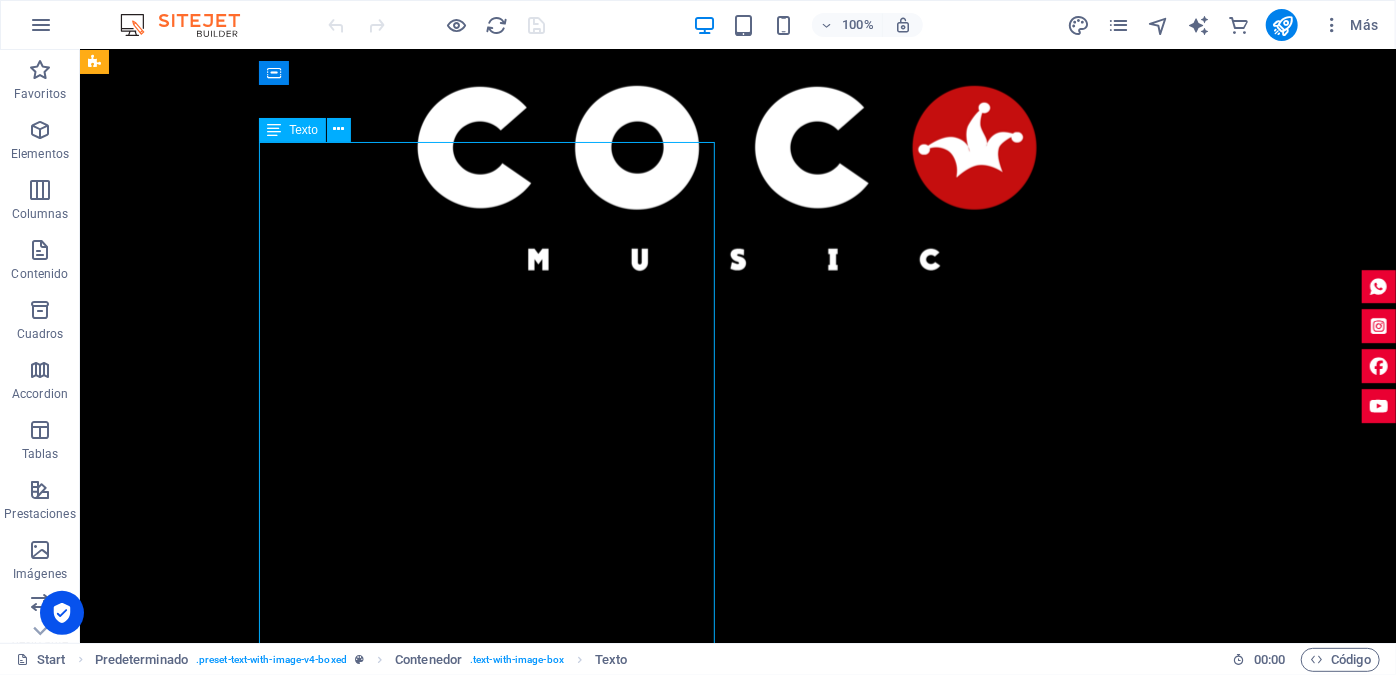 scroll, scrollTop: 1000, scrollLeft: 0, axis: vertical 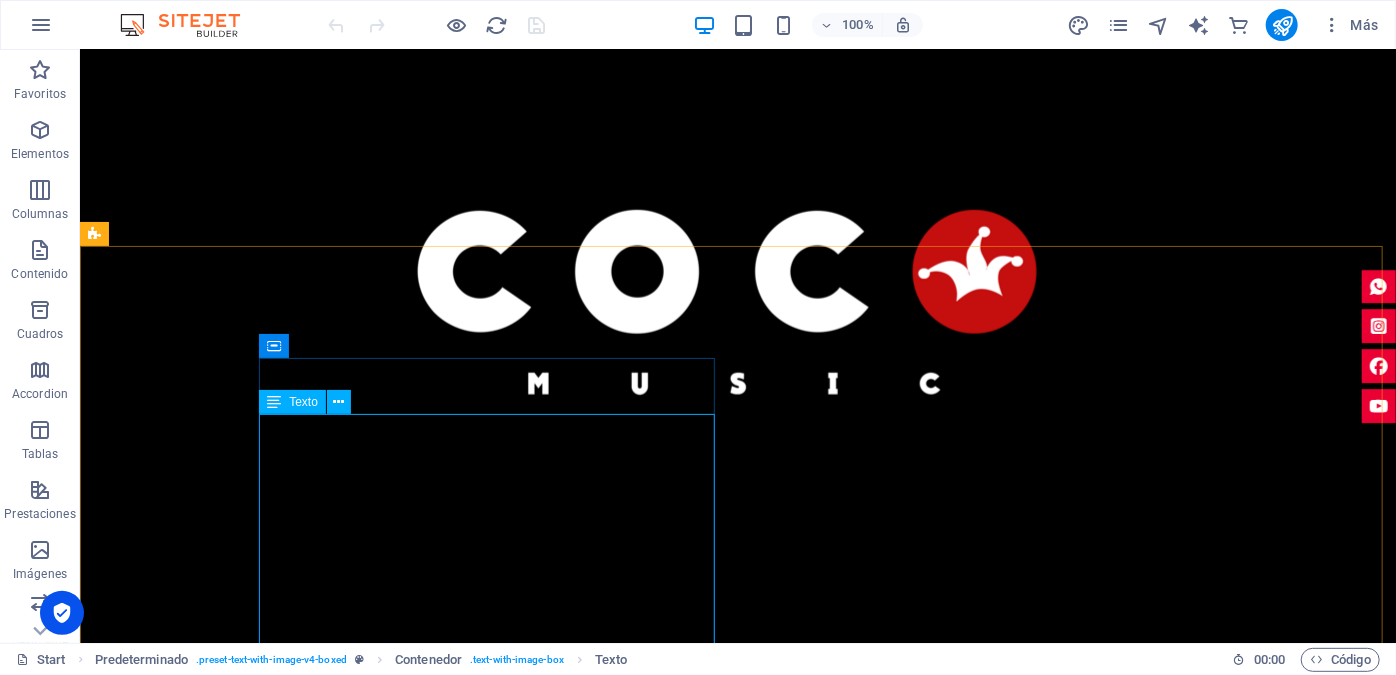 click on "Texto" at bounding box center [292, 402] 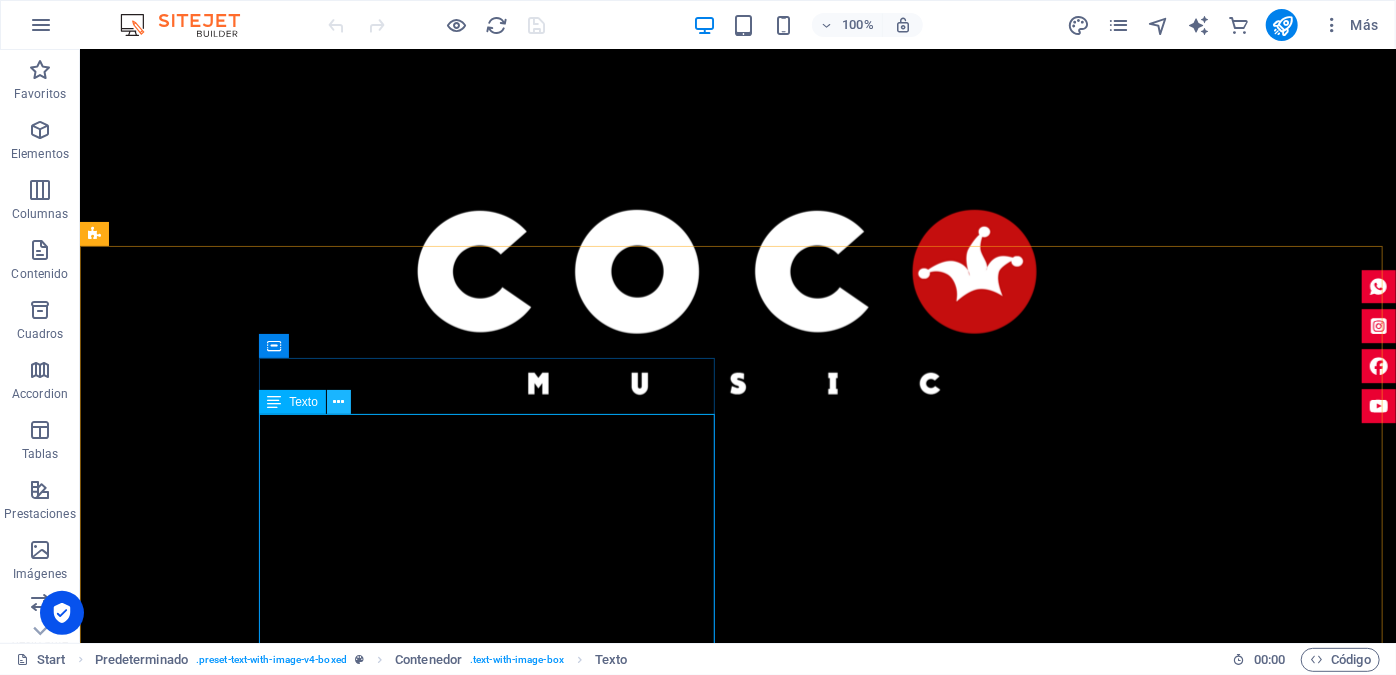 click at bounding box center [338, 402] 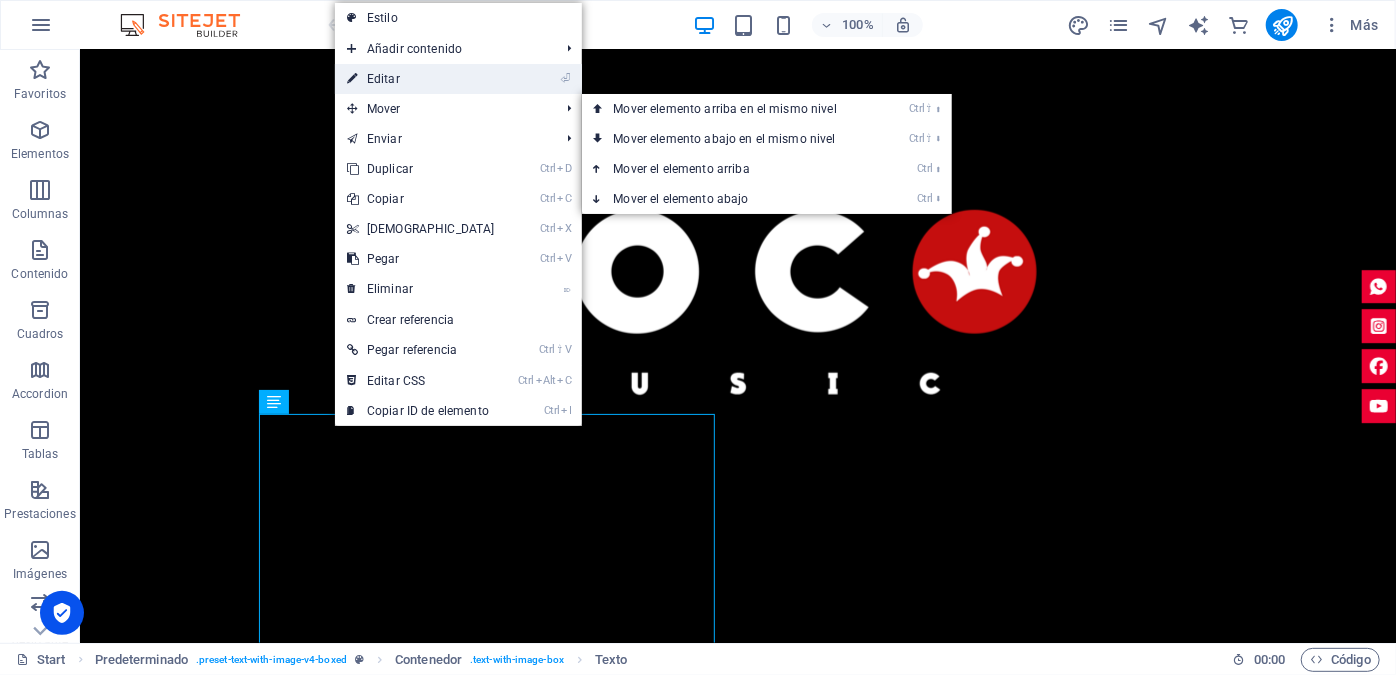 click on "⏎  Editar" at bounding box center (421, 79) 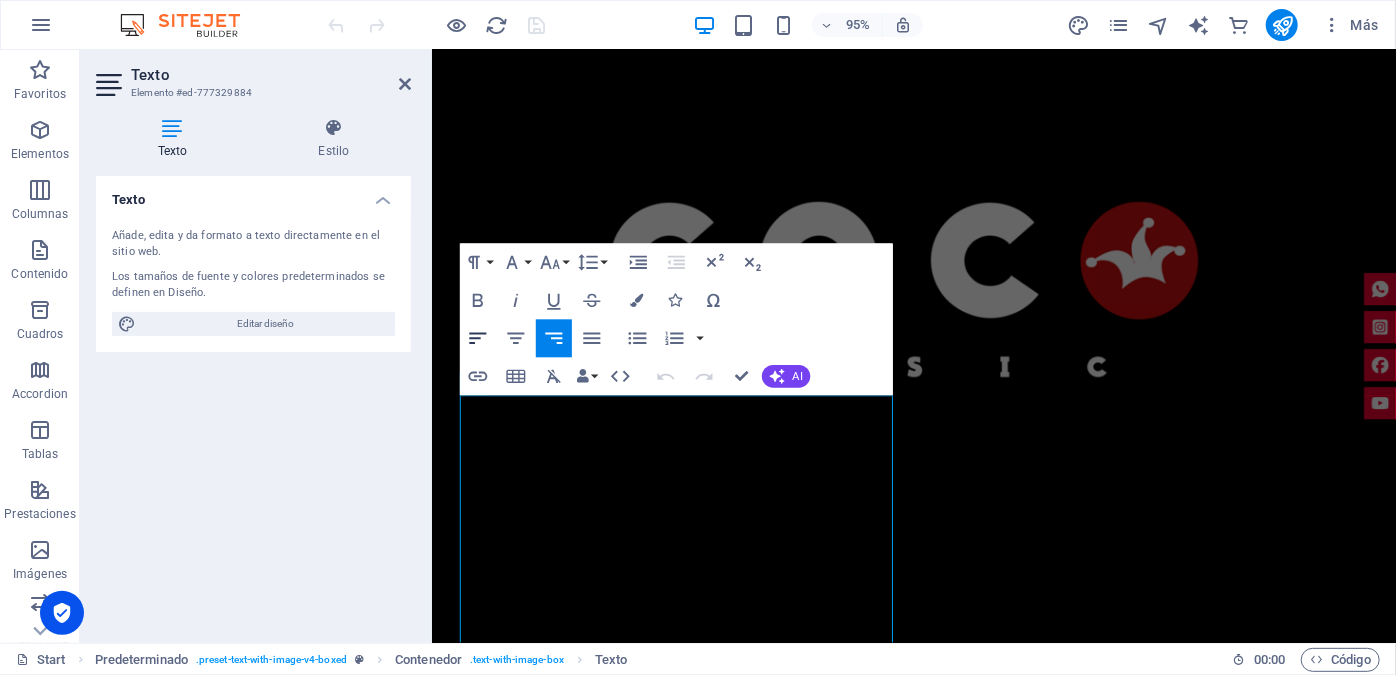 click 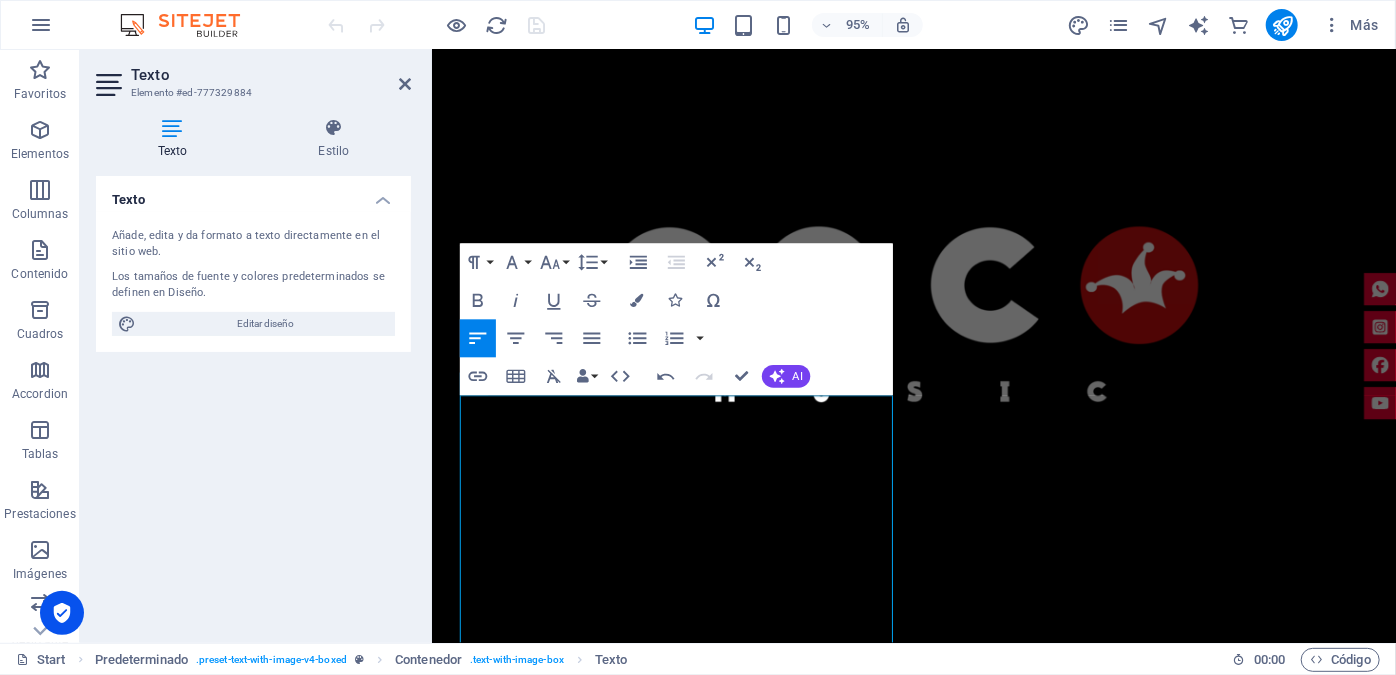 click 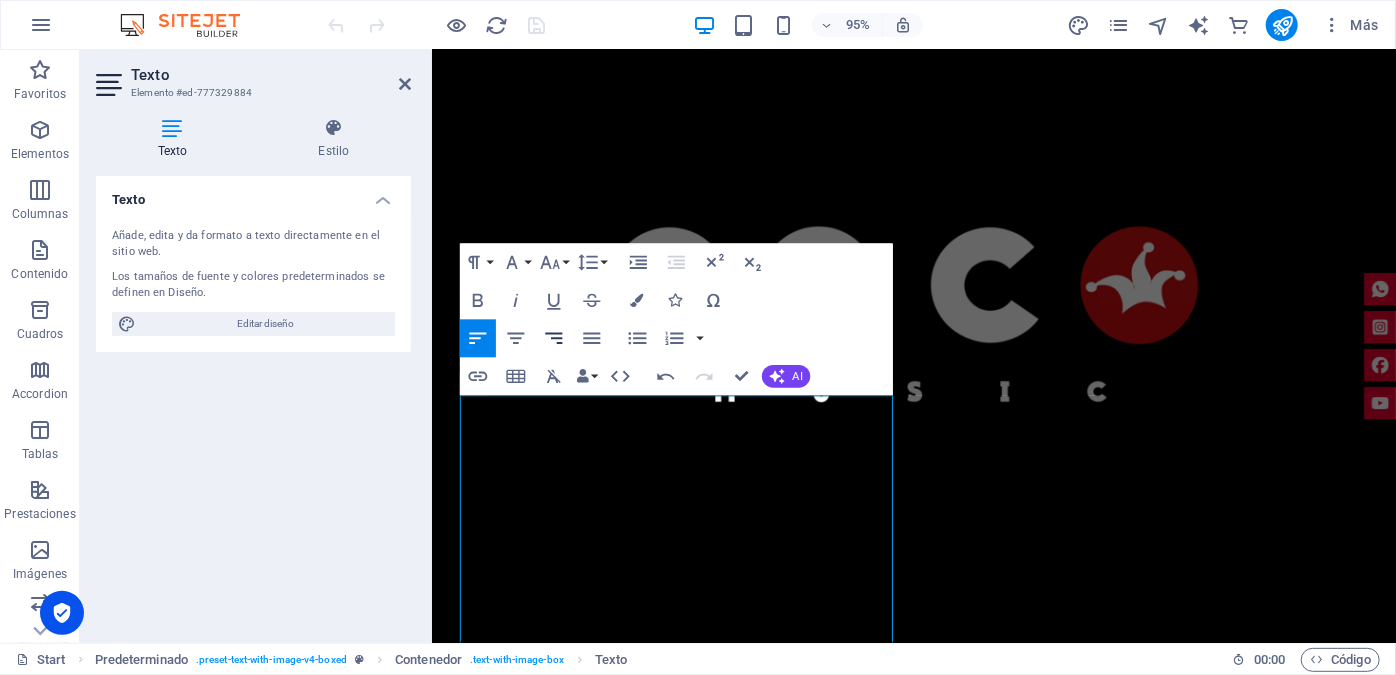 click 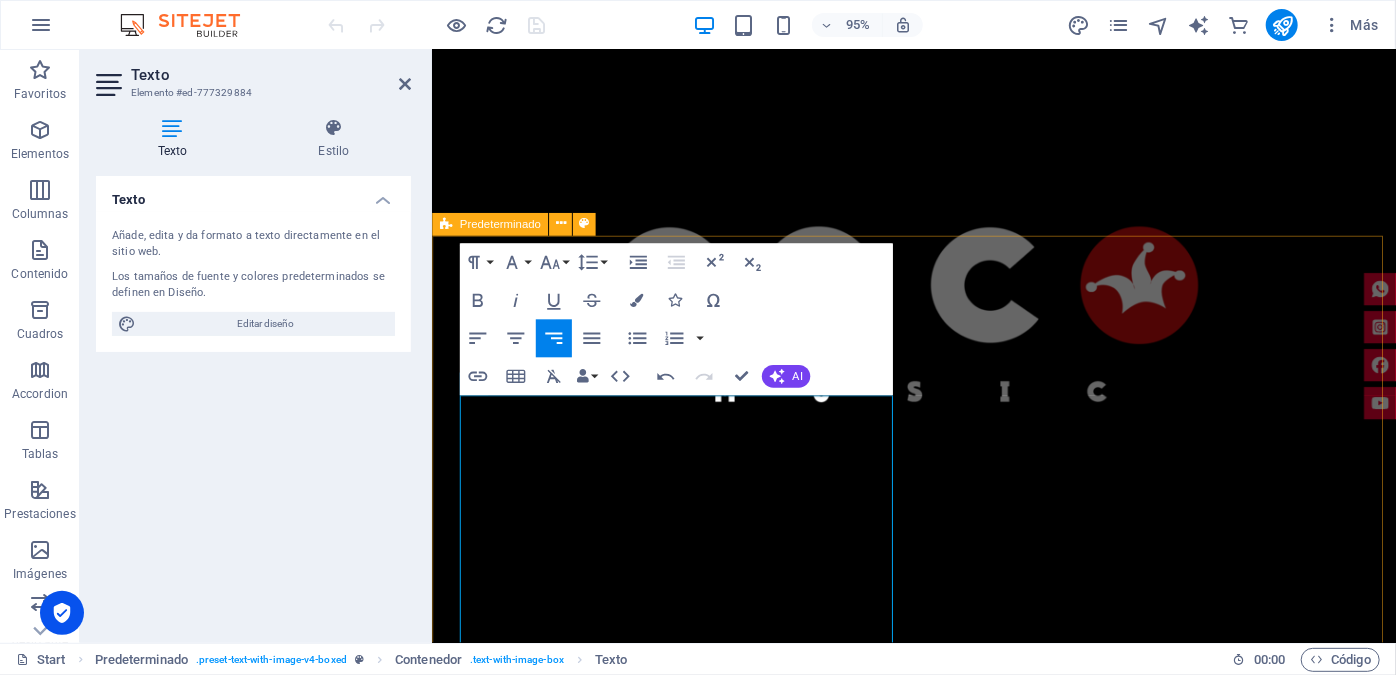 click on "​ CONOCE NUESTRO SHOW... ¡Especialistas en XV Años, Bodas y Eventos Inolvidables! En Coco Music Show transformamos cada celebración en una experiencia única y espectacular. Nos especializamos en XV años, bodas y eventos sociales, ofreciendo shows impactantes, temáticos y llenos de energía que van más allá de lo tradicional. Contamos con una amplia variedad de personajes,  coreografías y shows exclusivos. Integramos efectos especiales como chisperos, CO2, humo bajo, luces inteligentes y más. Incluimos DJ profesional, audio, iluminación y pantallas de alta calidad. También ofrecemos cabinas fotográficas y experiencias interactivas para tus invitados. Cada detalle es pensado para sorprender, emocionar y crear recuerdos inolvidables.  Coco Music ShowDonde la magia  del espectáculo transforma tu evento Suelta el contenido aquí o  Añadir elementos  Pegar portapapeles" at bounding box center (938, 1660) 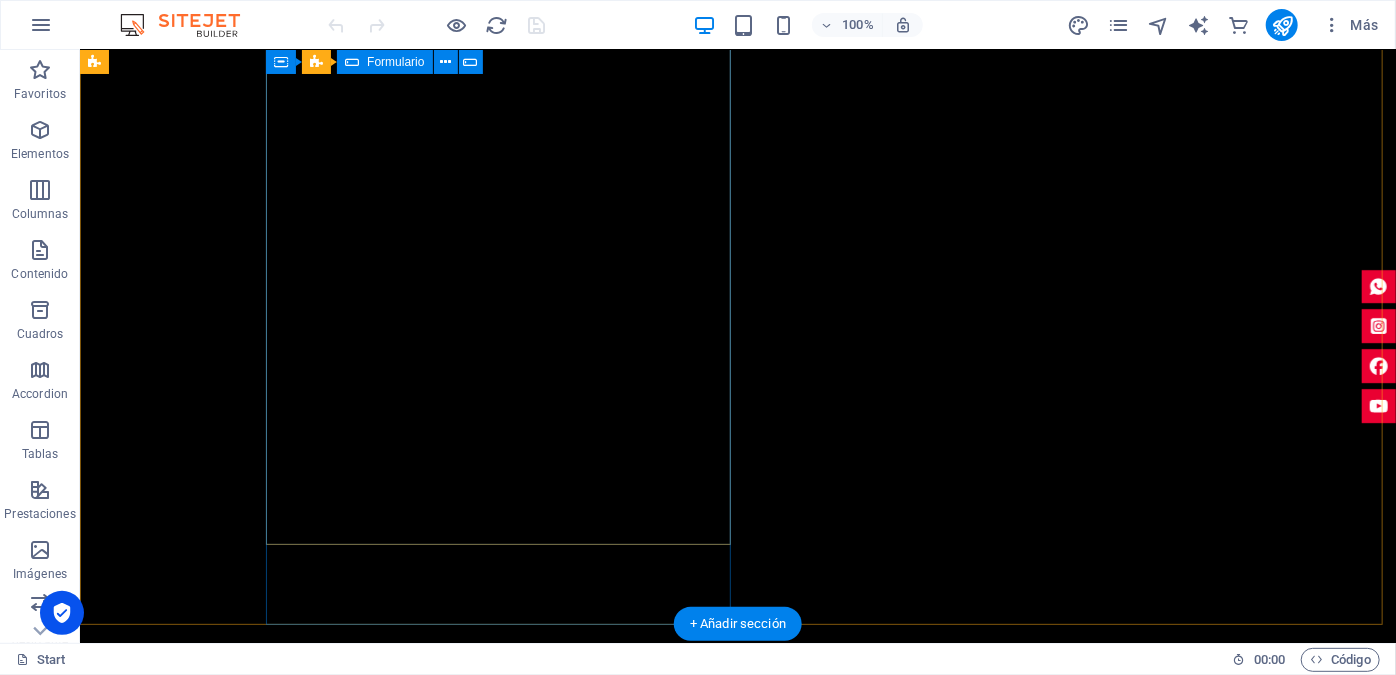 scroll, scrollTop: 6410, scrollLeft: 0, axis: vertical 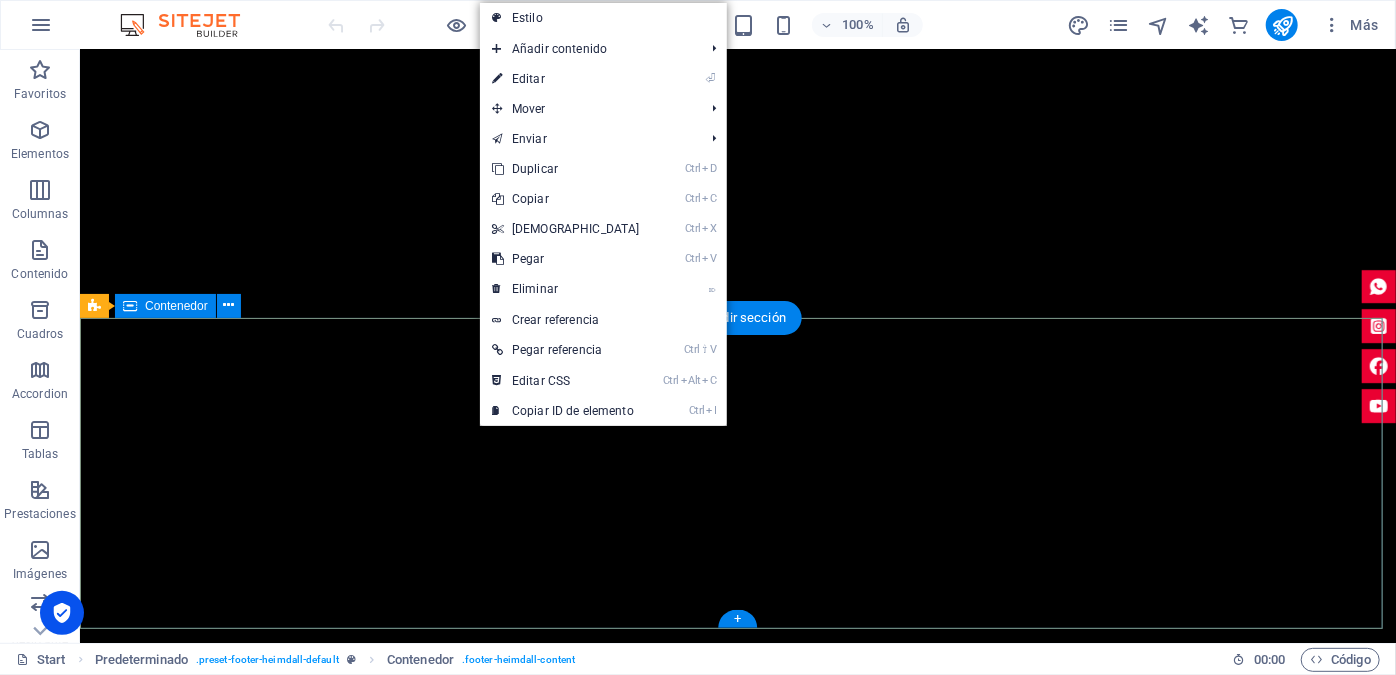 click on "Address Houston & all Texas  HT,  7709 33139 Phone Español 832-921-3867  English 832-480-9465  Contact Legal Notice  |  Privacy" at bounding box center (737, 5688) 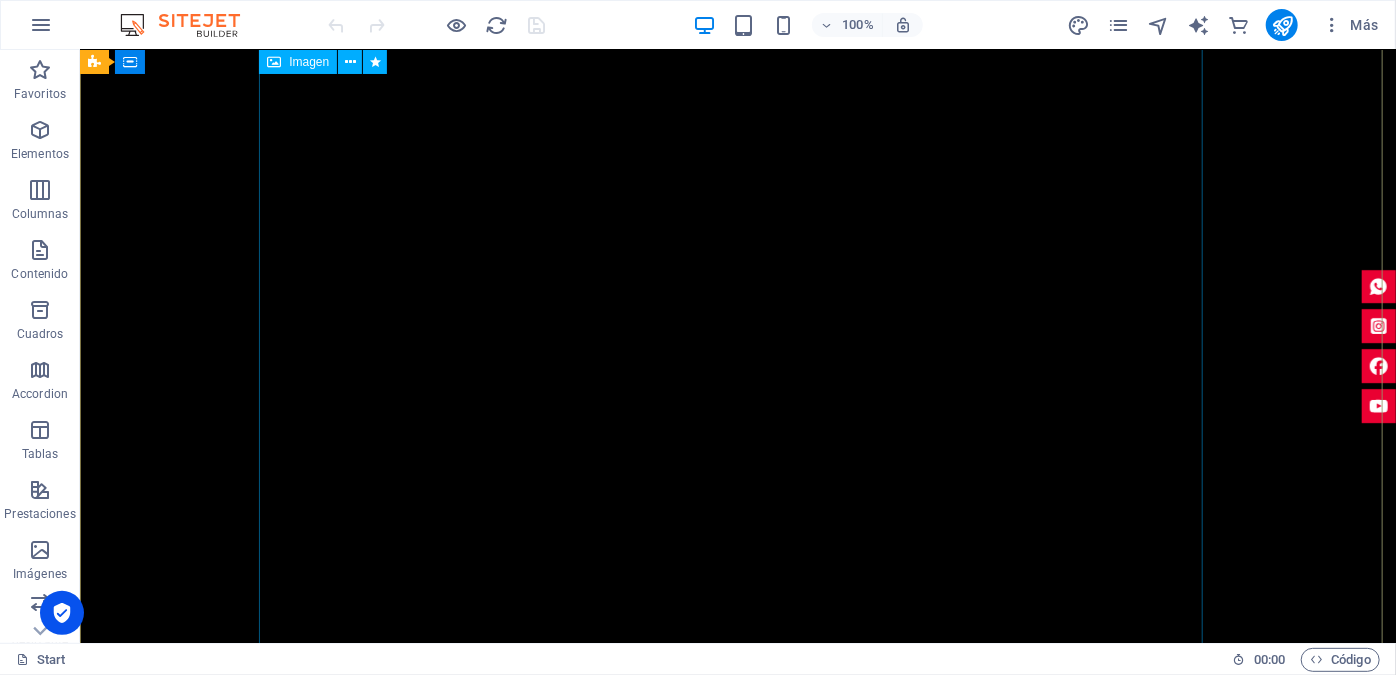 scroll, scrollTop: 47, scrollLeft: 0, axis: vertical 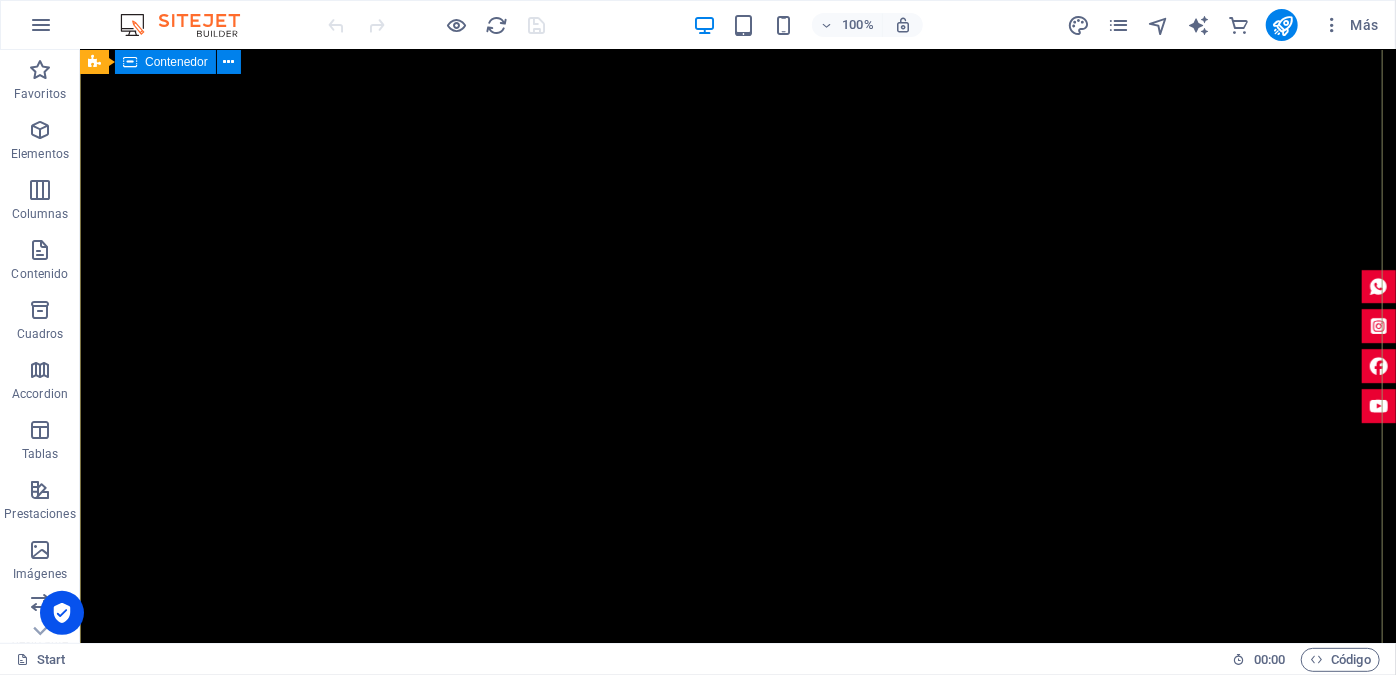 click at bounding box center (737, 1244) 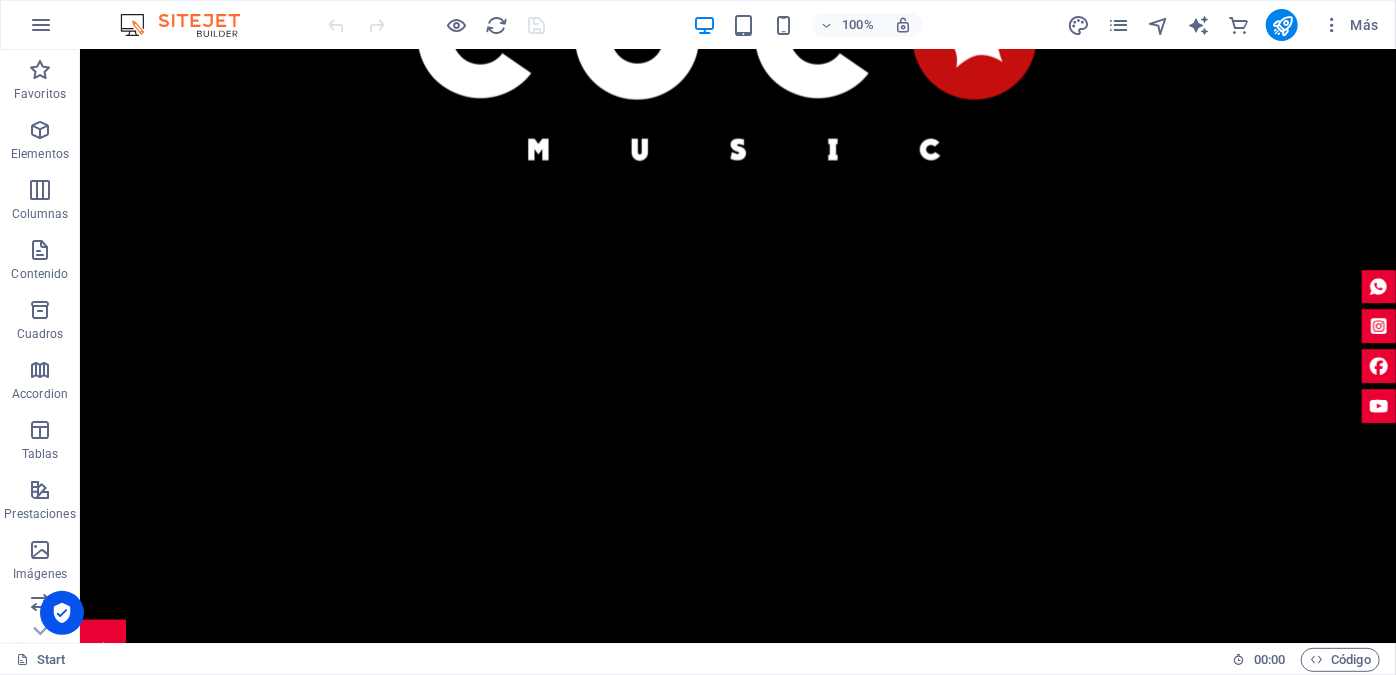 scroll, scrollTop: 1363, scrollLeft: 0, axis: vertical 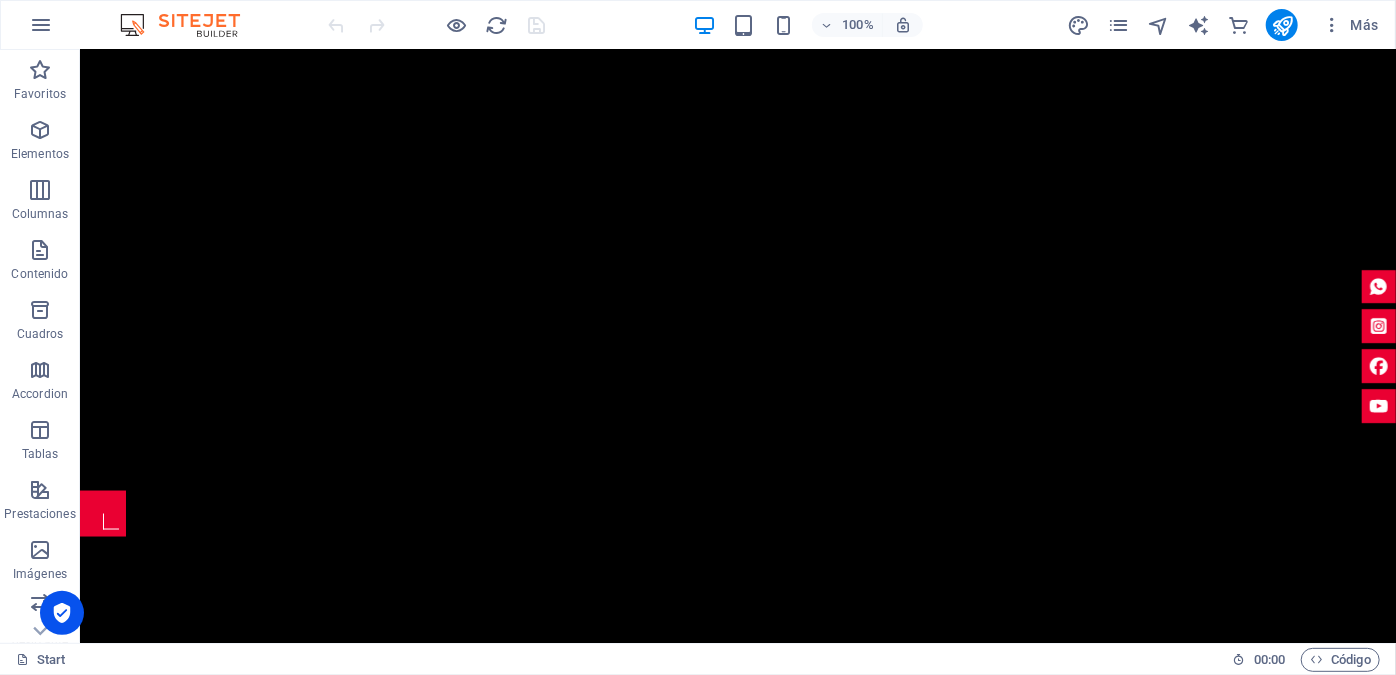 click at bounding box center [567, 1440] 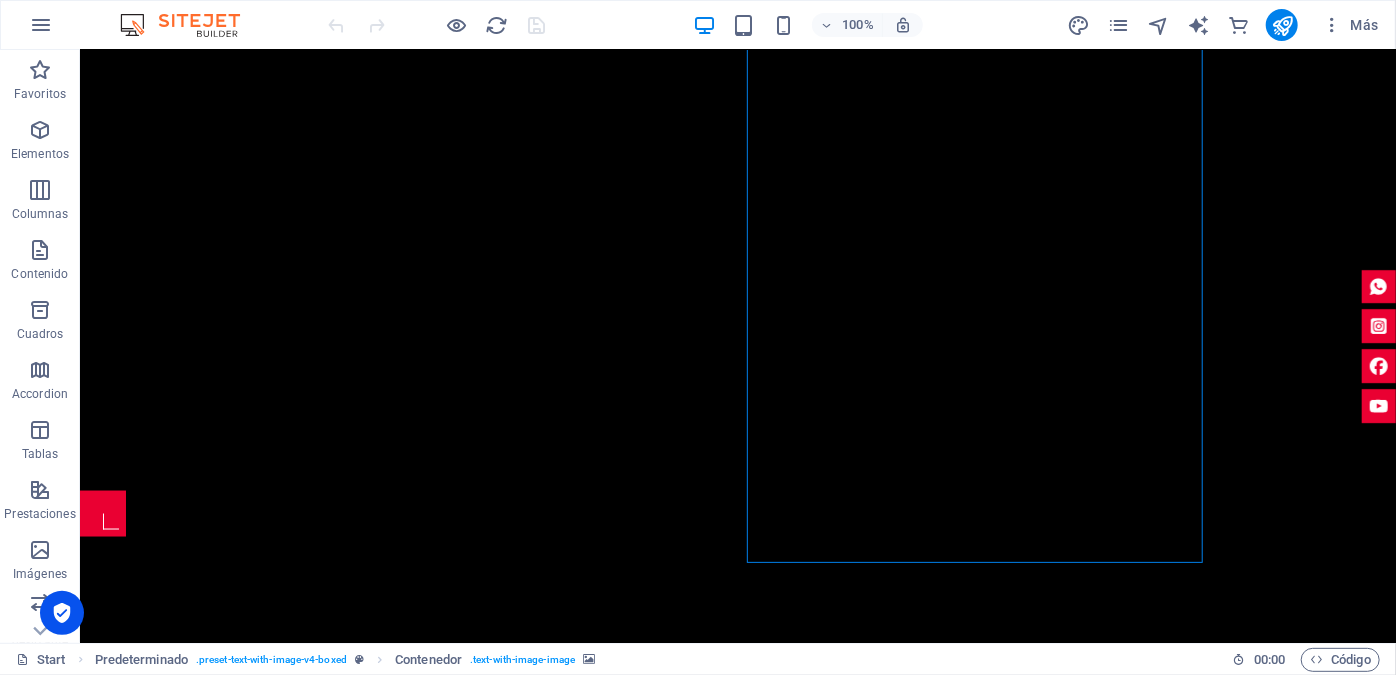 click at bounding box center [567, 1440] 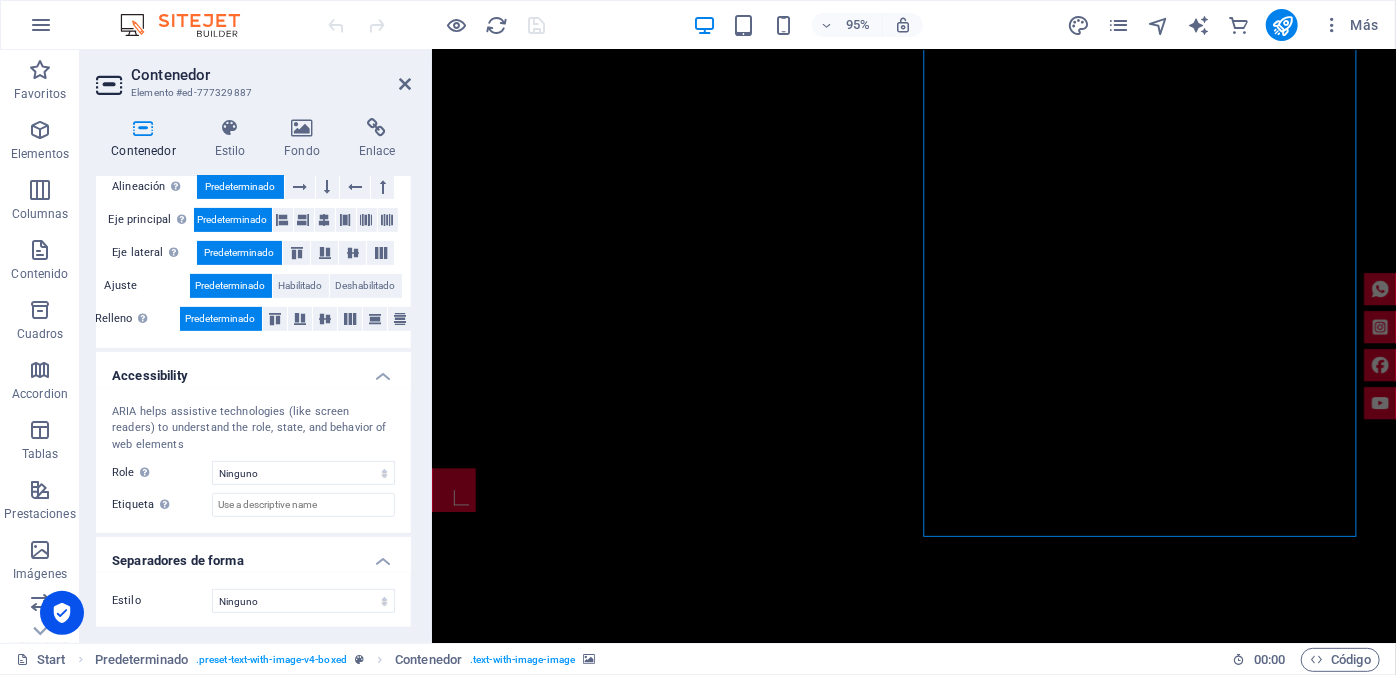scroll, scrollTop: 0, scrollLeft: 0, axis: both 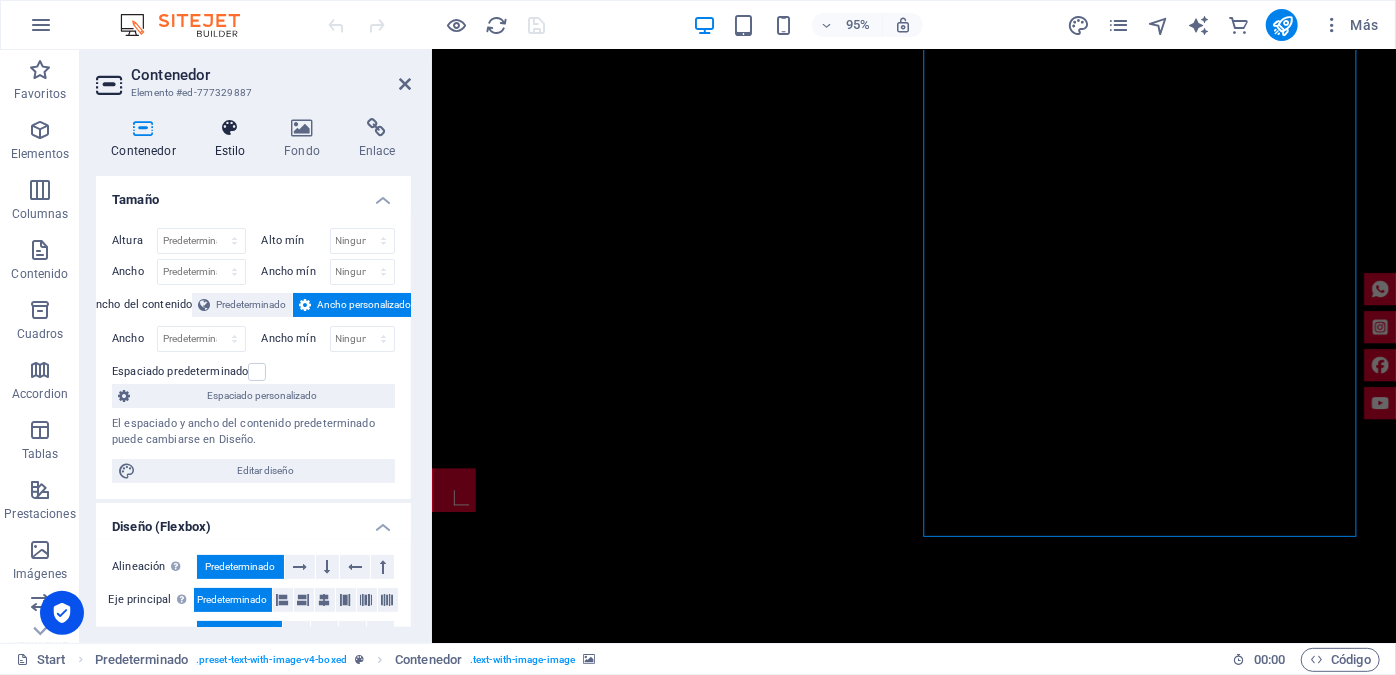 click on "Estilo" at bounding box center (234, 139) 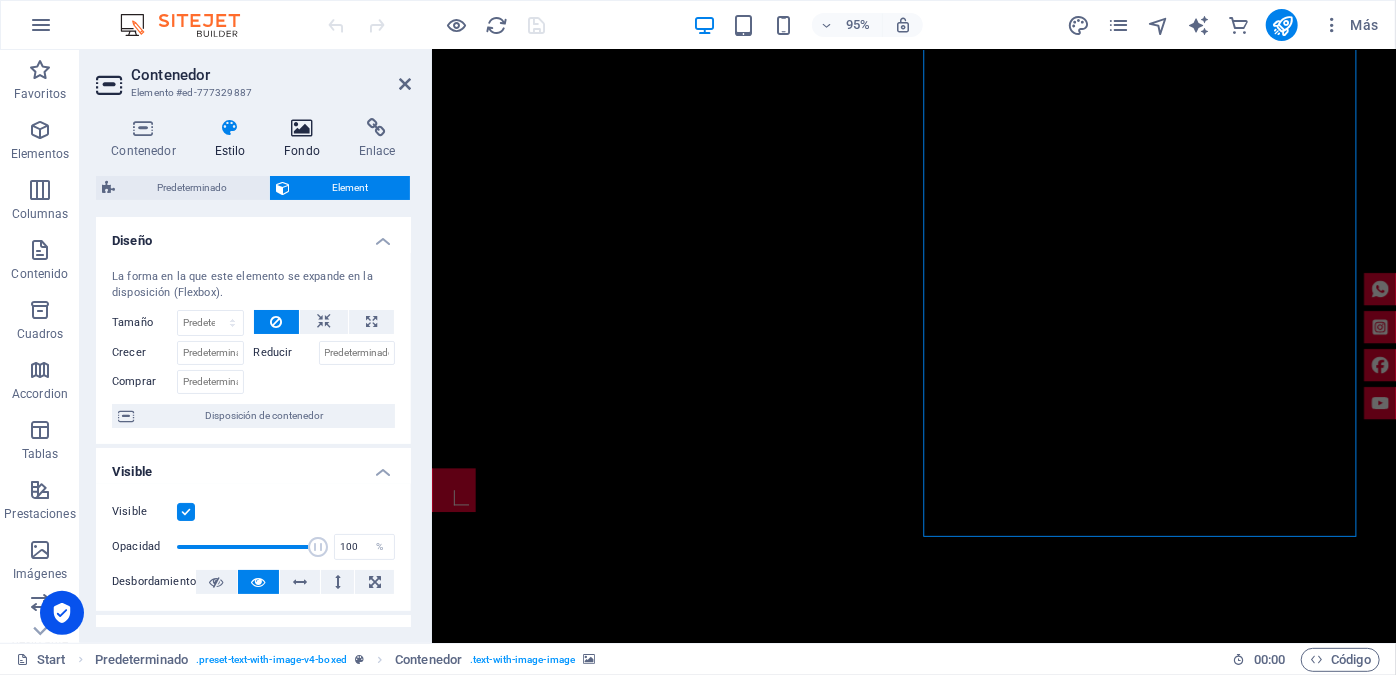 click on "Fondo" at bounding box center [306, 139] 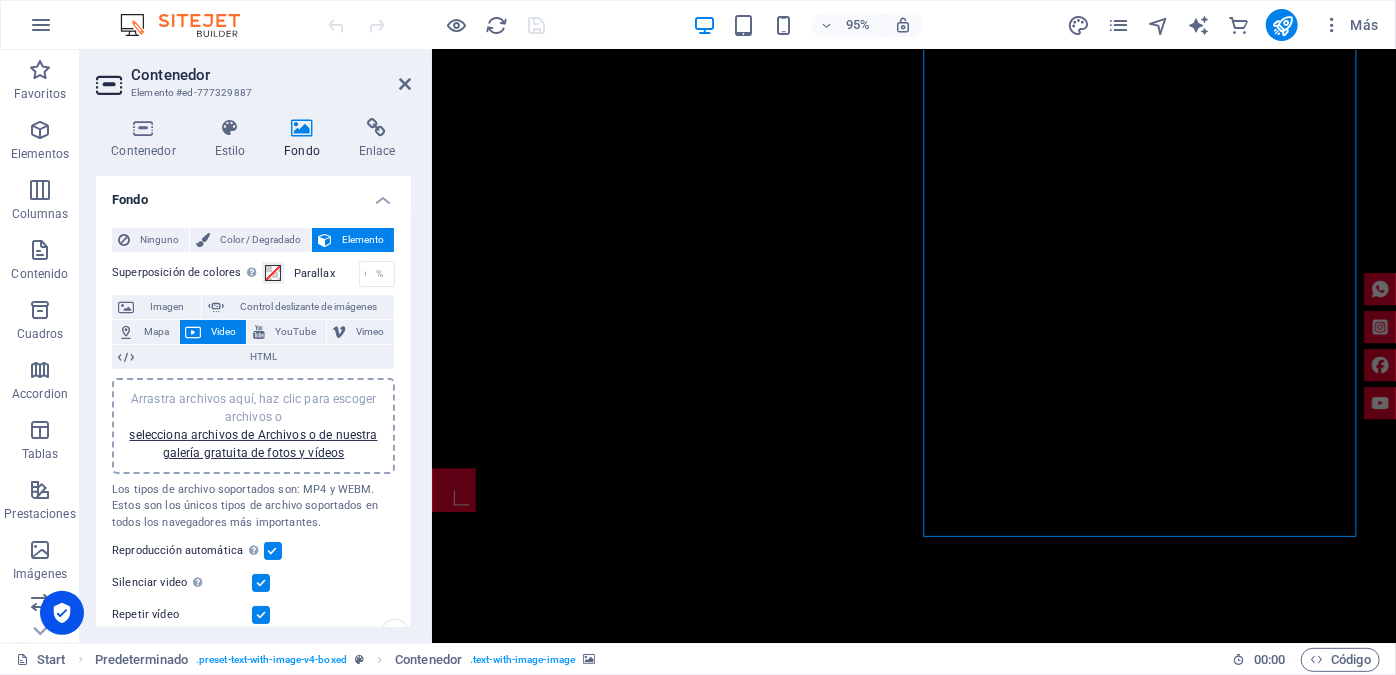 click at bounding box center (261, 583) 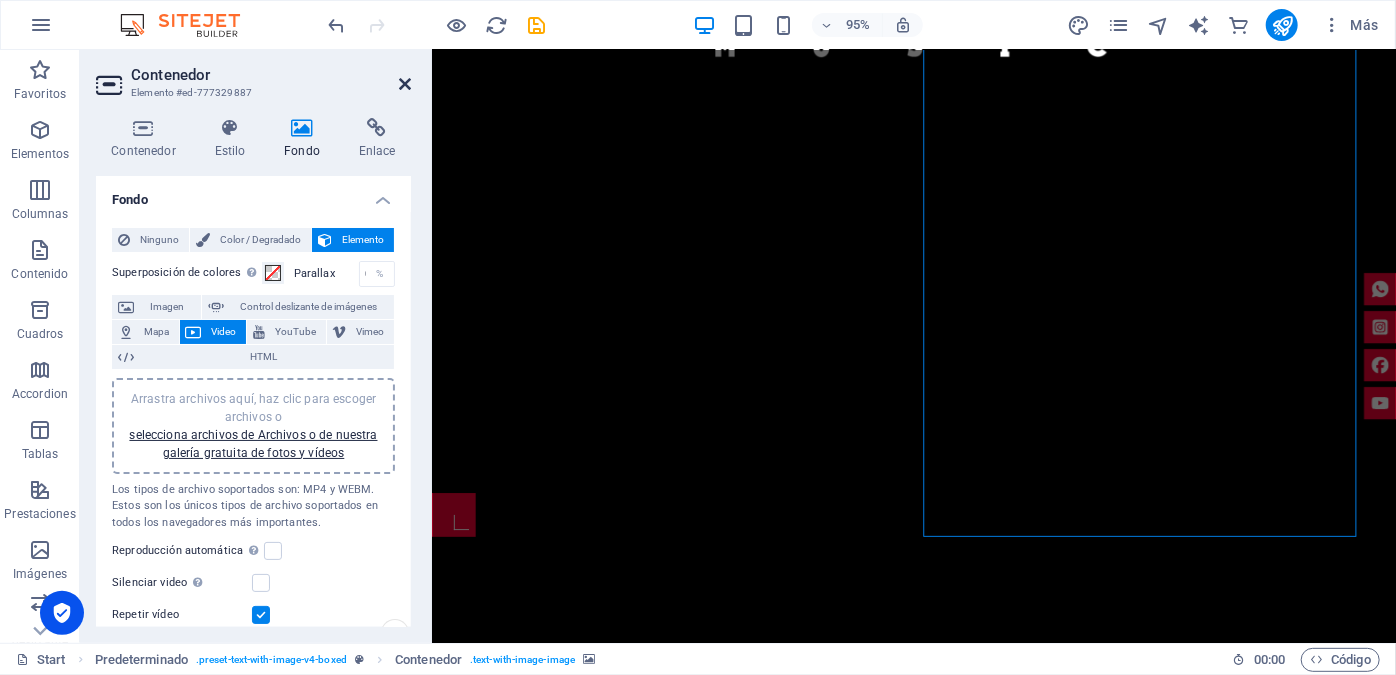 click at bounding box center (405, 84) 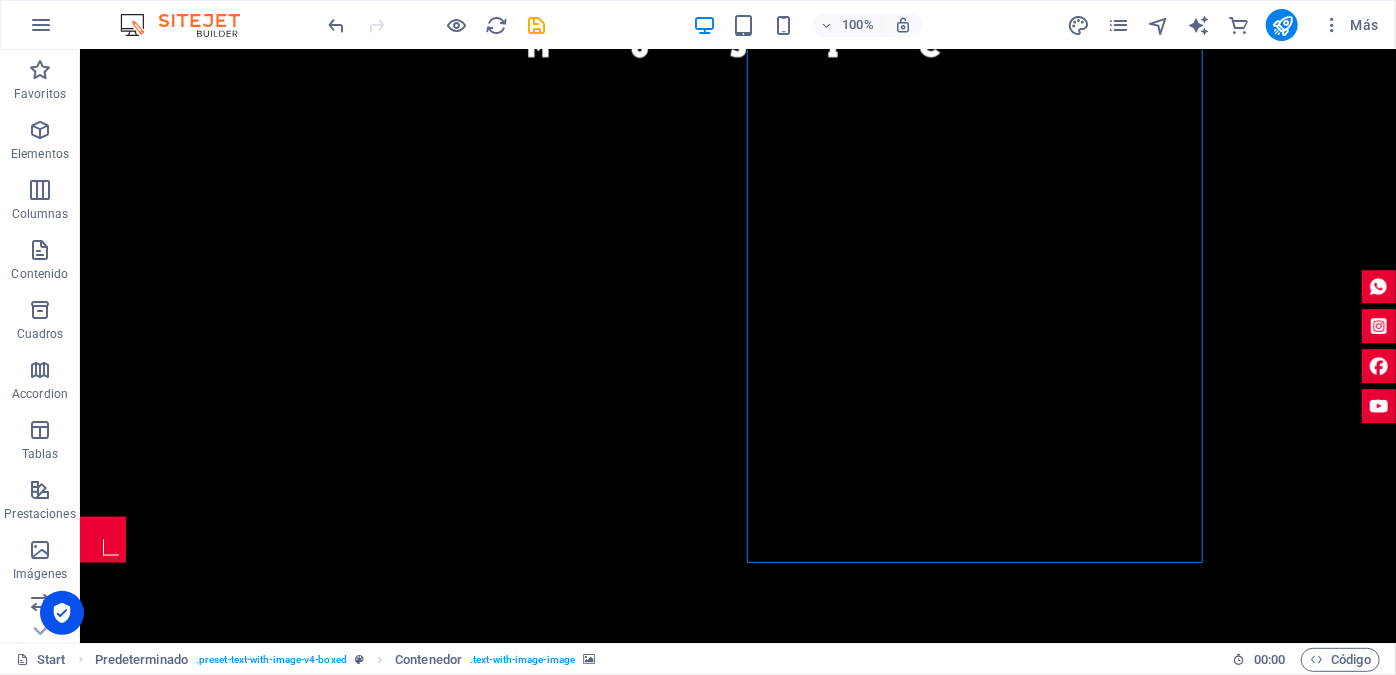 click at bounding box center (567, 1466) 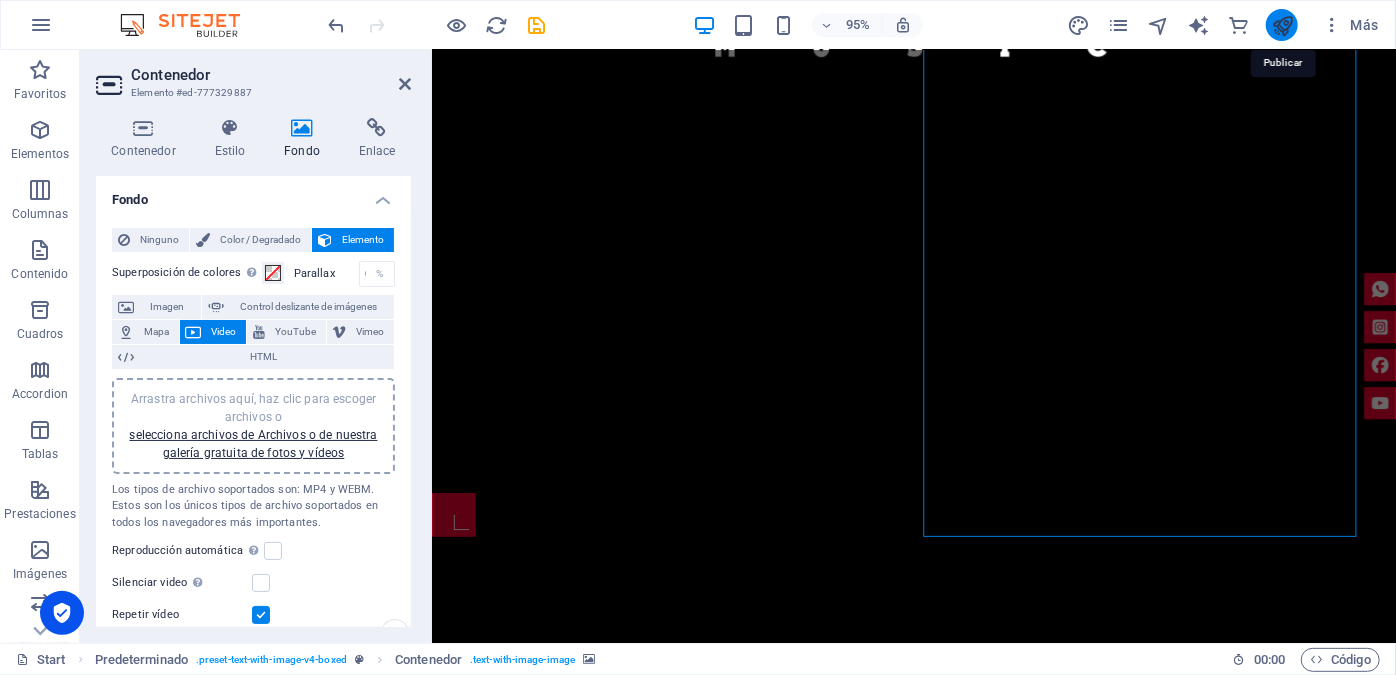 click at bounding box center [1282, 25] 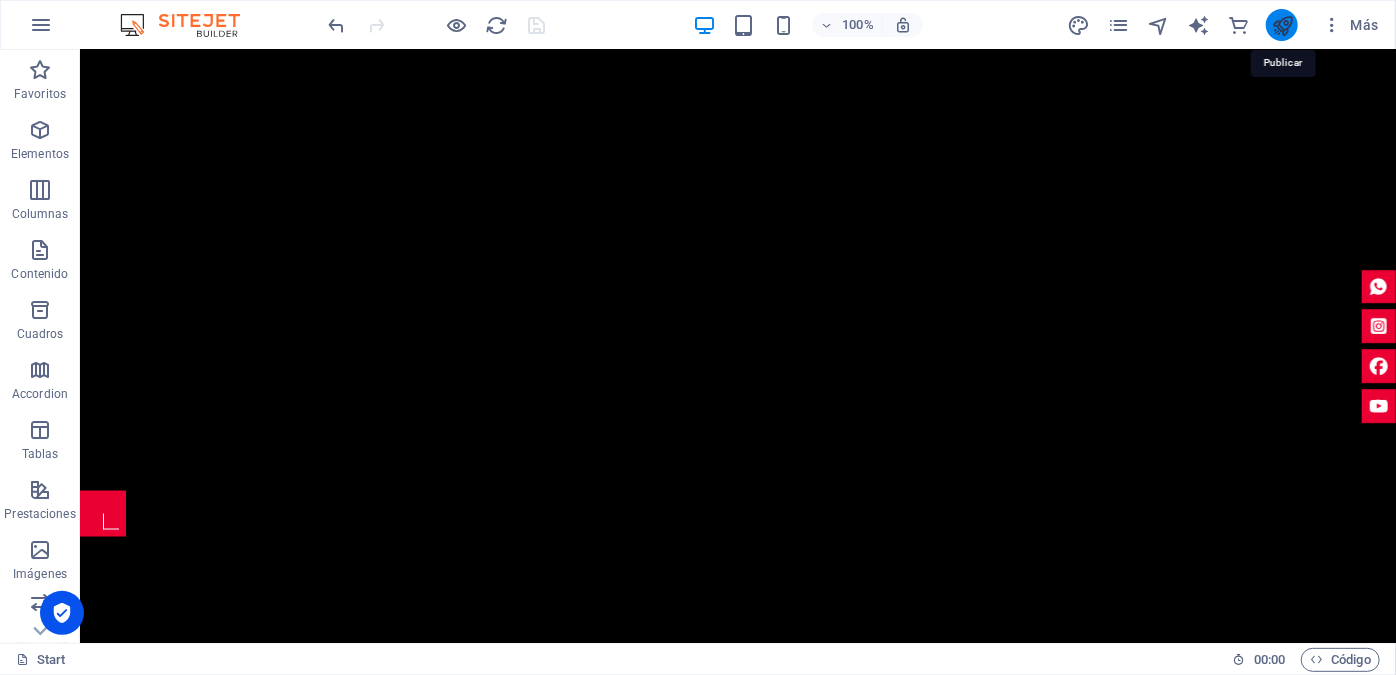 click at bounding box center [1282, 25] 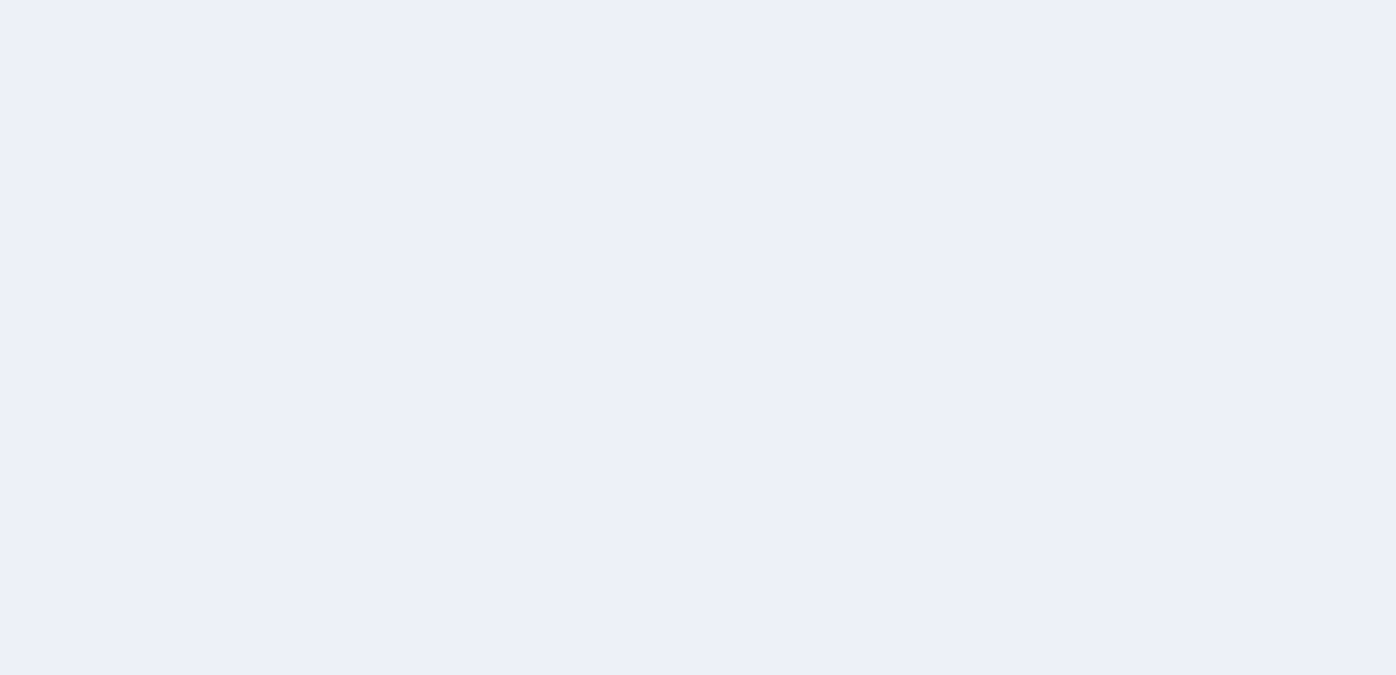 scroll, scrollTop: 0, scrollLeft: 0, axis: both 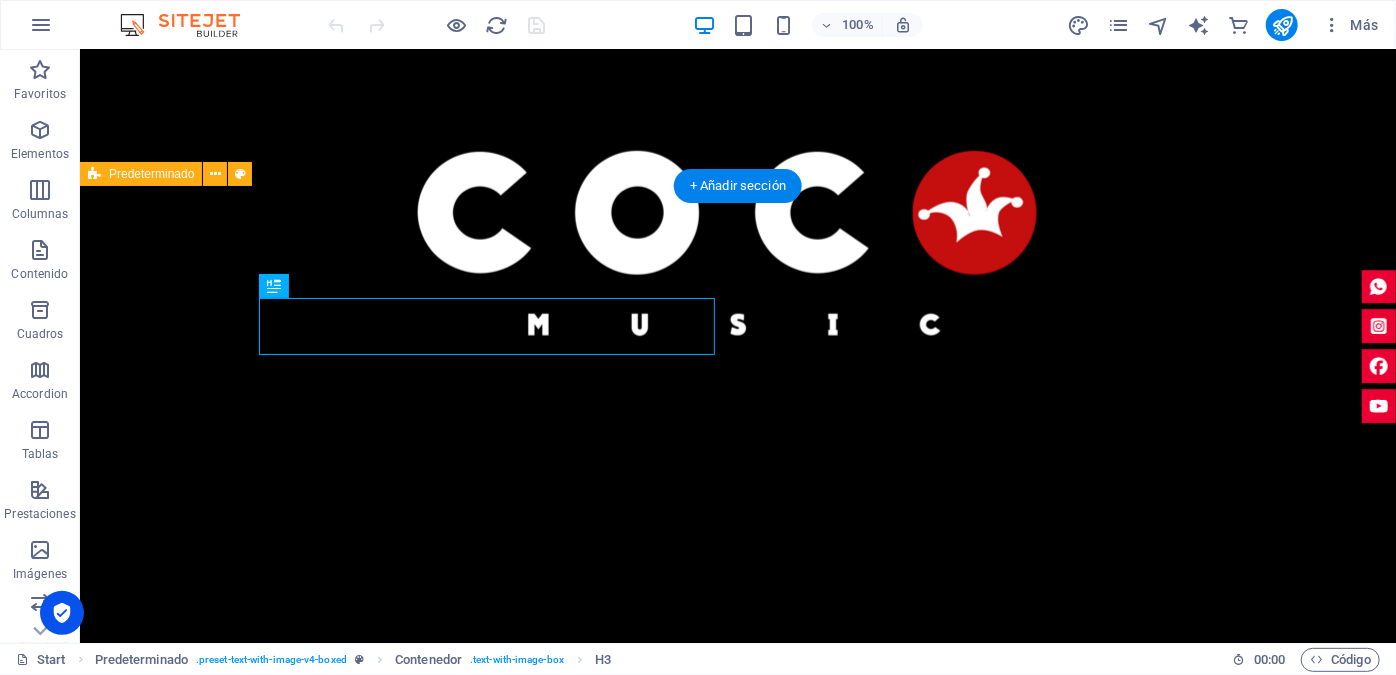 click at bounding box center [567, 1744] 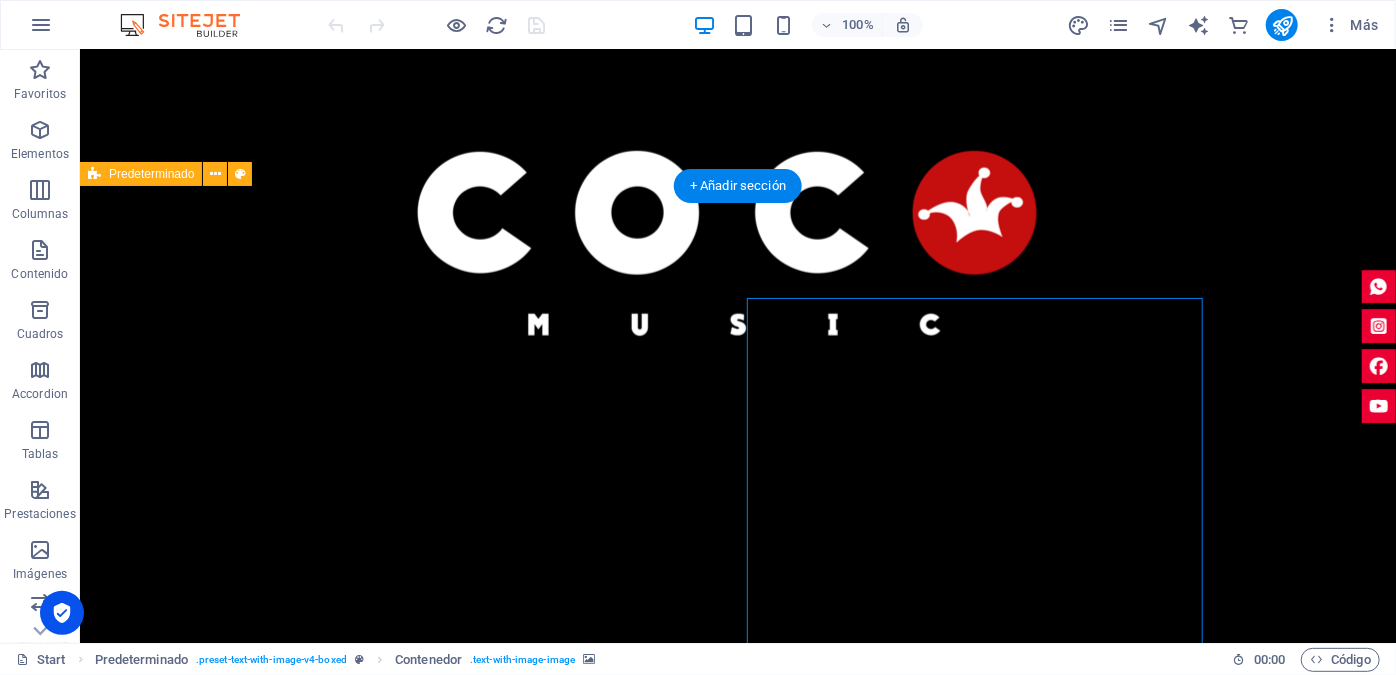 click at bounding box center (567, 1744) 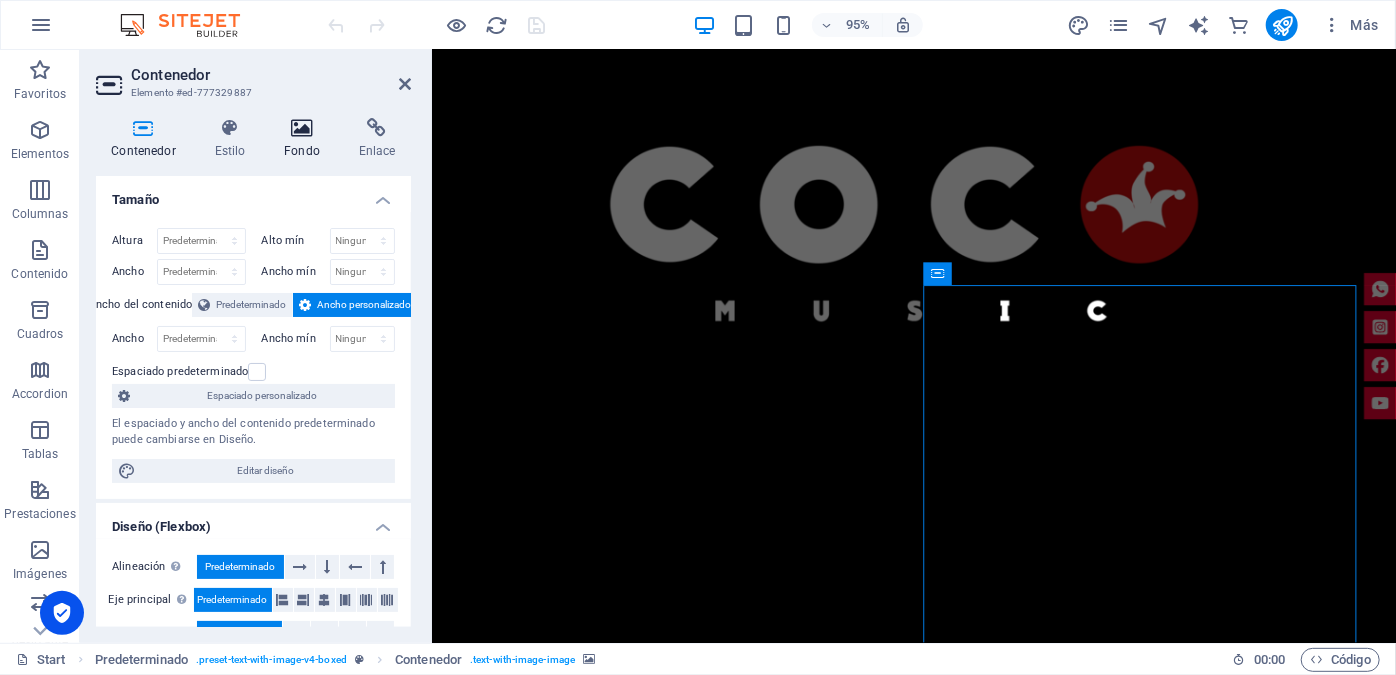 click at bounding box center [302, 128] 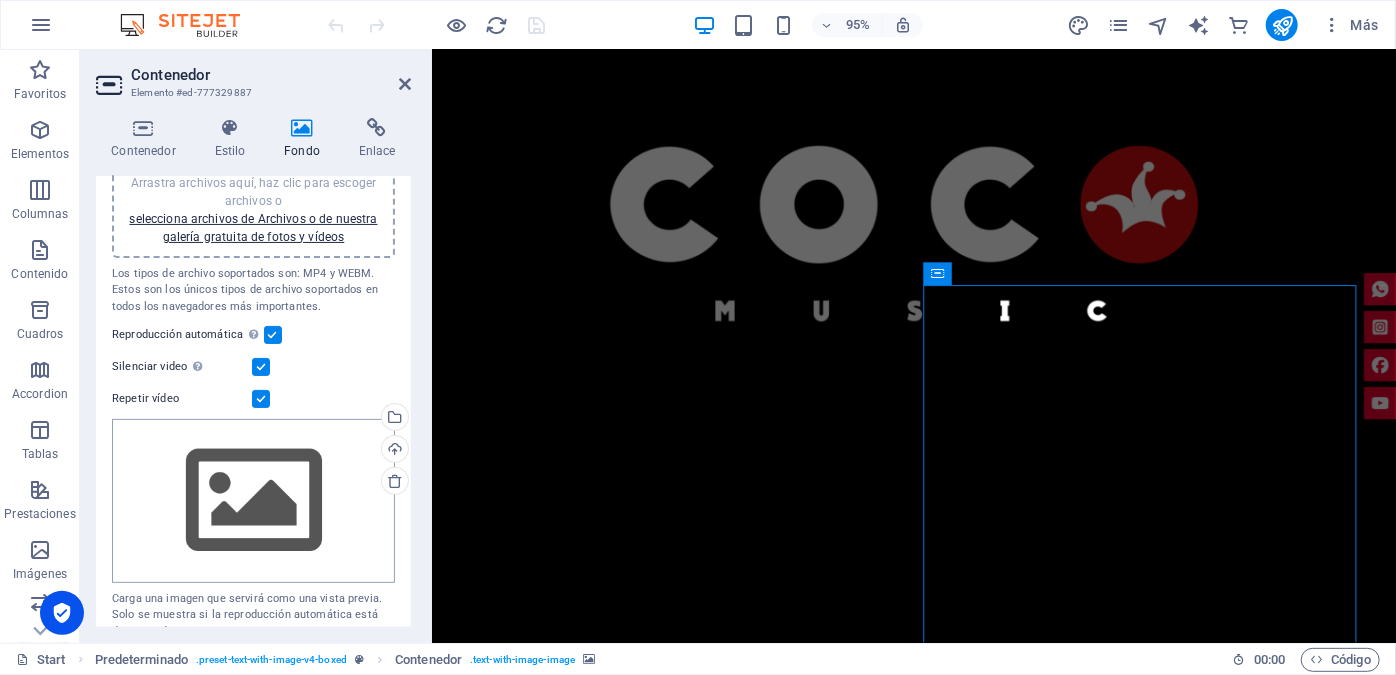 scroll, scrollTop: 241, scrollLeft: 0, axis: vertical 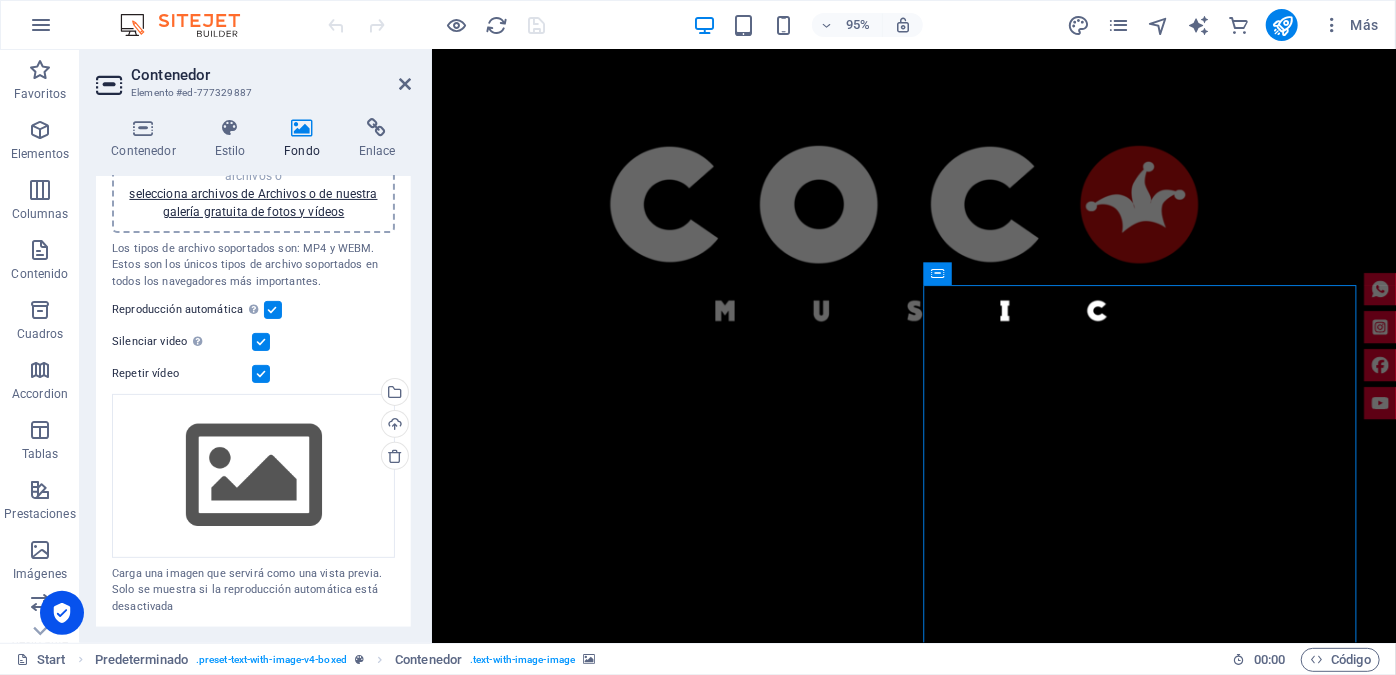 click at bounding box center [261, 342] 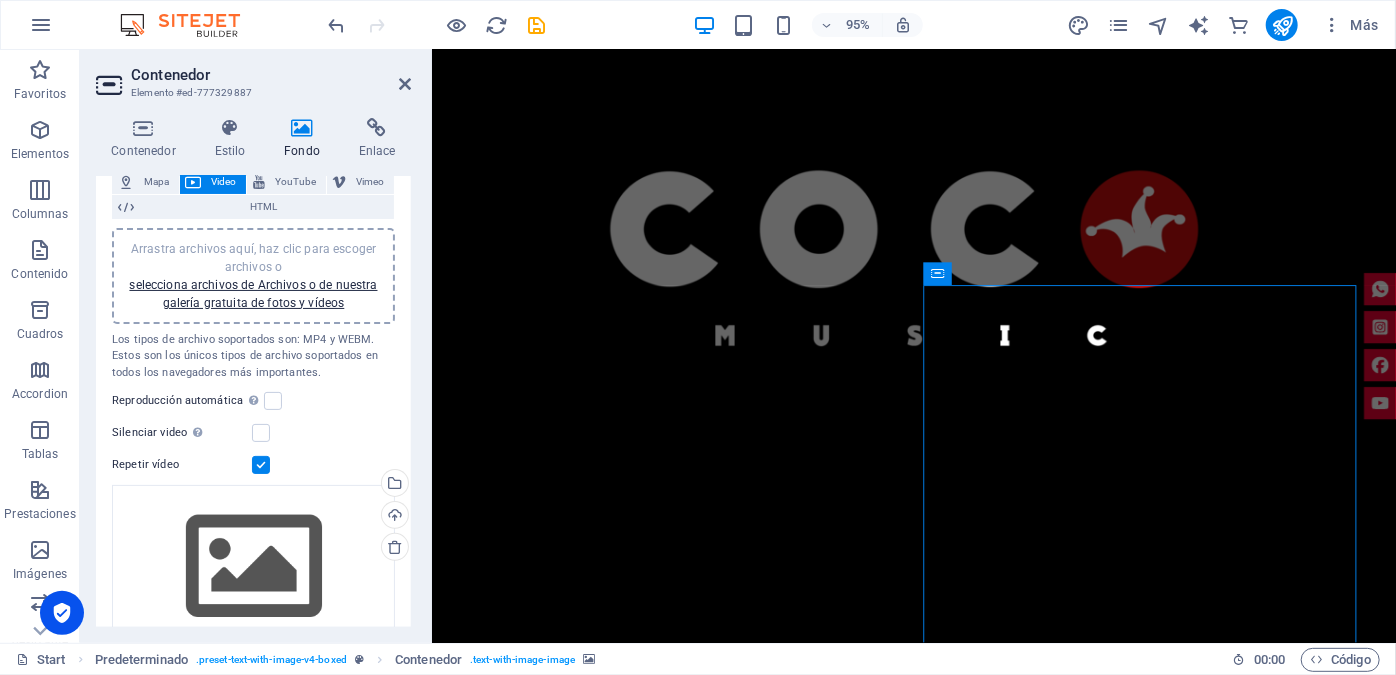 scroll, scrollTop: 0, scrollLeft: 0, axis: both 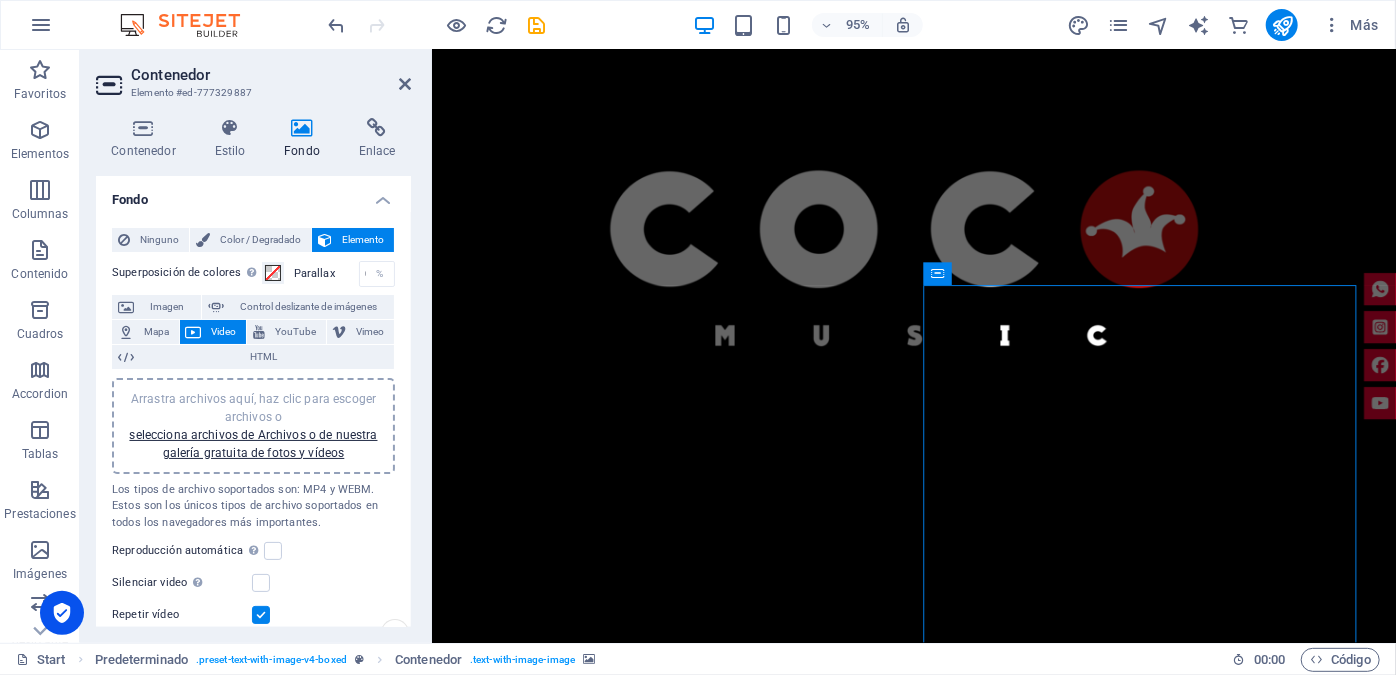 click at bounding box center [919, 1771] 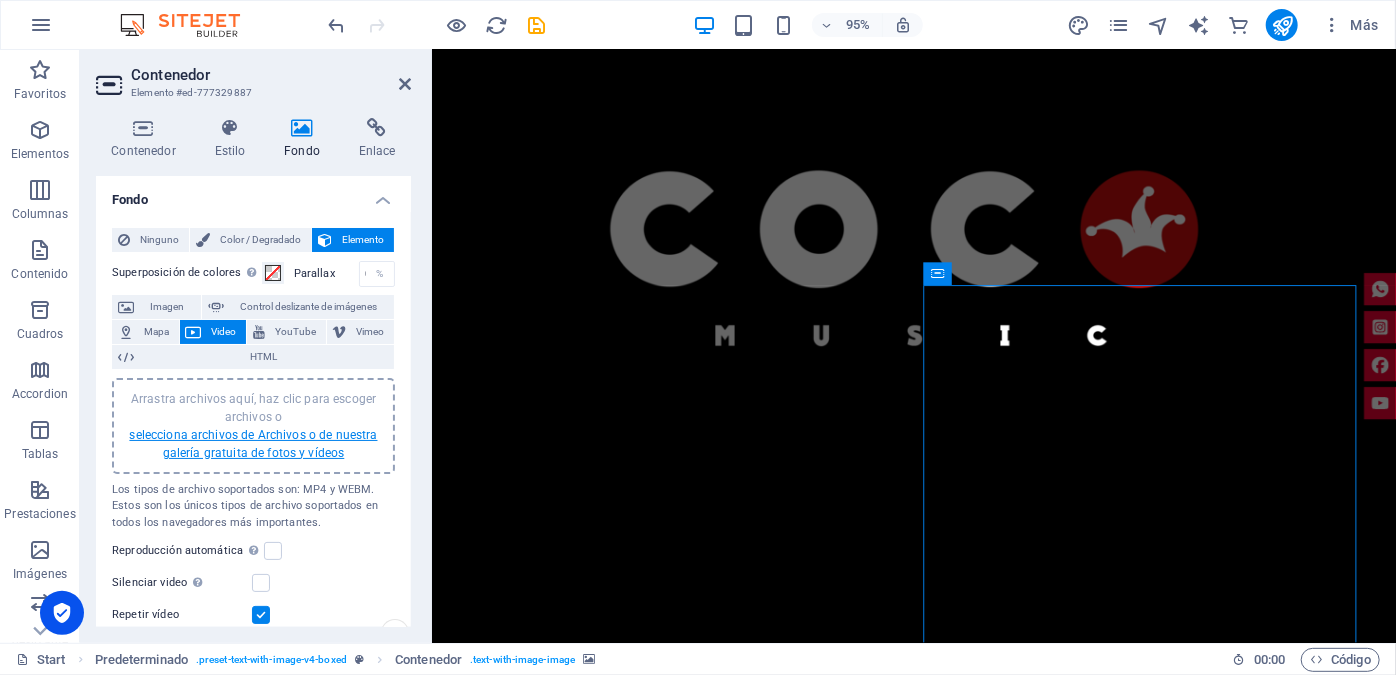 click on "selecciona archivos de Archivos o de nuestra galería gratuita de fotos y vídeos" at bounding box center (253, 444) 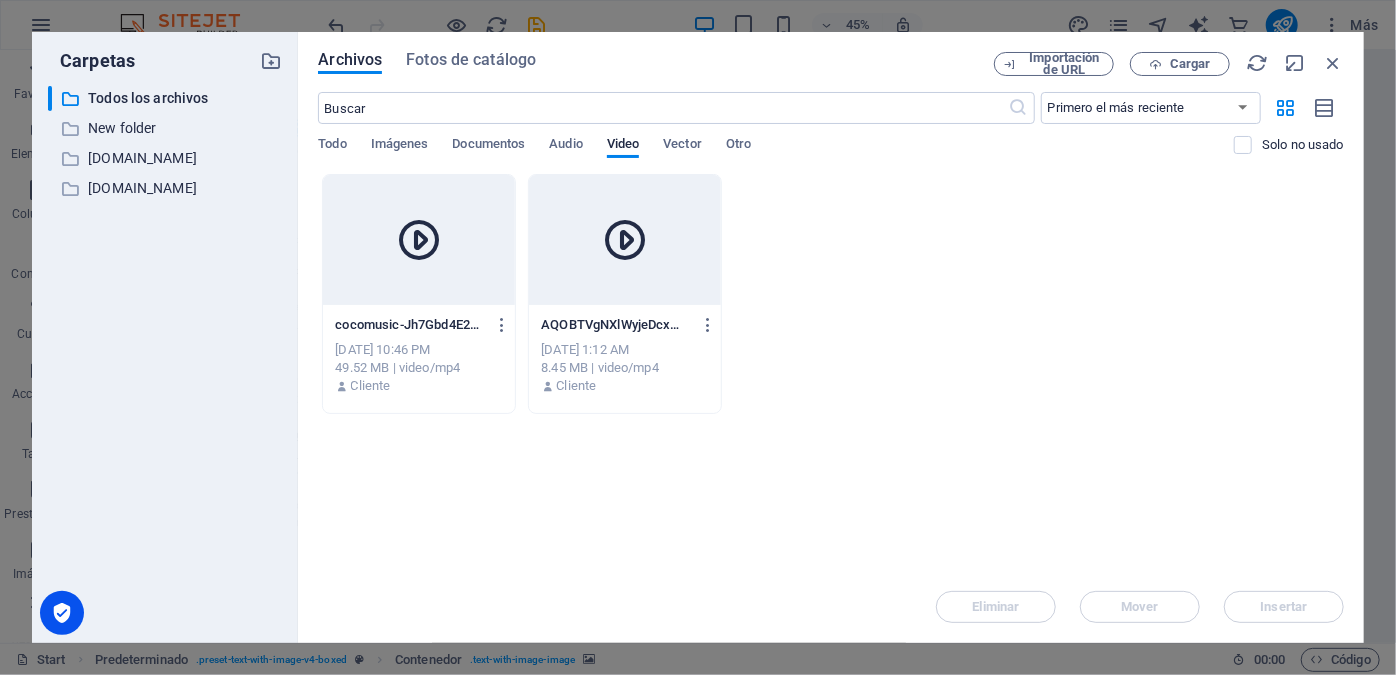 click at bounding box center (419, 240) 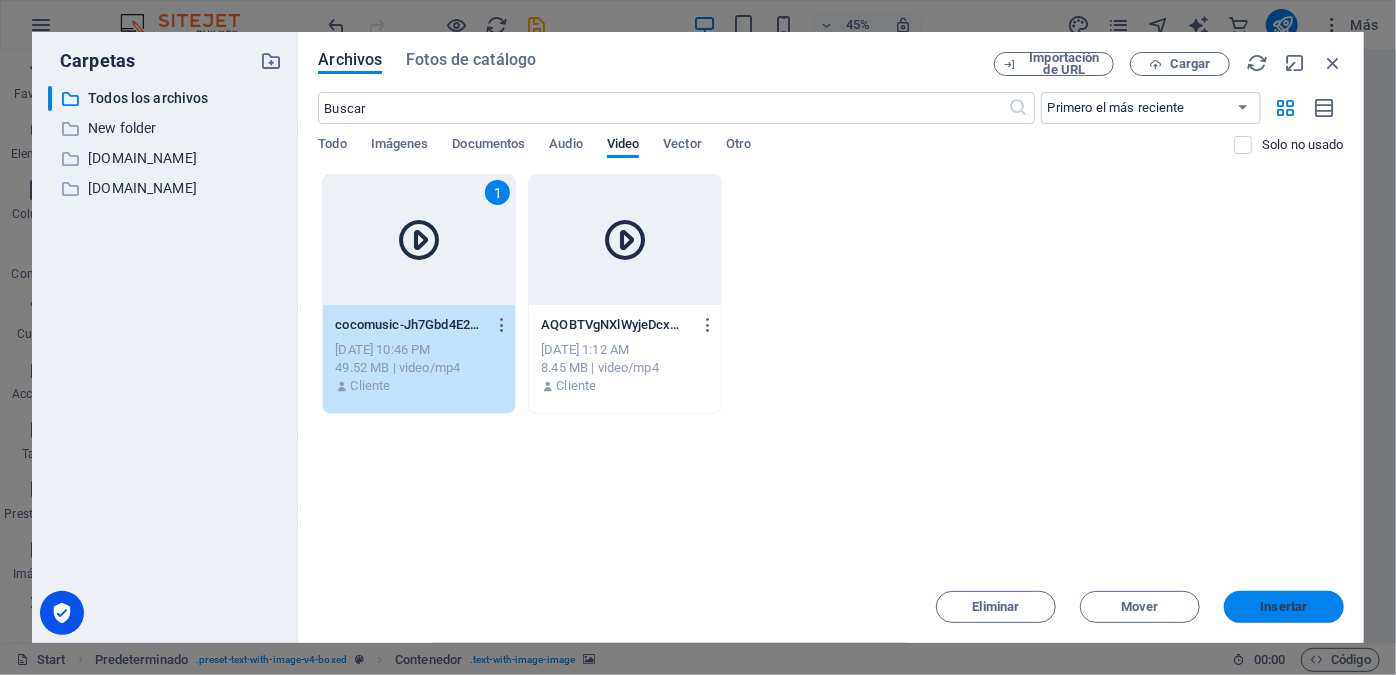 click on "Insertar" at bounding box center (1284, 607) 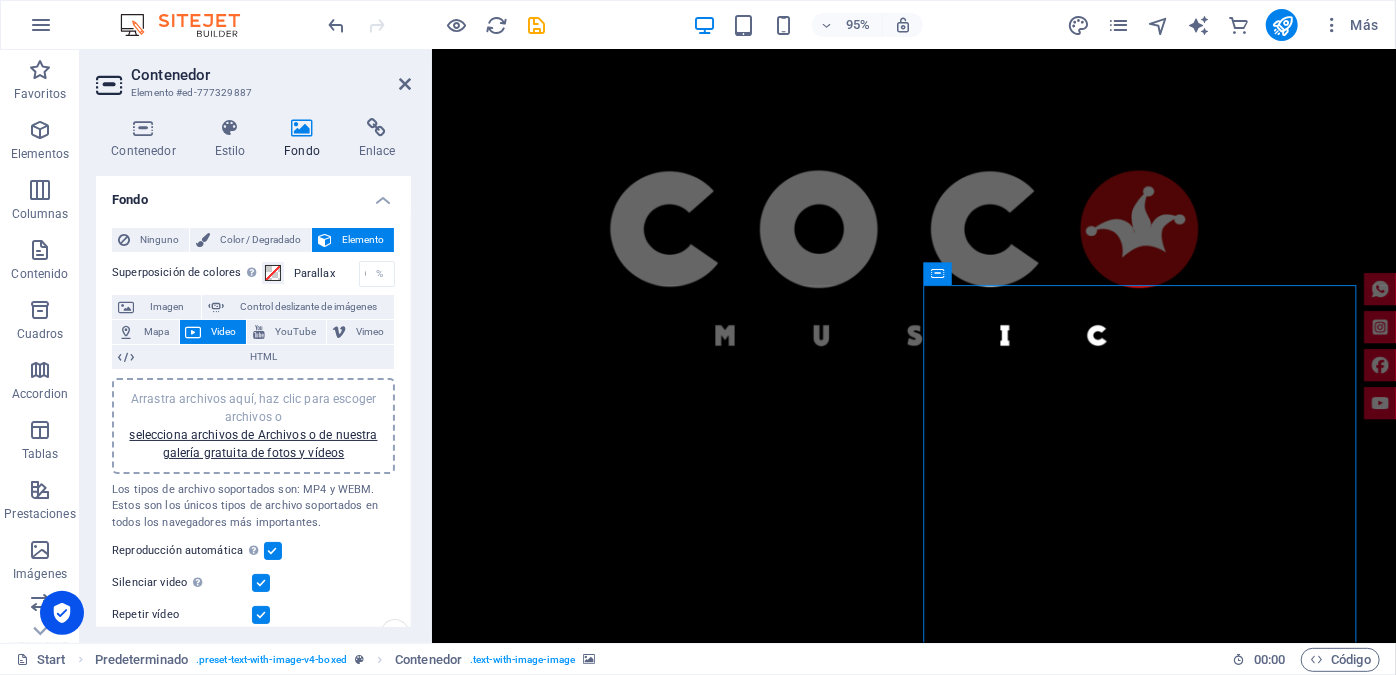 click at bounding box center [273, 551] 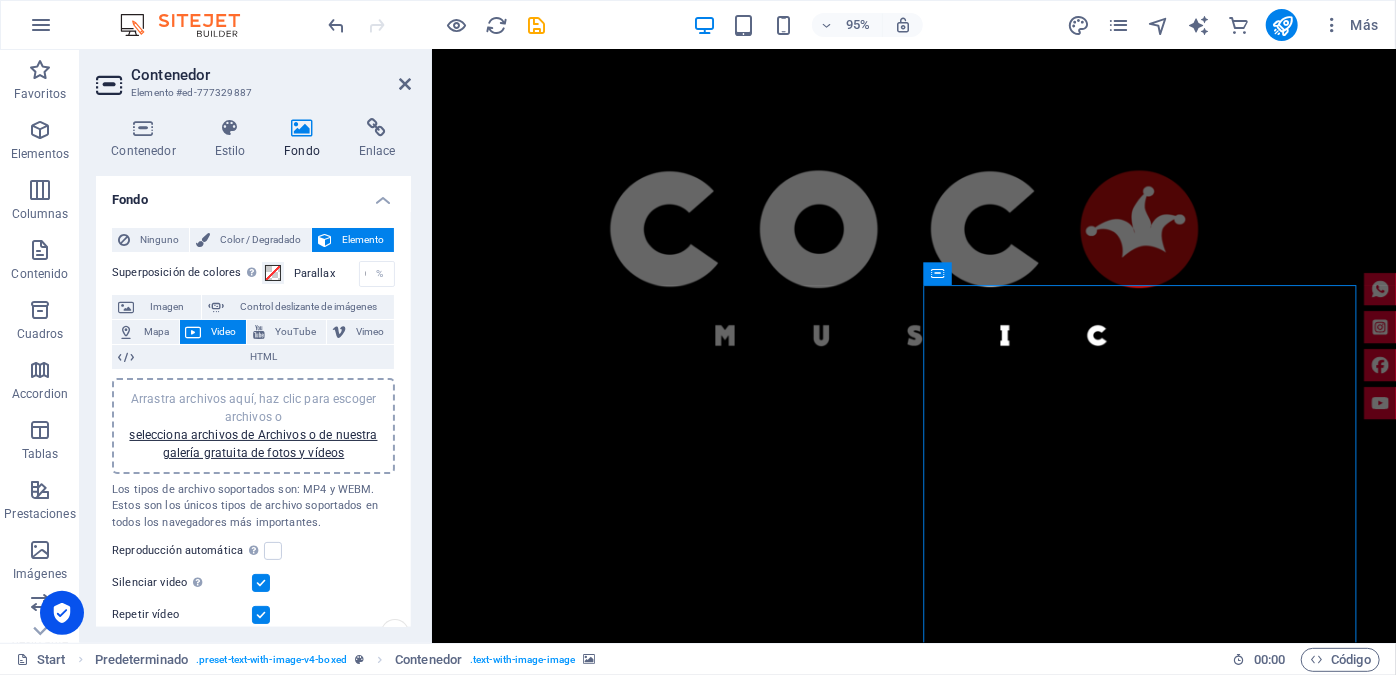 click at bounding box center [261, 583] 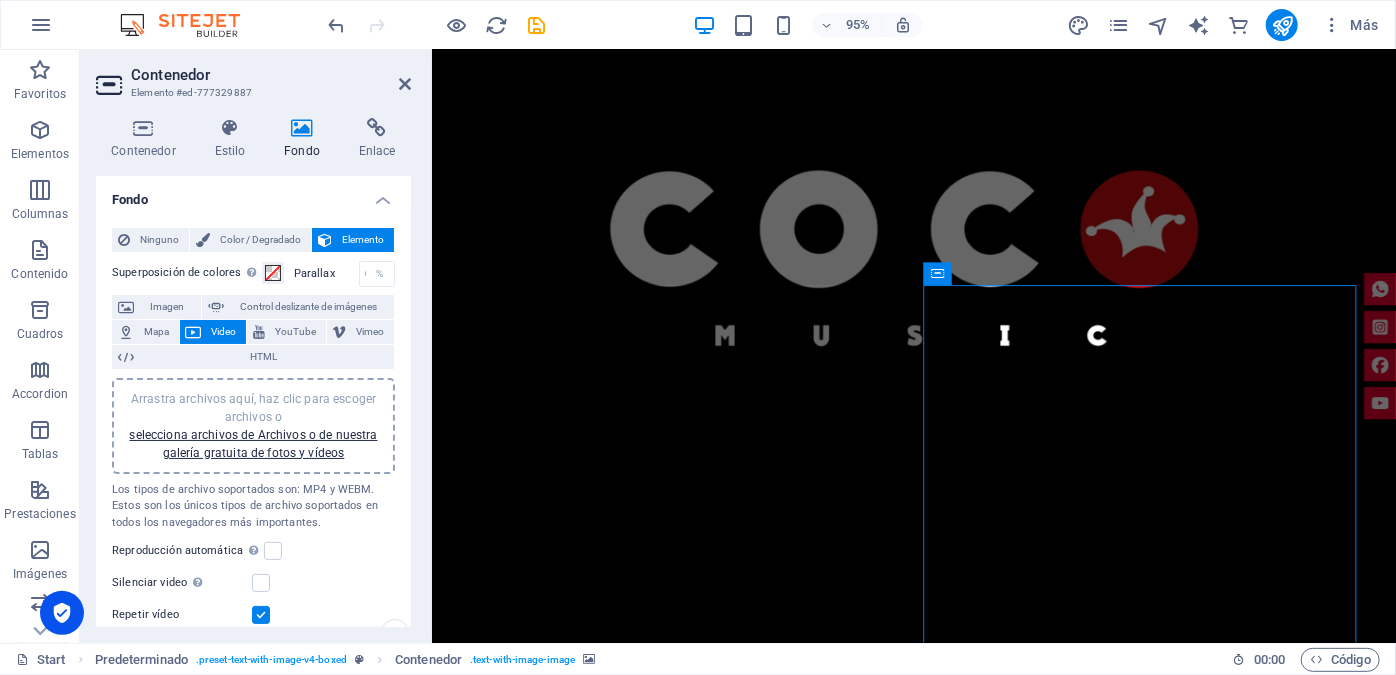scroll, scrollTop: 241, scrollLeft: 0, axis: vertical 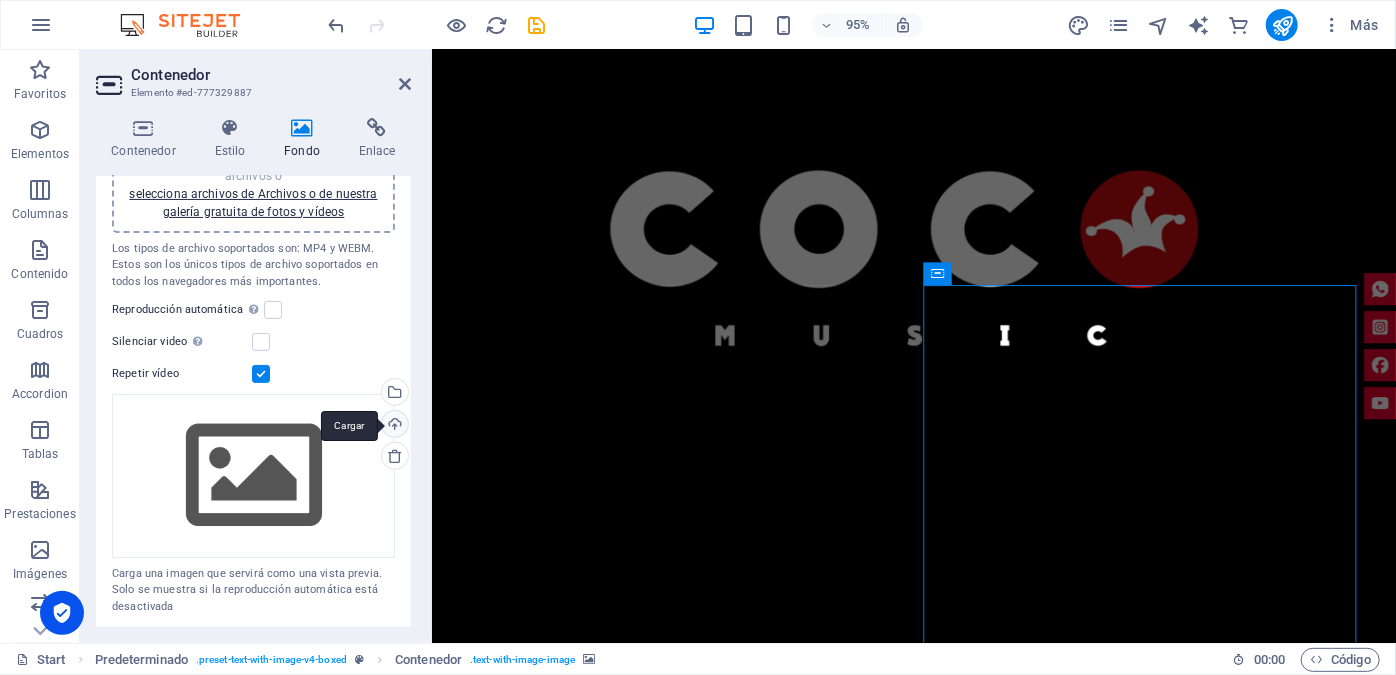 click on "Cargar" at bounding box center [393, 426] 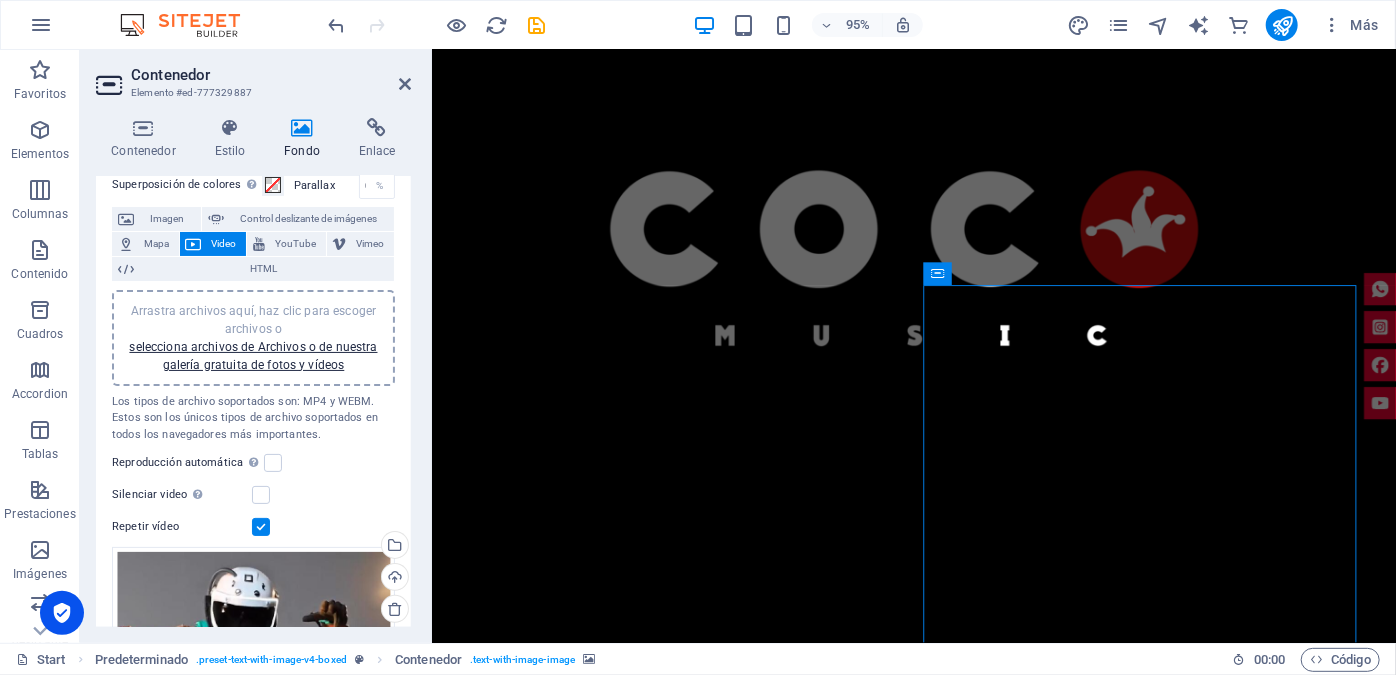 scroll, scrollTop: 0, scrollLeft: 0, axis: both 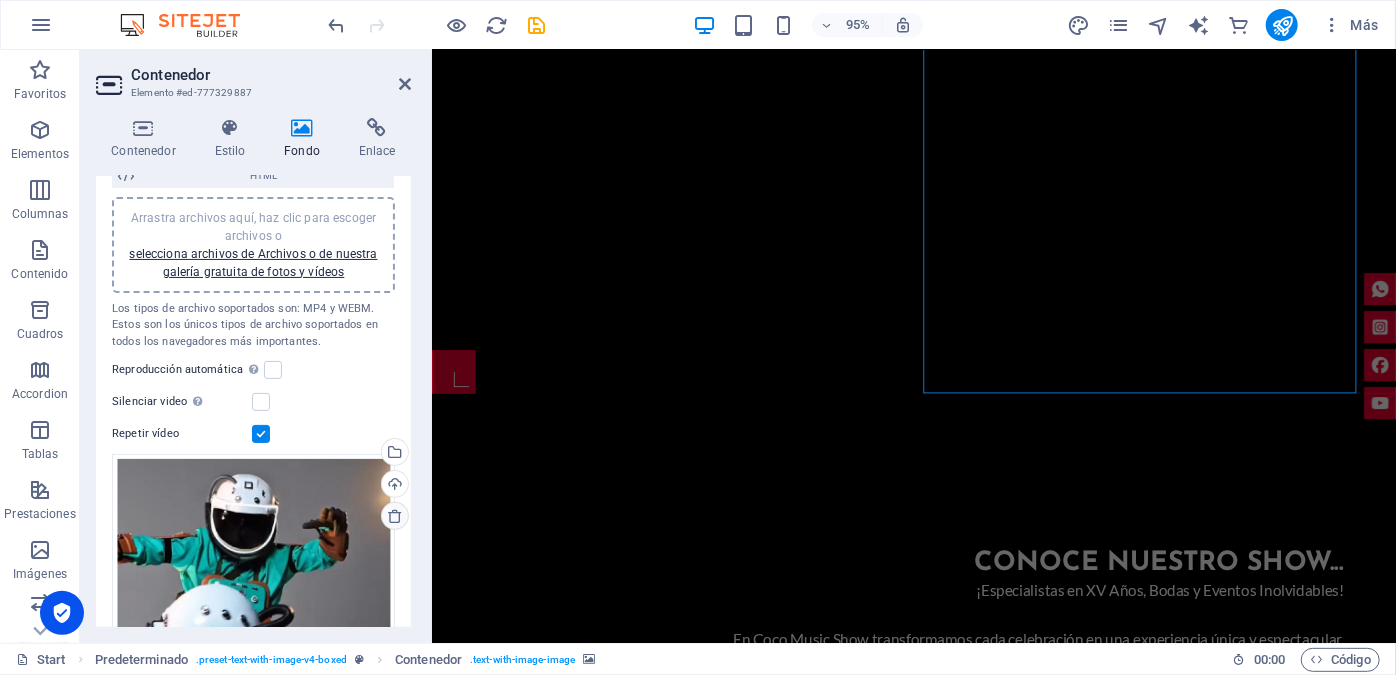 click at bounding box center [395, 516] 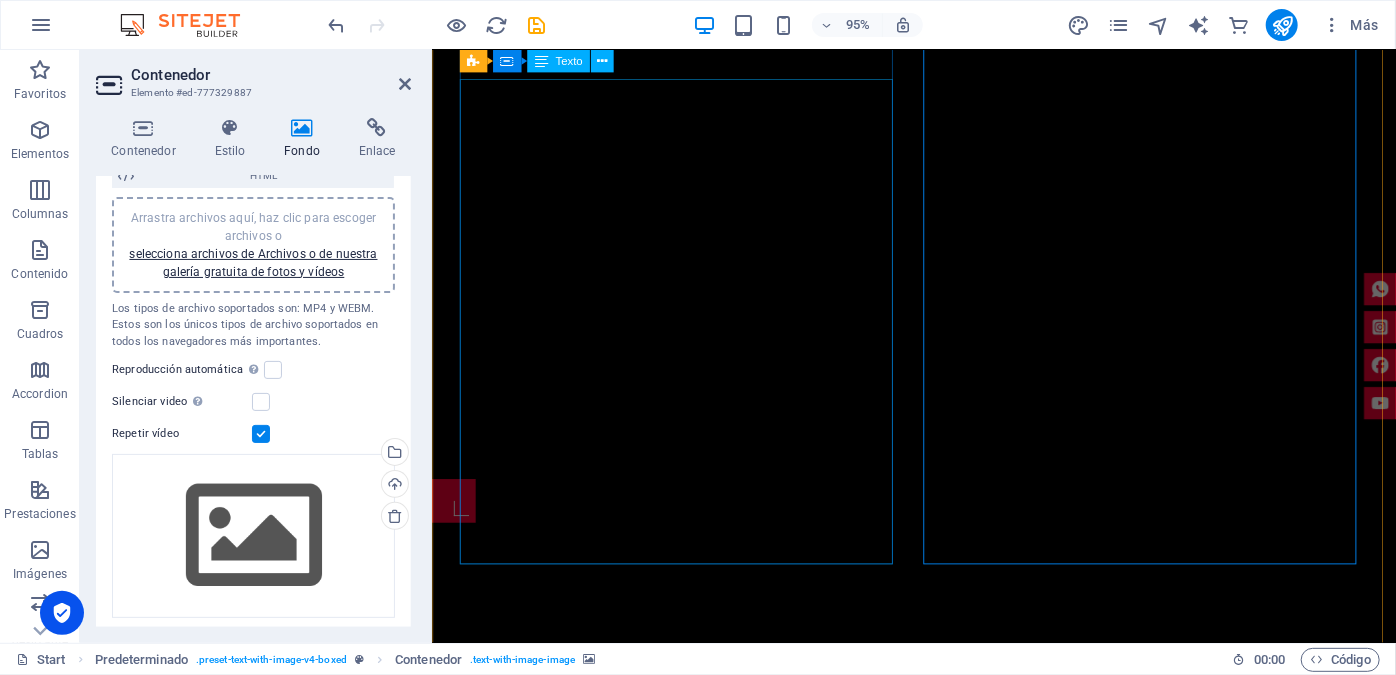 scroll, scrollTop: 1332, scrollLeft: 0, axis: vertical 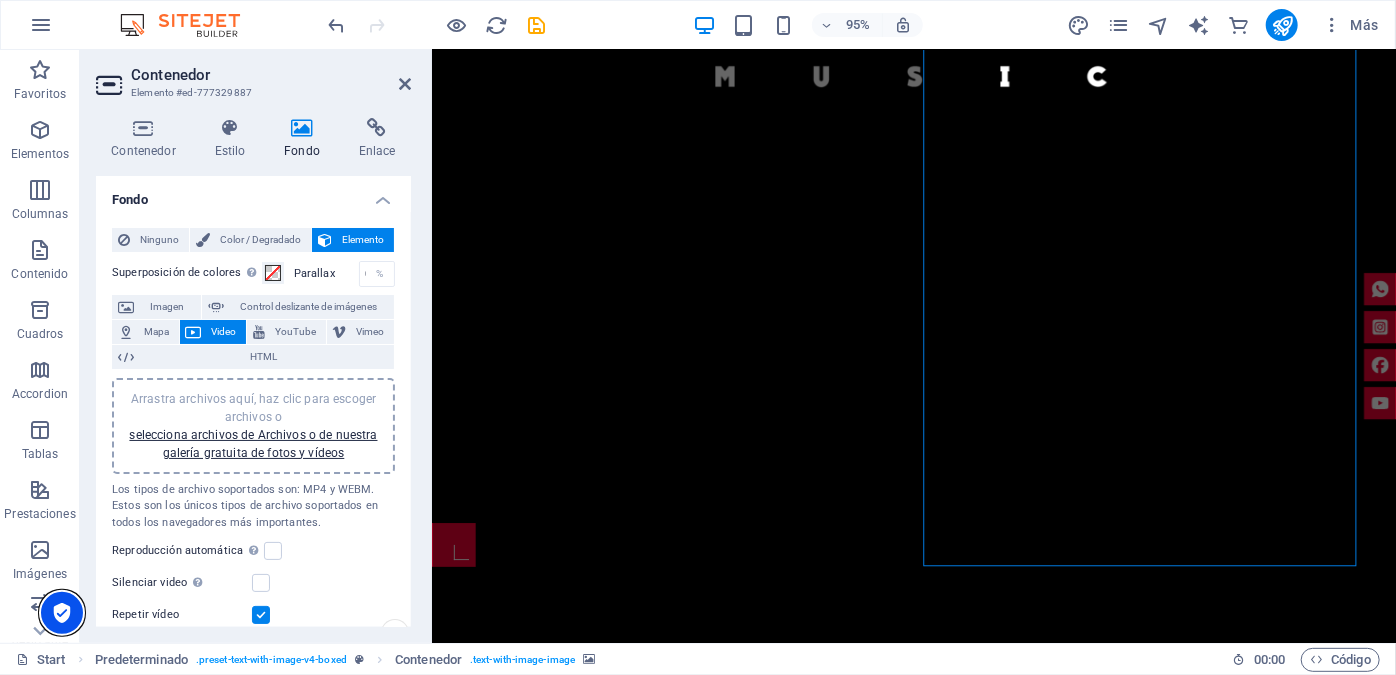click at bounding box center (62, 613) 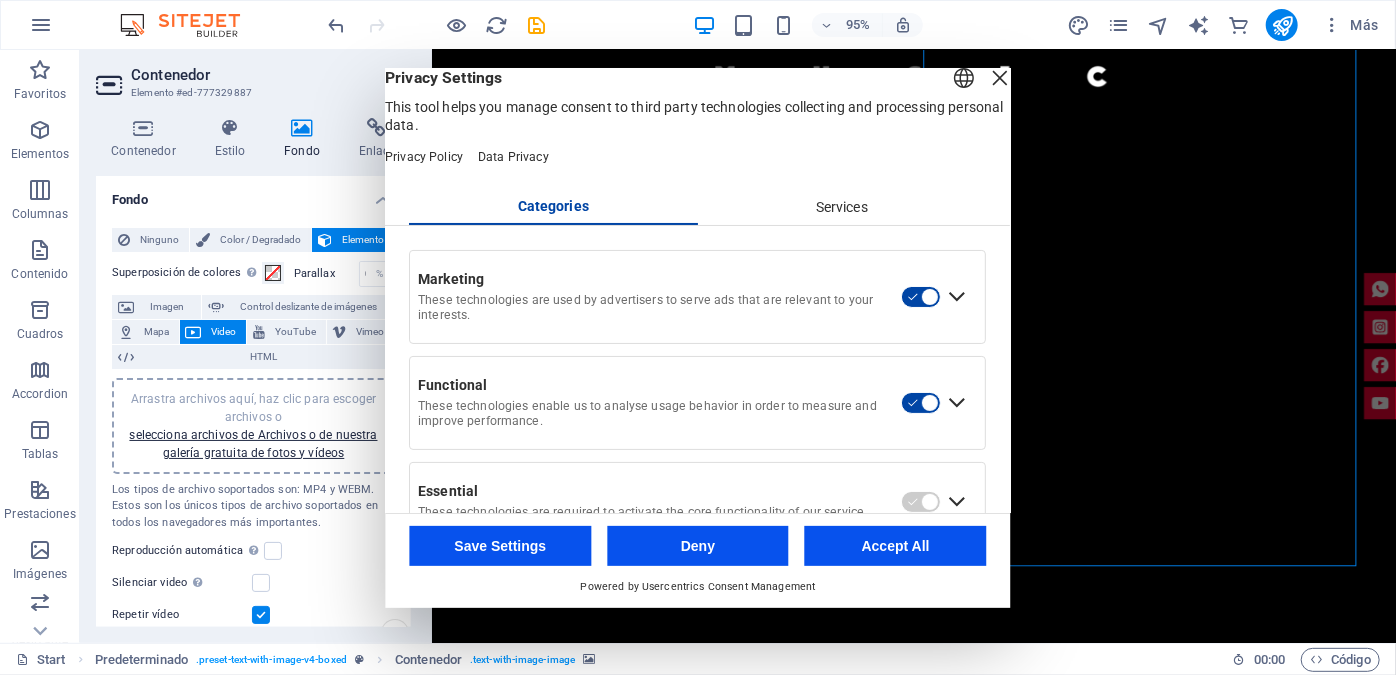 click at bounding box center (1001, 78) 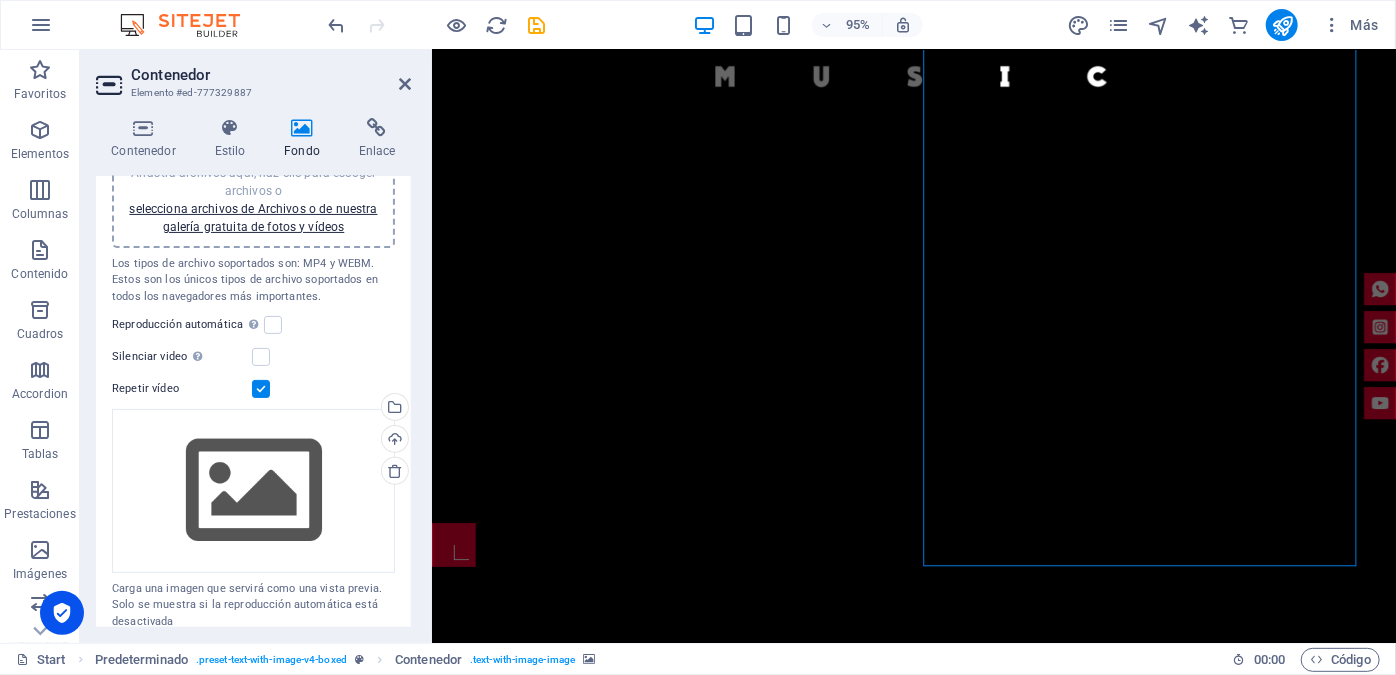 scroll, scrollTop: 241, scrollLeft: 0, axis: vertical 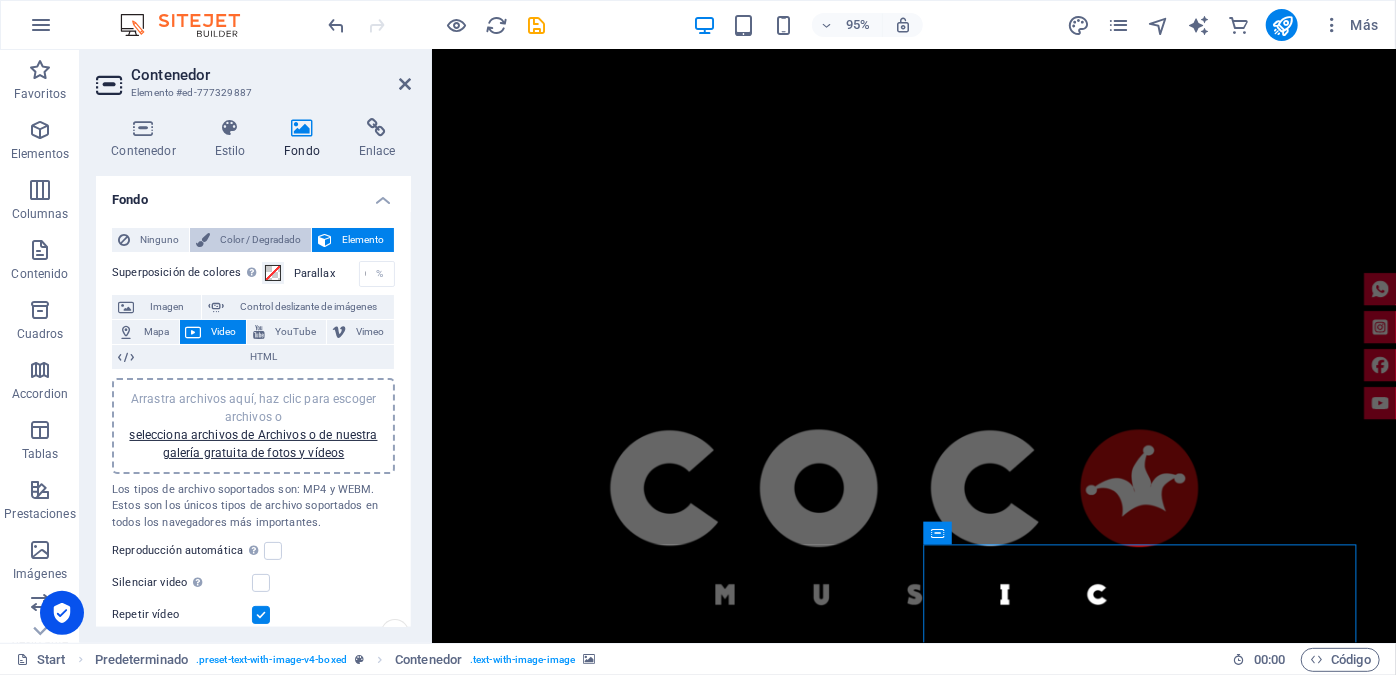 click on "Color / Degradado" at bounding box center [260, 240] 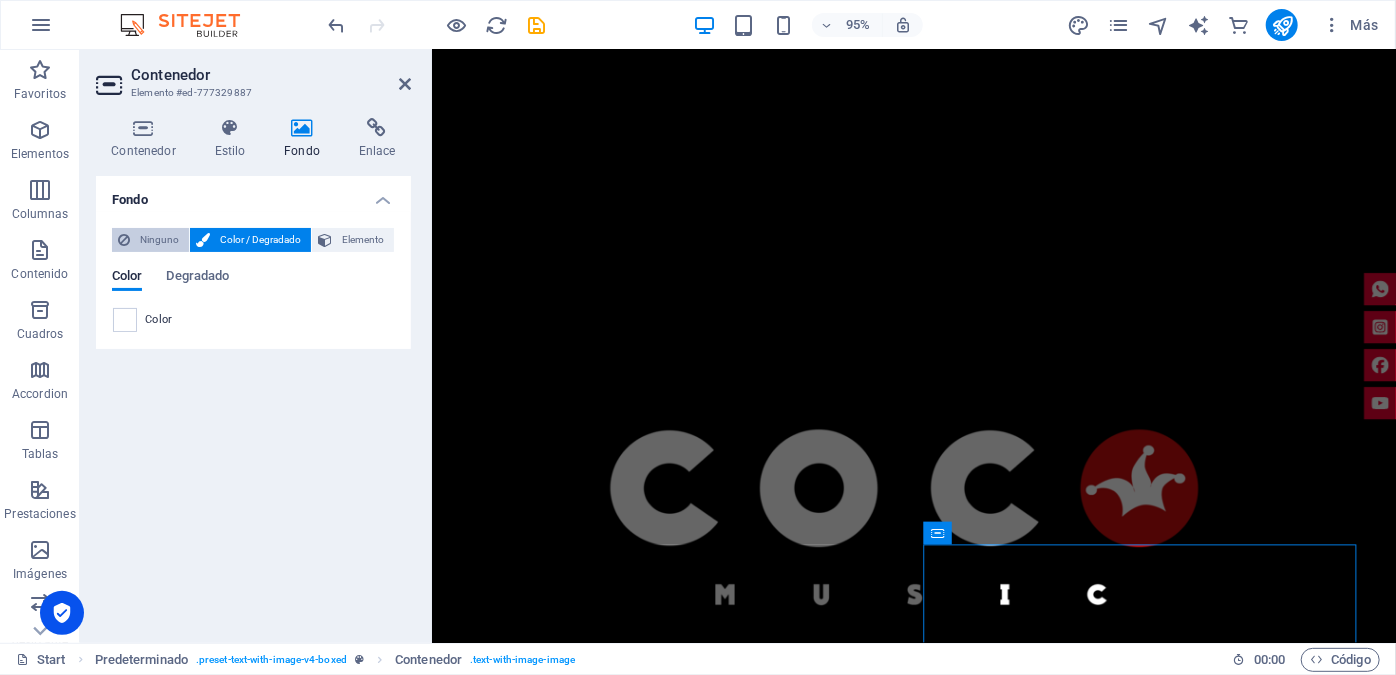 click on "Ninguno" at bounding box center (159, 240) 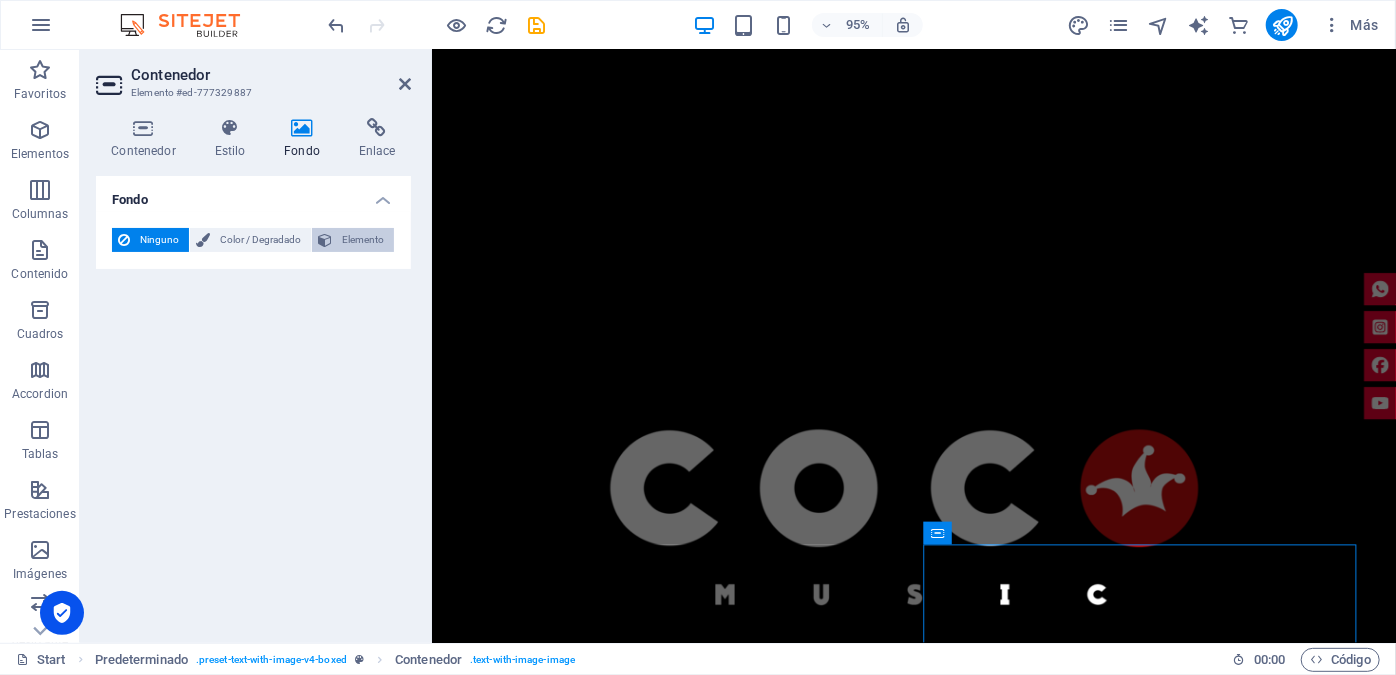 click on "Elemento" at bounding box center [353, 240] 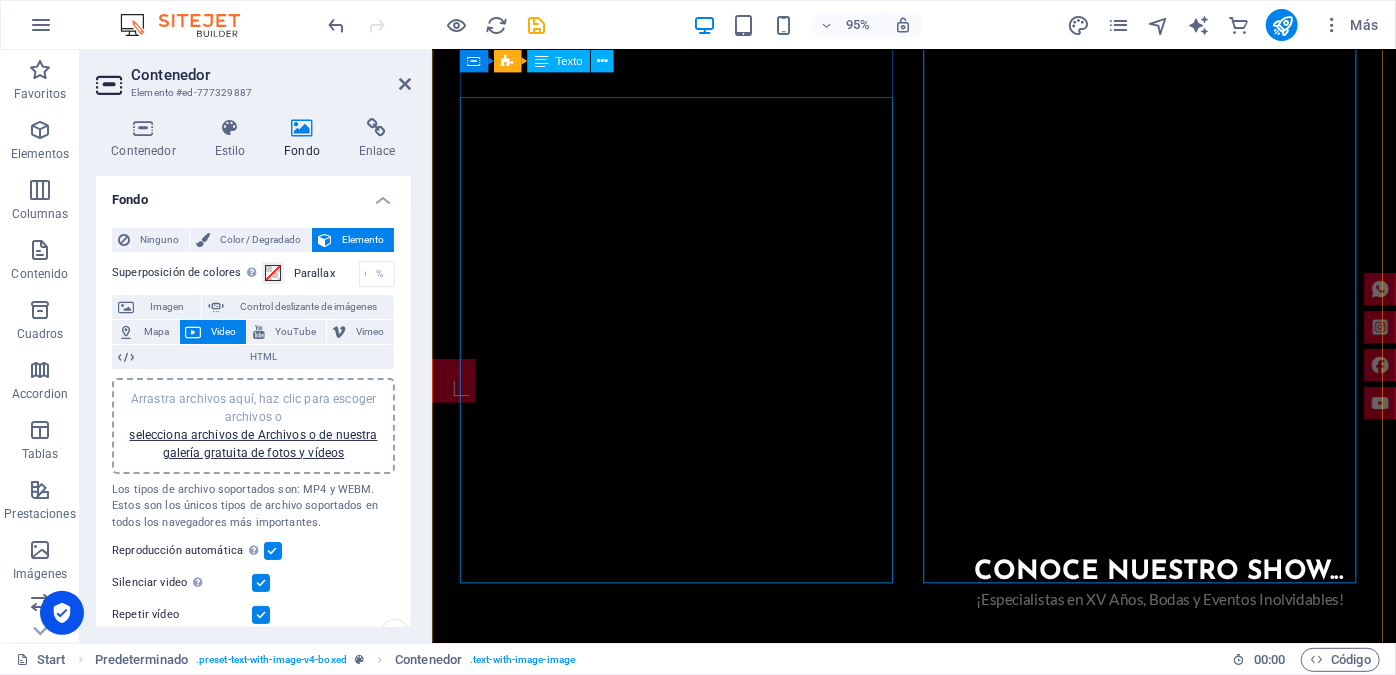 scroll, scrollTop: 1241, scrollLeft: 0, axis: vertical 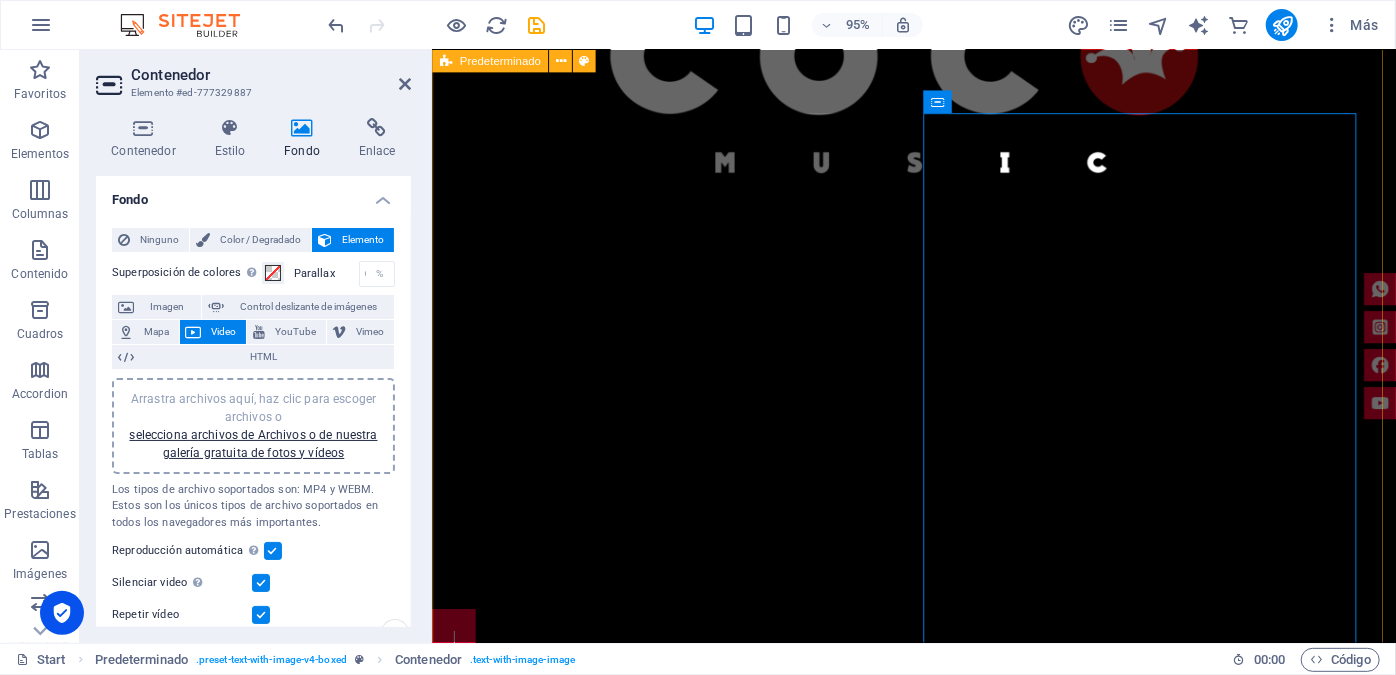 click at bounding box center [919, 1589] 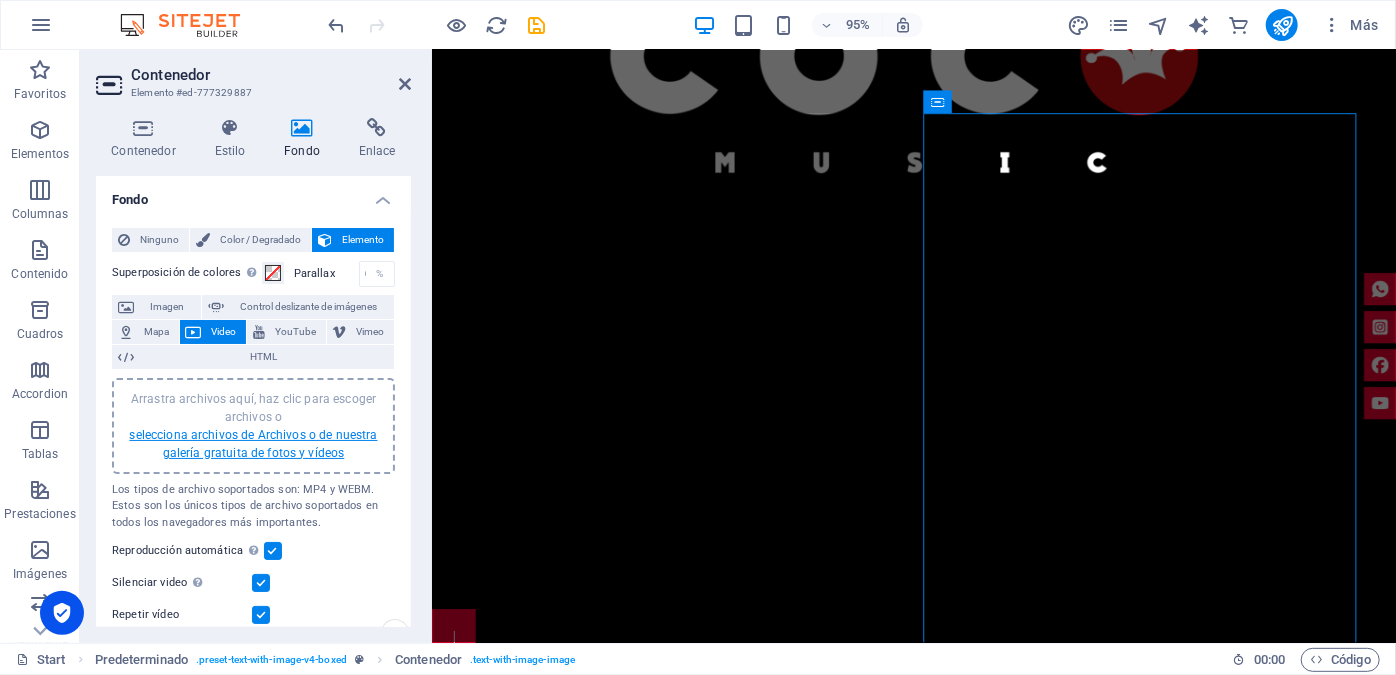 click on "selecciona archivos de Archivos o de nuestra galería gratuita de fotos y vídeos" at bounding box center [253, 444] 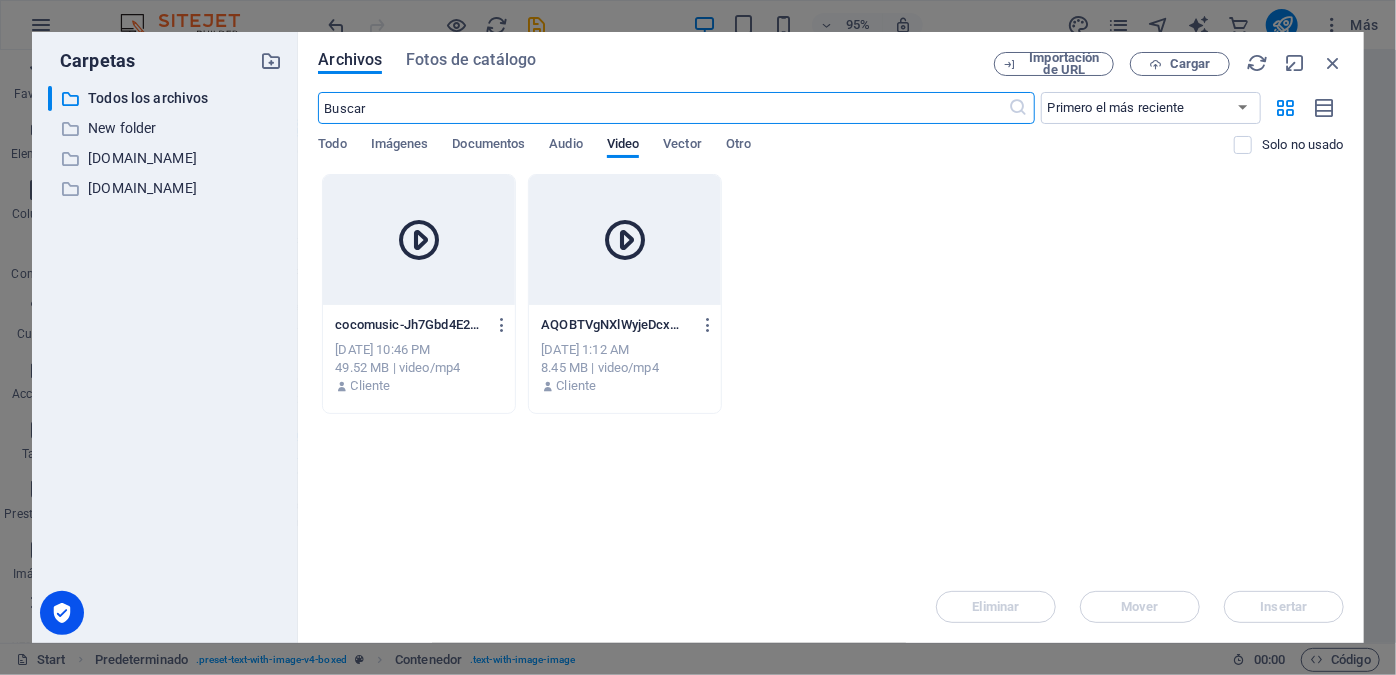 scroll, scrollTop: 1389, scrollLeft: 0, axis: vertical 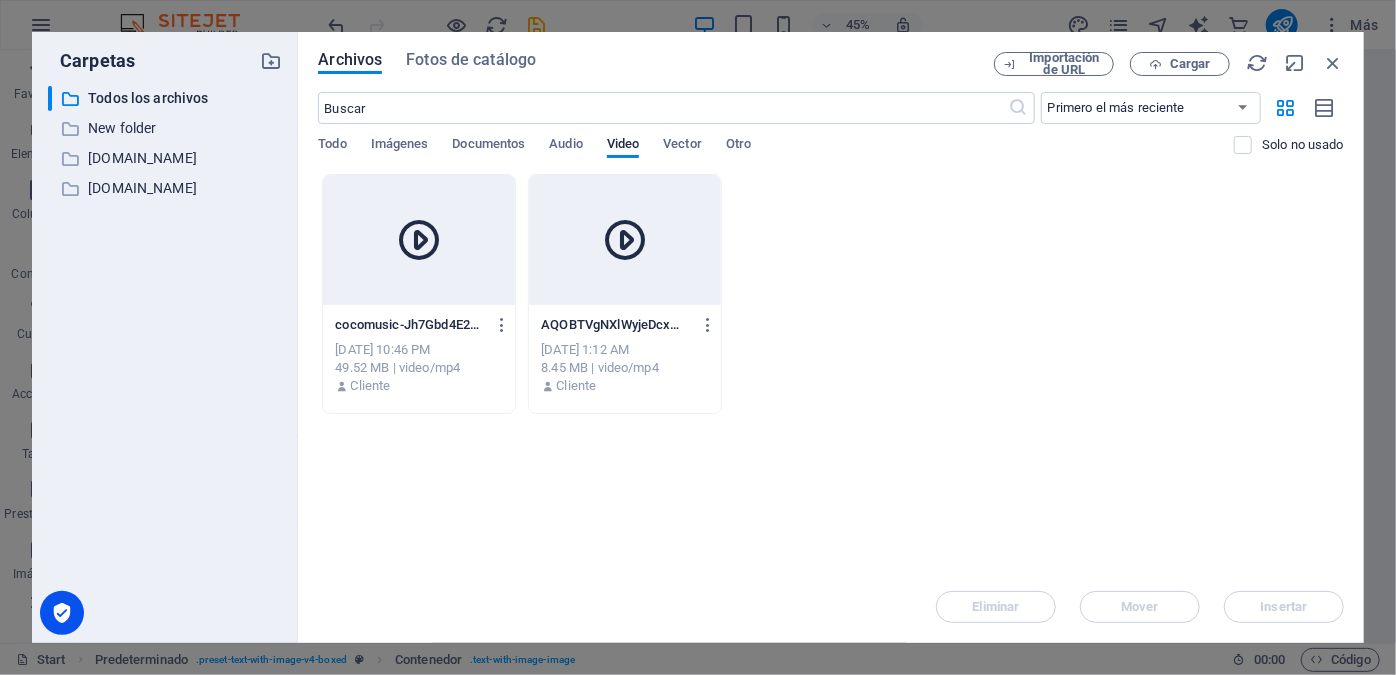 click at bounding box center [419, 240] 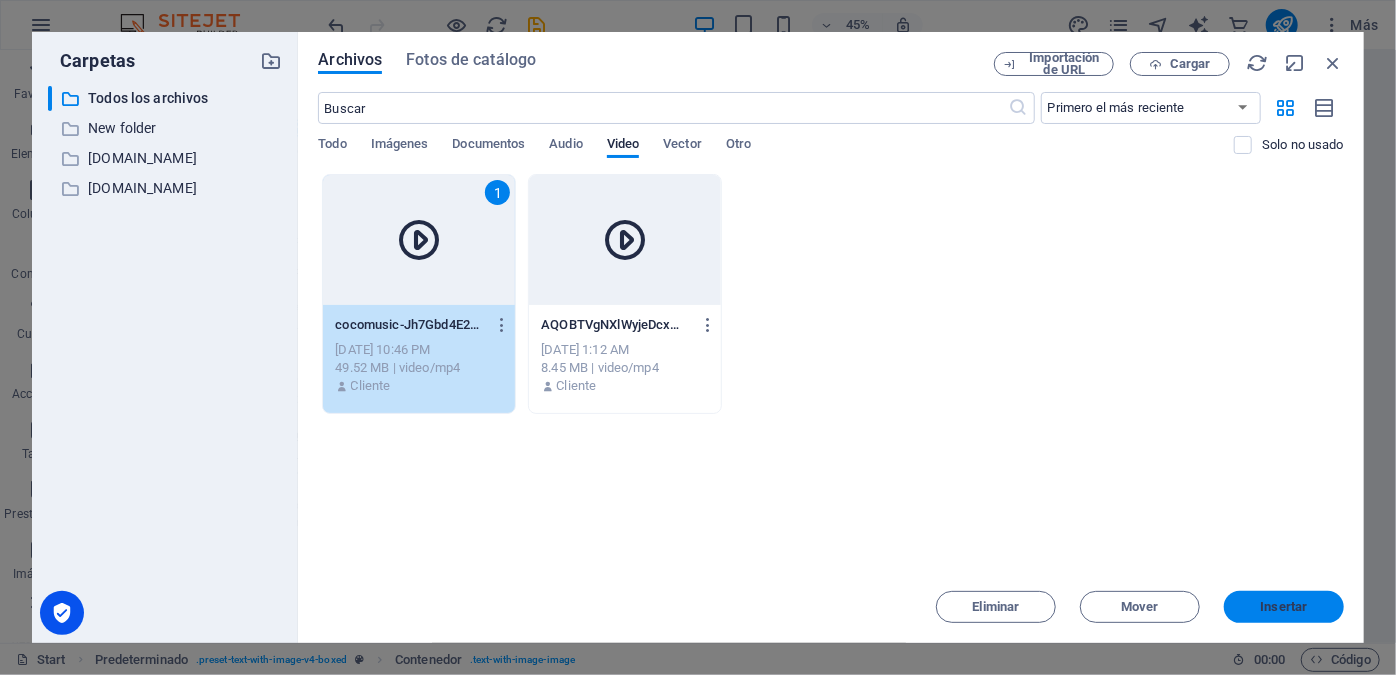 click on "Insertar" at bounding box center [1284, 607] 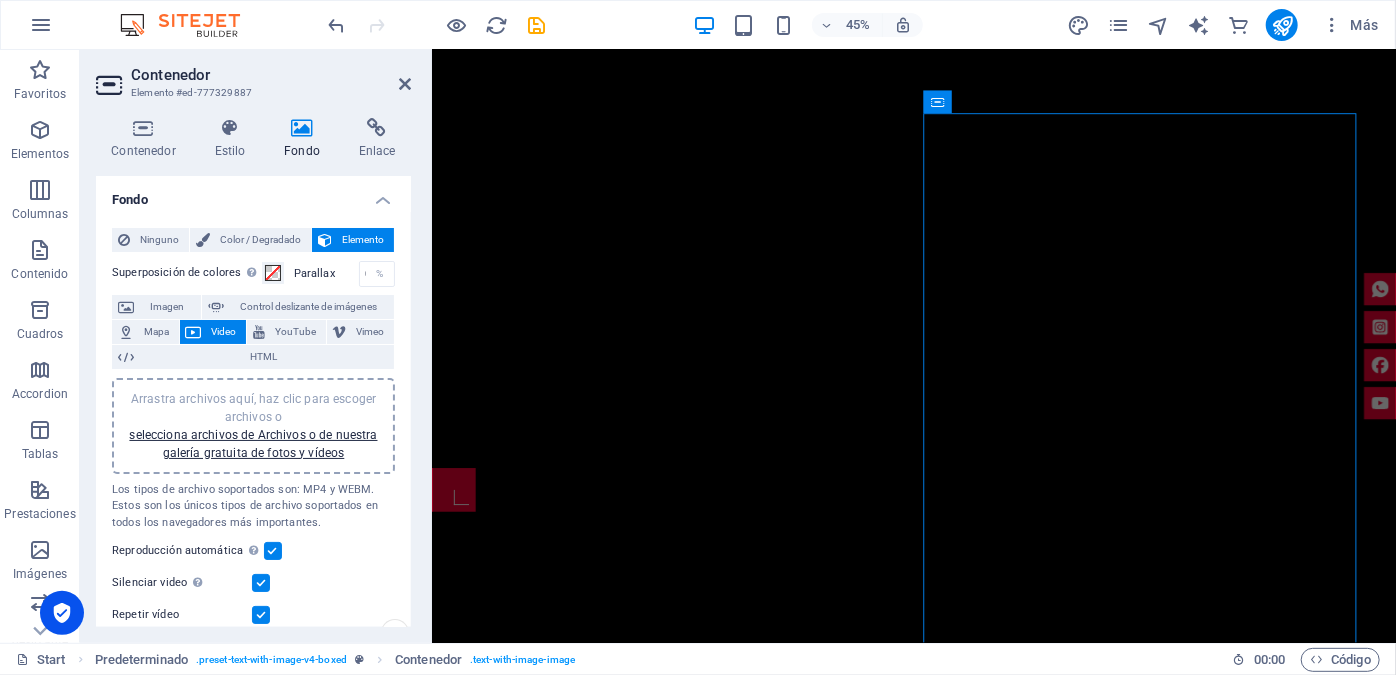scroll, scrollTop: 1241, scrollLeft: 0, axis: vertical 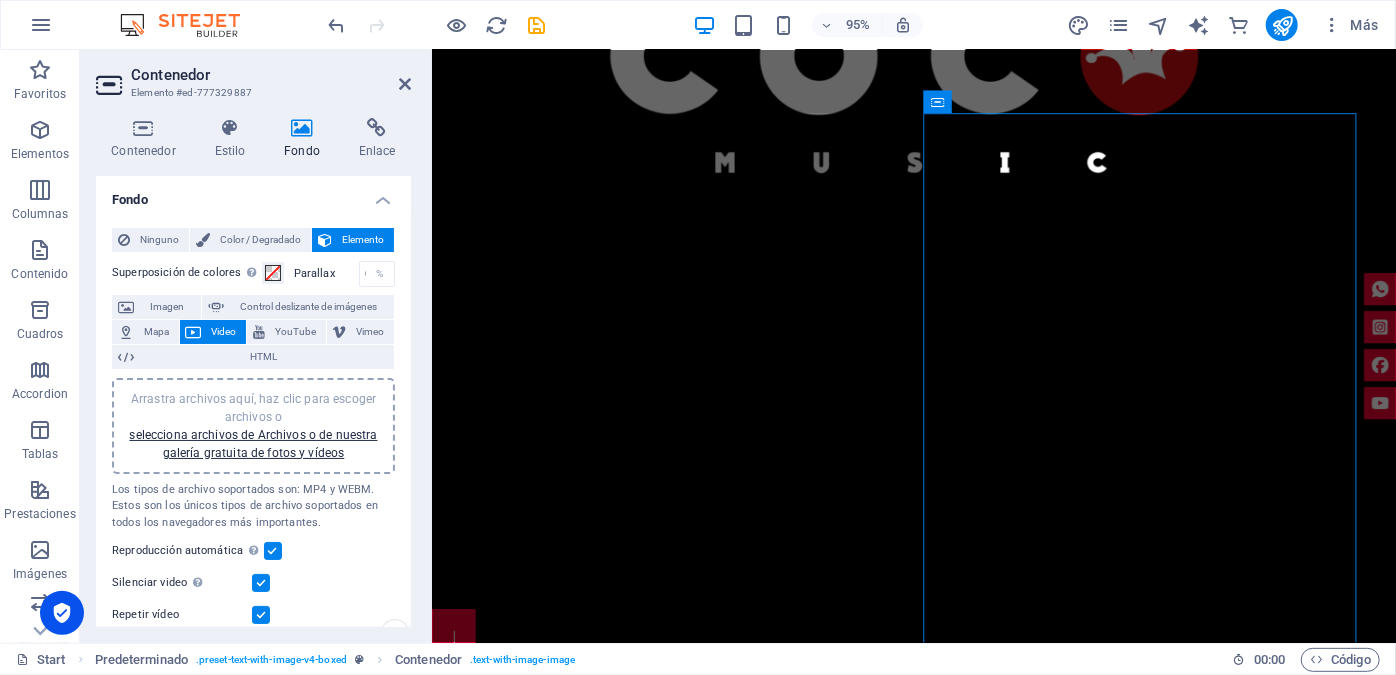 click at bounding box center [273, 551] 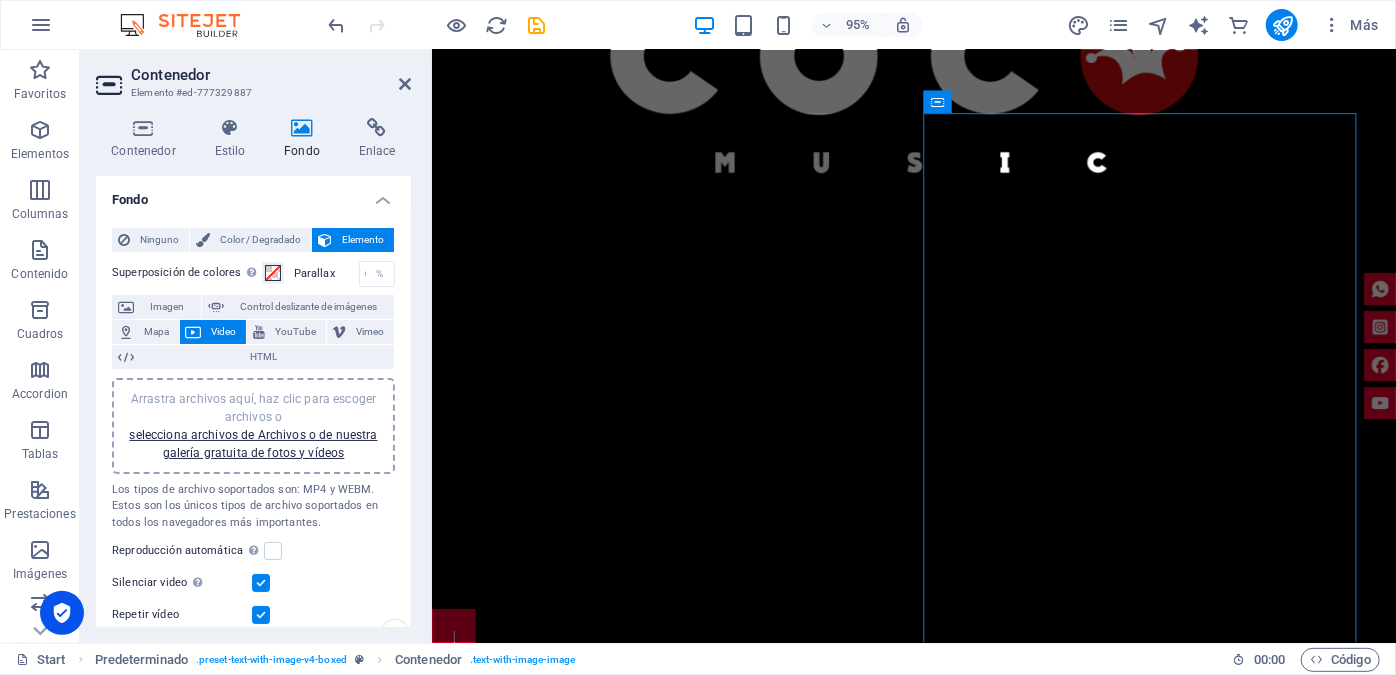 click at bounding box center [261, 583] 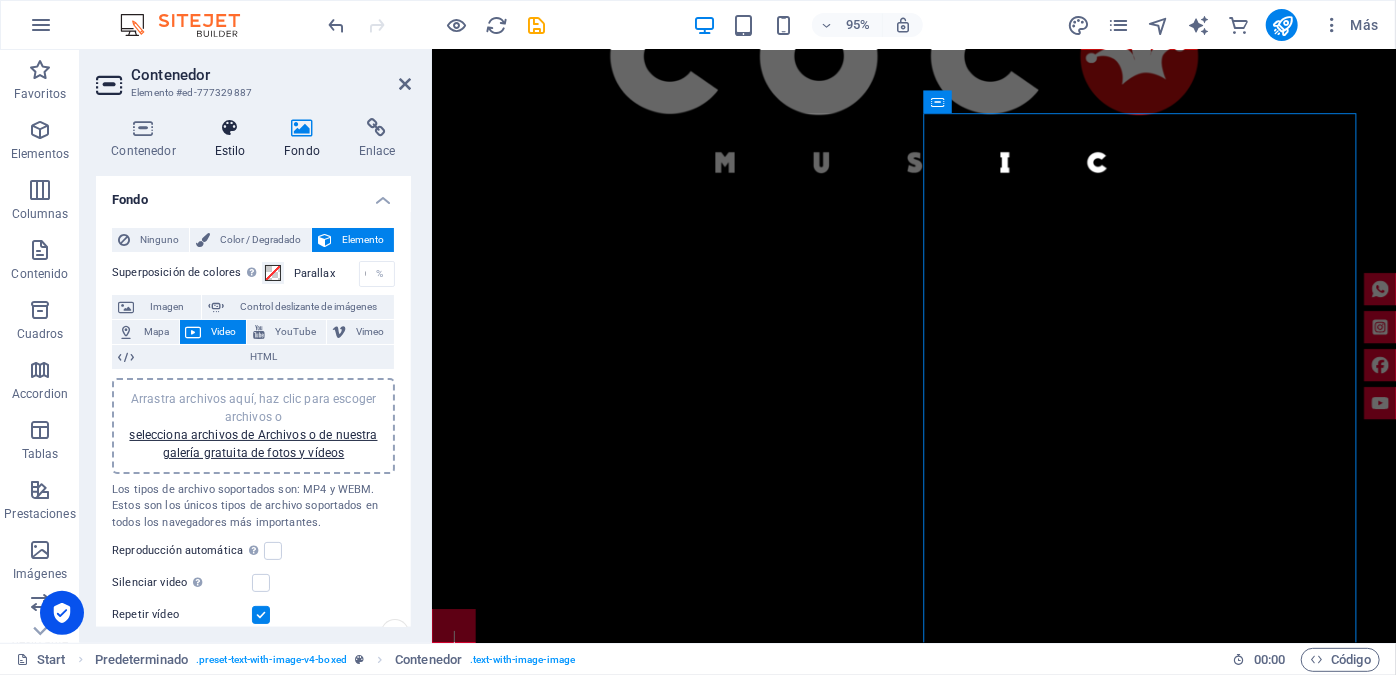 click on "Estilo" at bounding box center (234, 139) 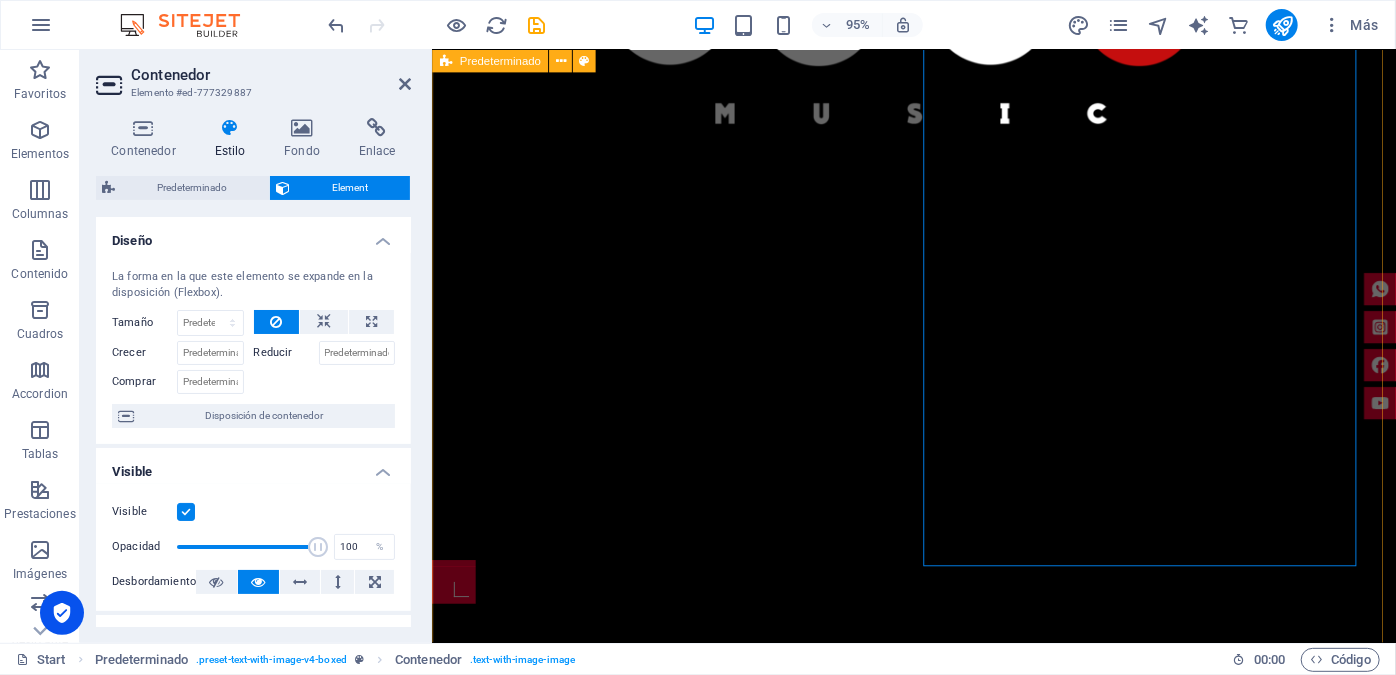 scroll, scrollTop: 1332, scrollLeft: 0, axis: vertical 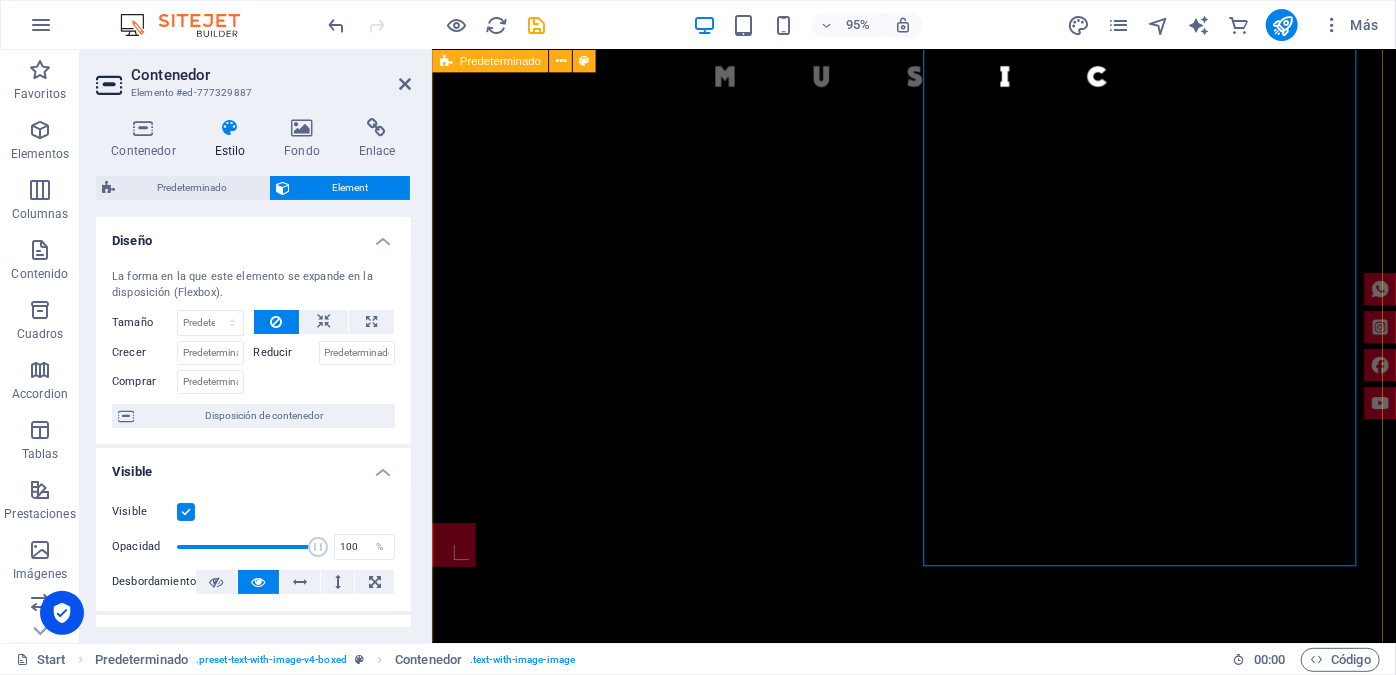 click at bounding box center (919, 1498) 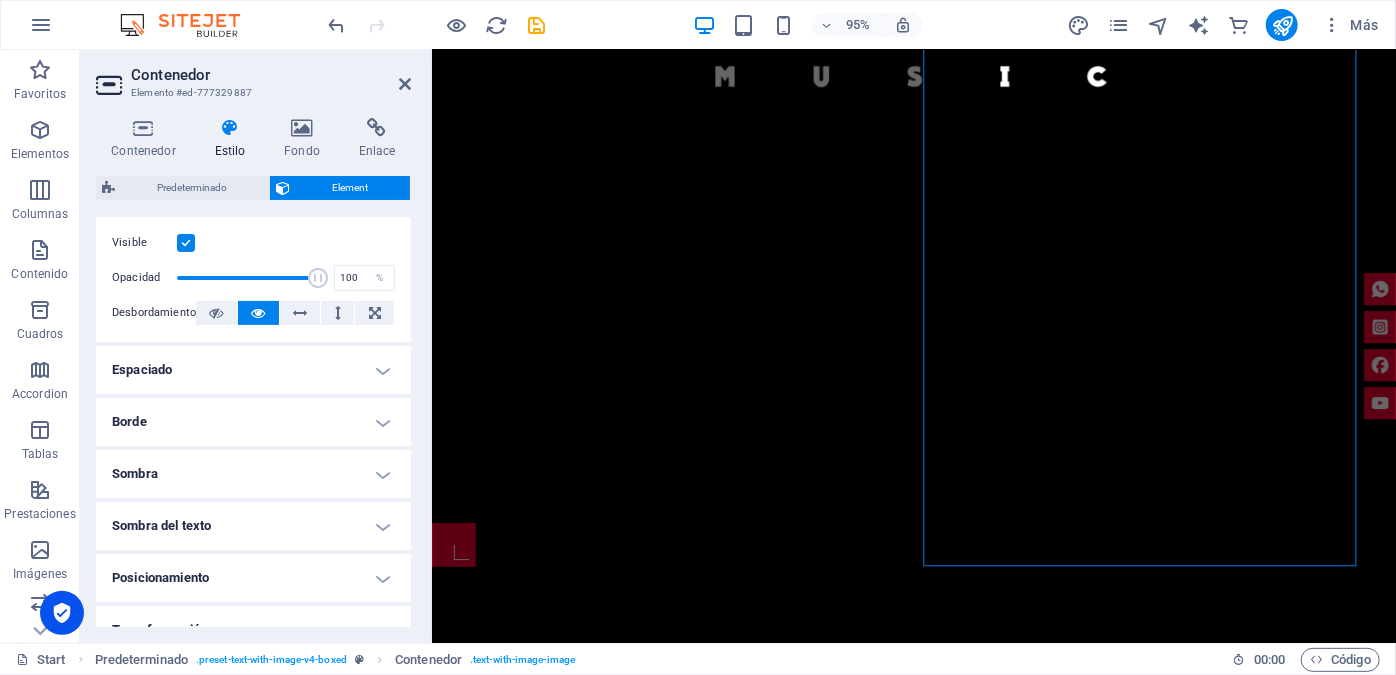 scroll, scrollTop: 0, scrollLeft: 0, axis: both 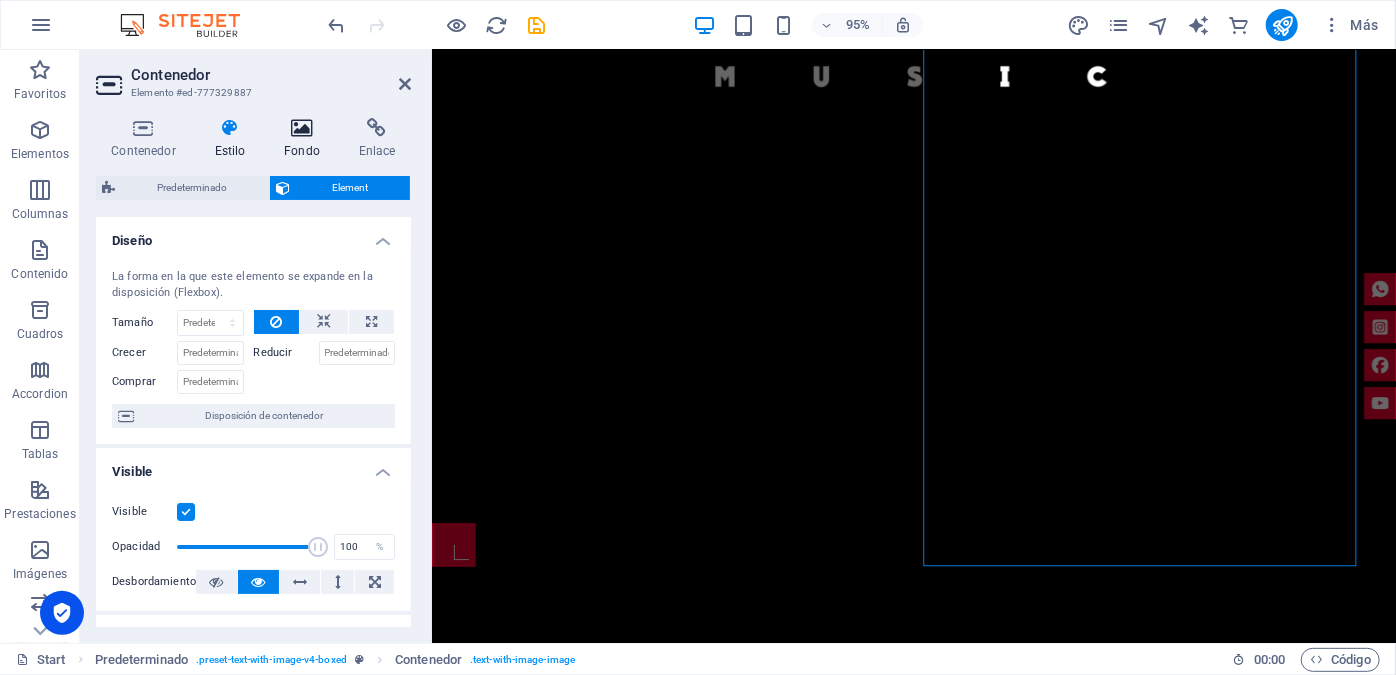 click on "Fondo" at bounding box center (306, 139) 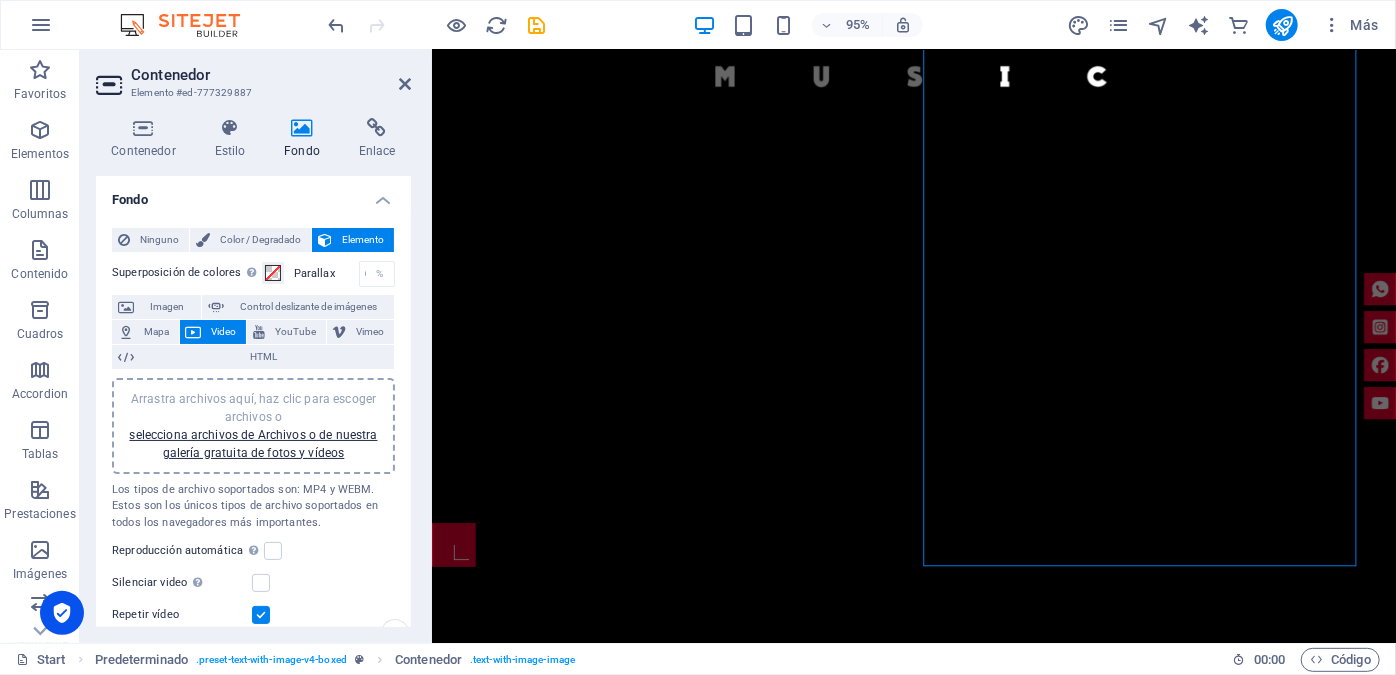 scroll, scrollTop: 0, scrollLeft: 0, axis: both 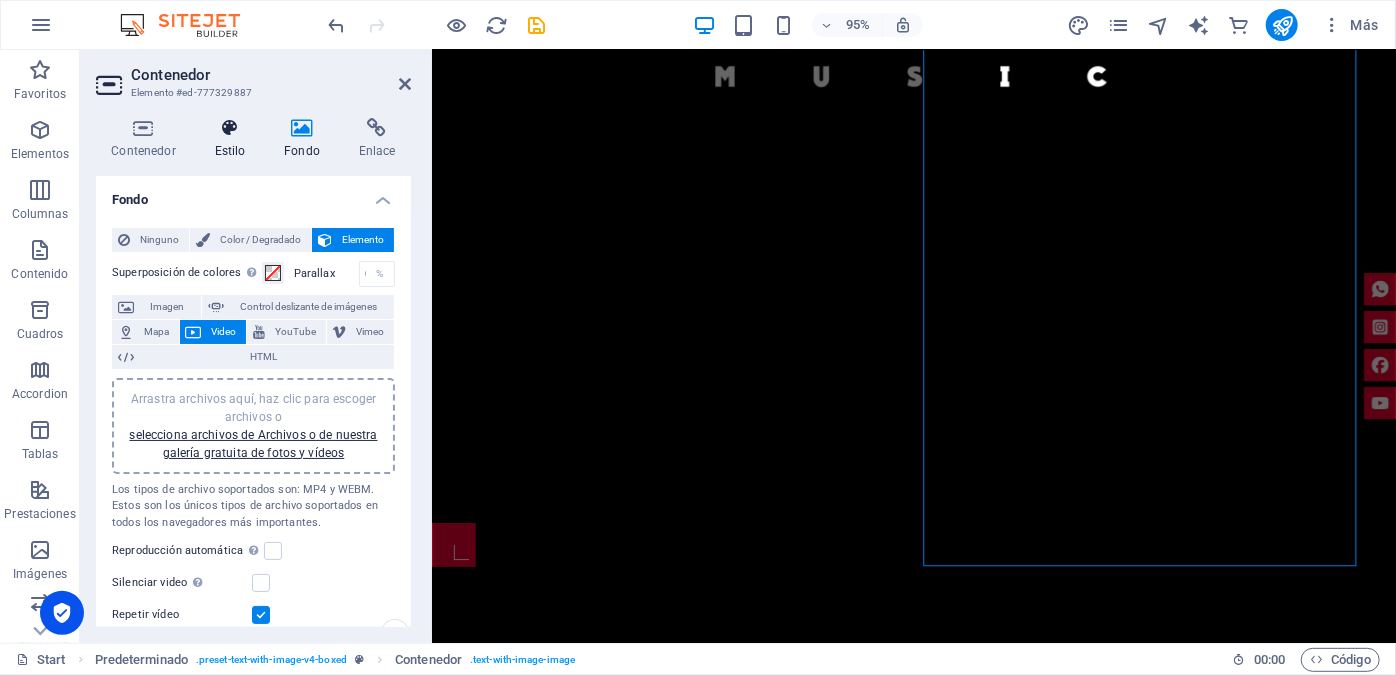 click at bounding box center (230, 128) 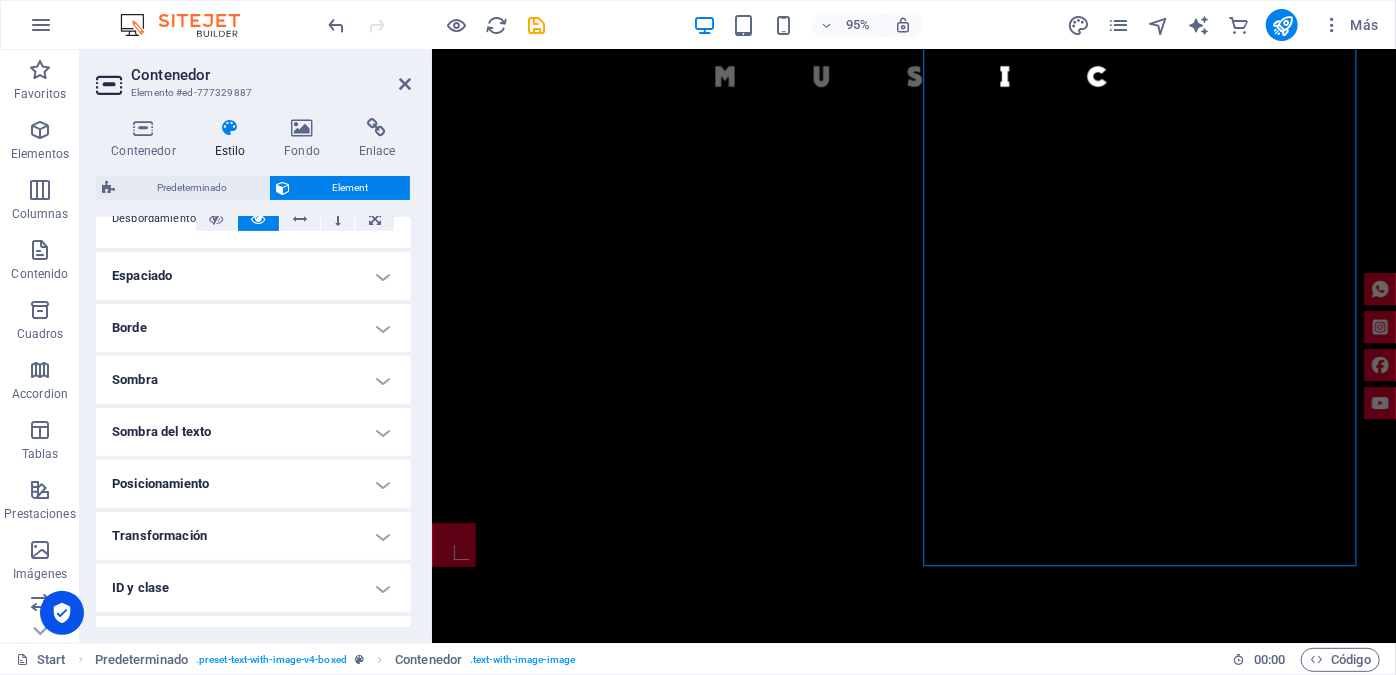 scroll, scrollTop: 0, scrollLeft: 0, axis: both 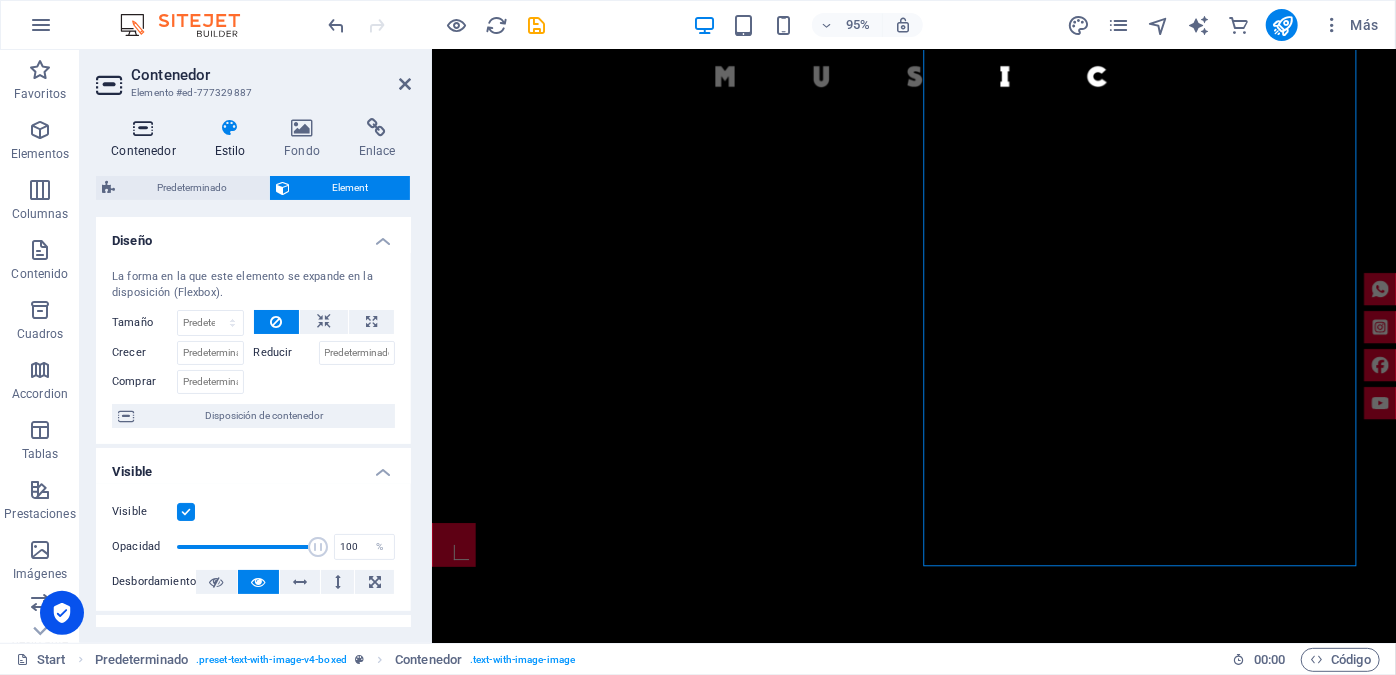 click on "Contenedor" at bounding box center [147, 139] 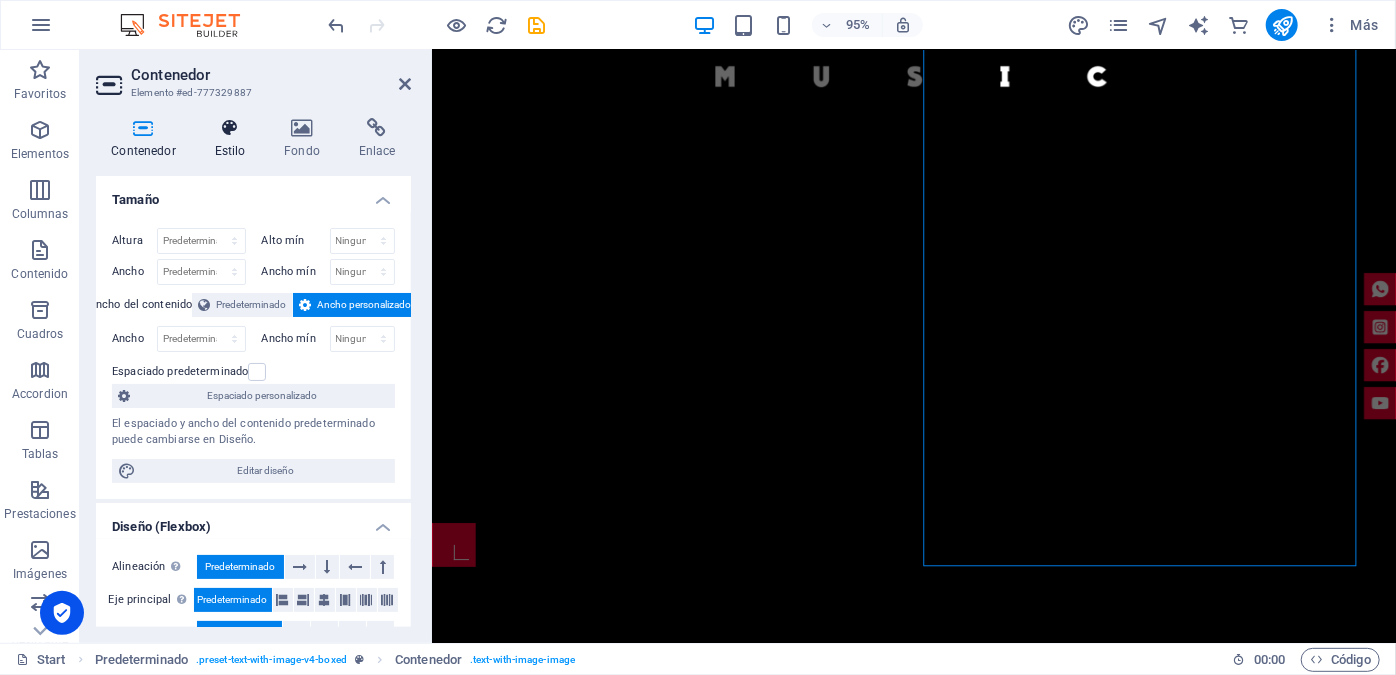 click on "Estilo" at bounding box center [234, 139] 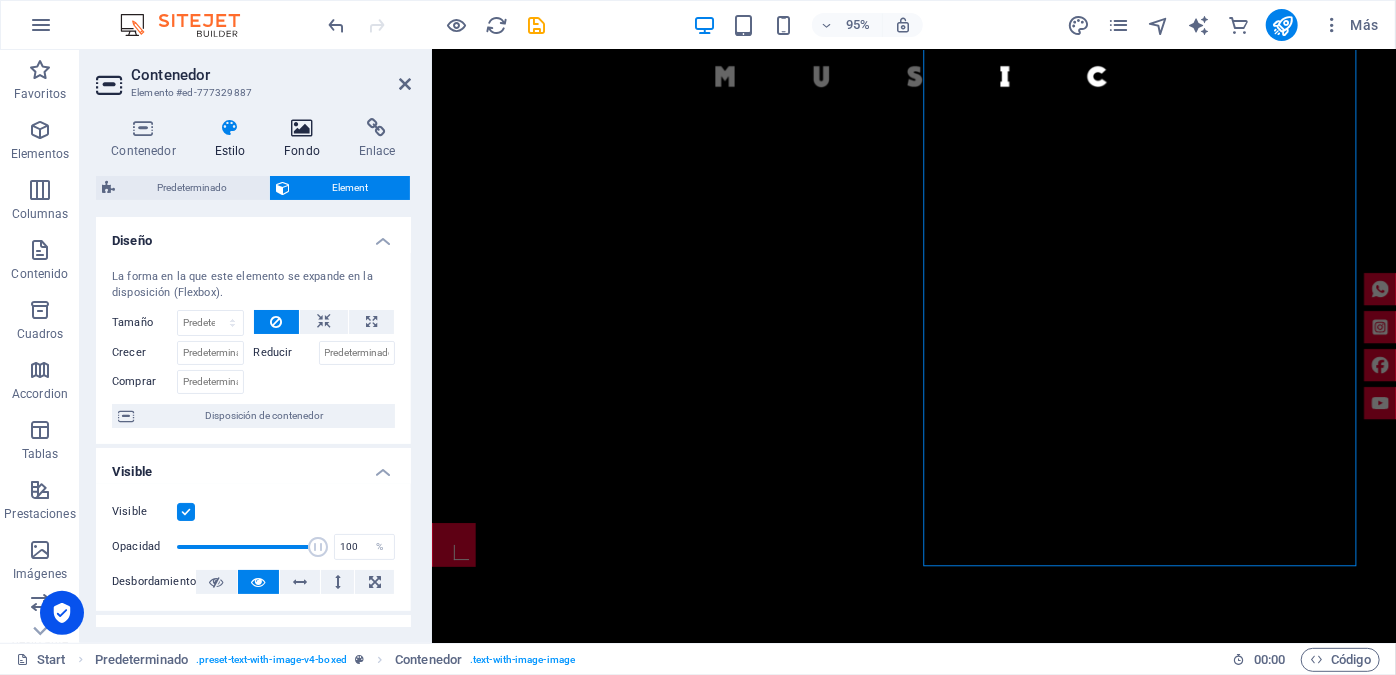 click on "Fondo" at bounding box center (306, 139) 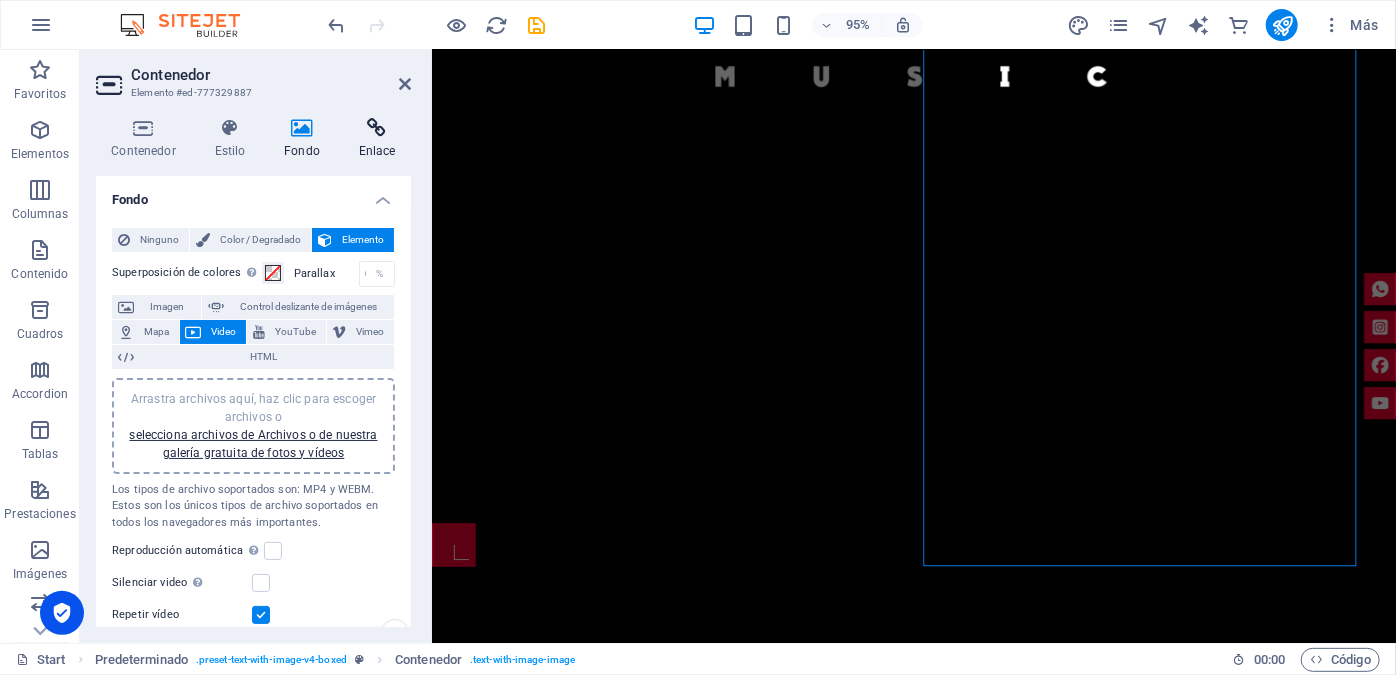 click at bounding box center (377, 128) 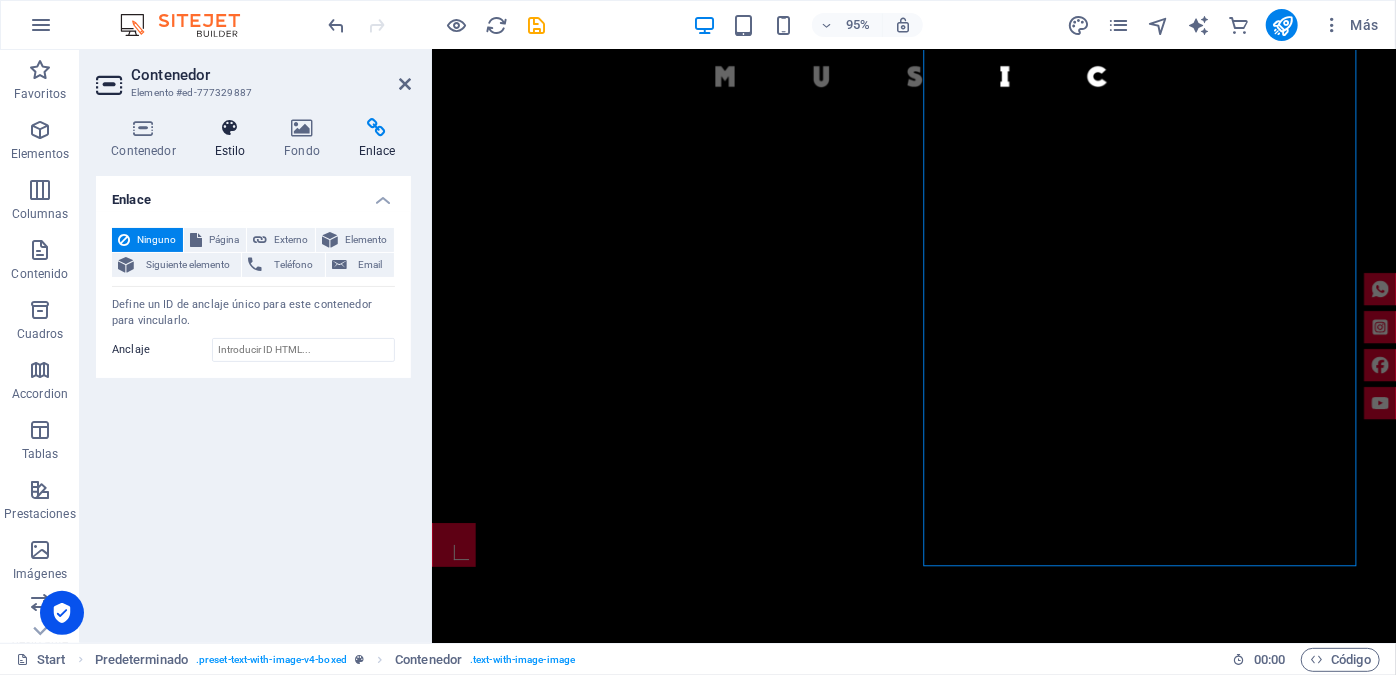 click on "Estilo" at bounding box center [234, 139] 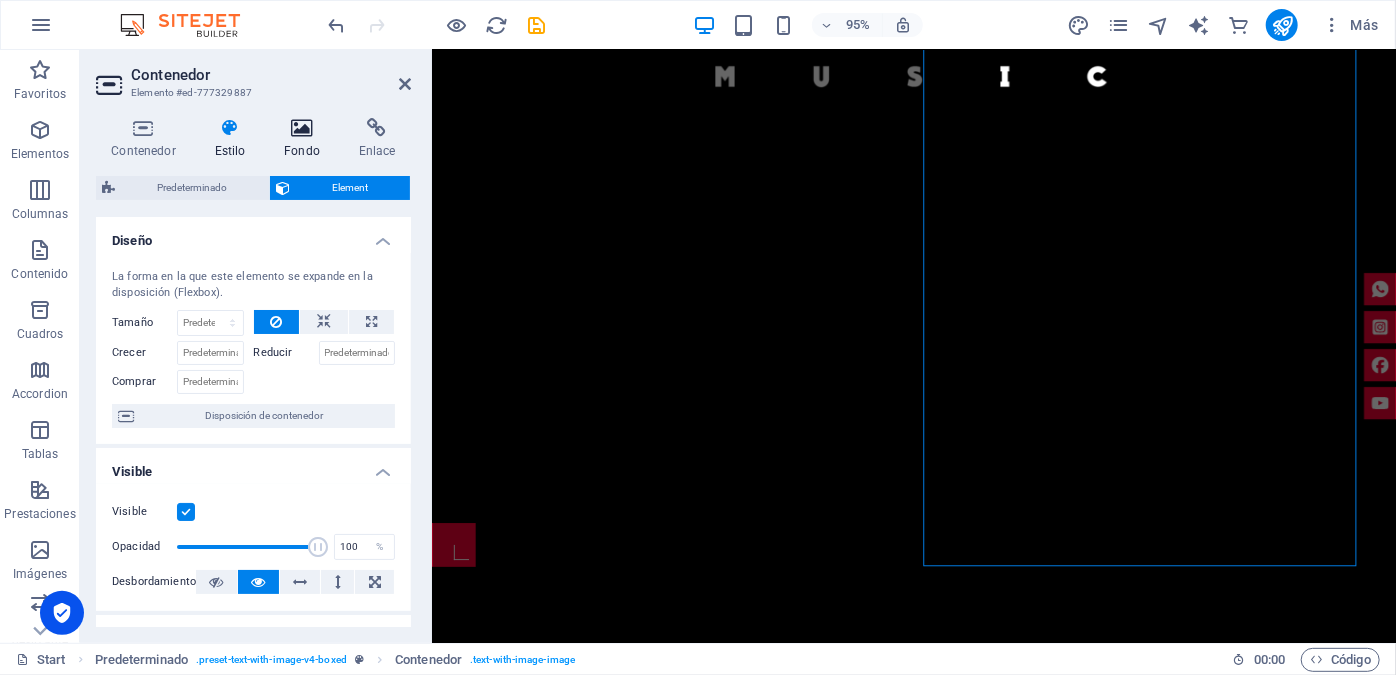 click at bounding box center (302, 128) 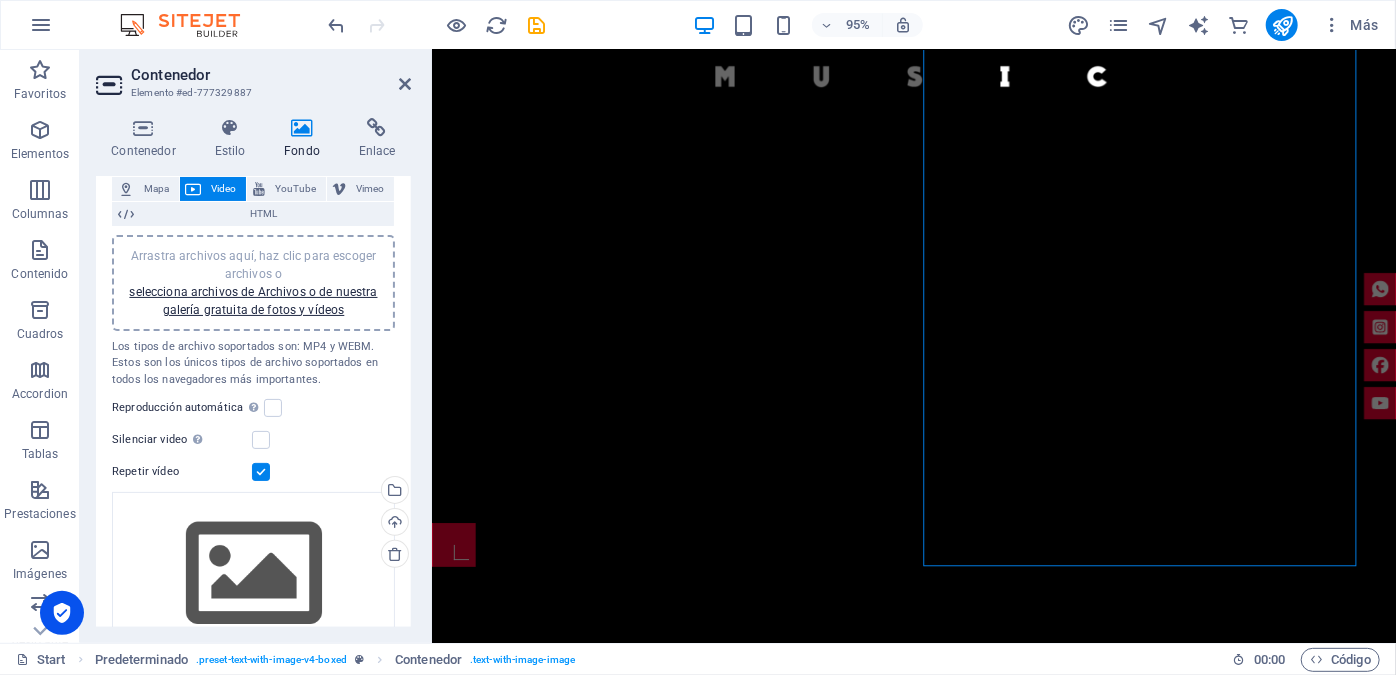 scroll, scrollTop: 181, scrollLeft: 0, axis: vertical 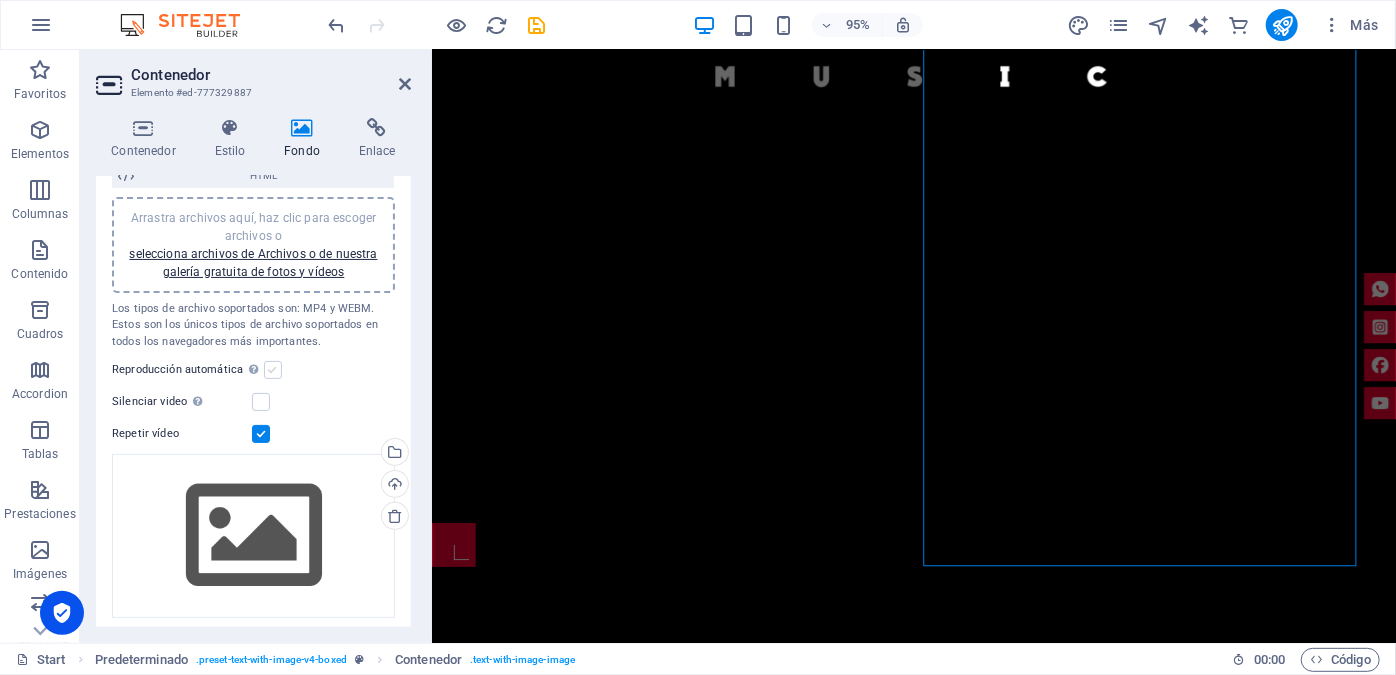 click at bounding box center [273, 370] 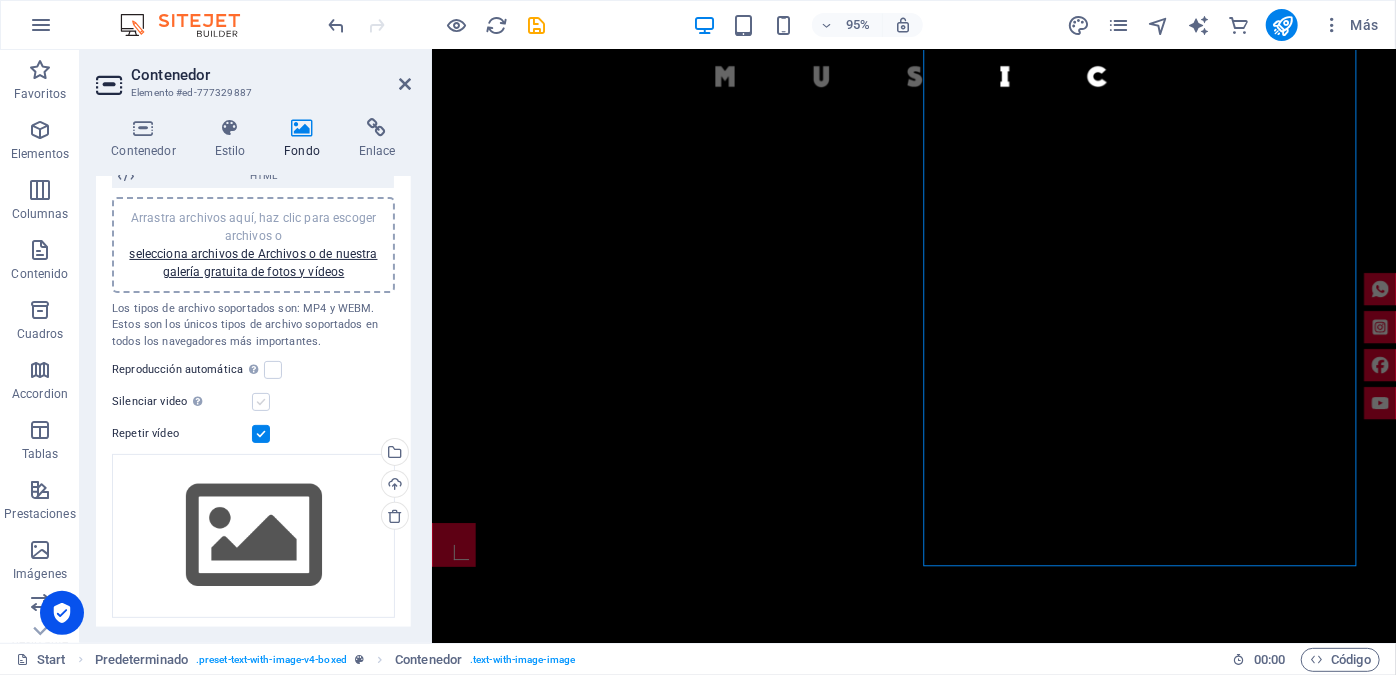 click at bounding box center (261, 402) 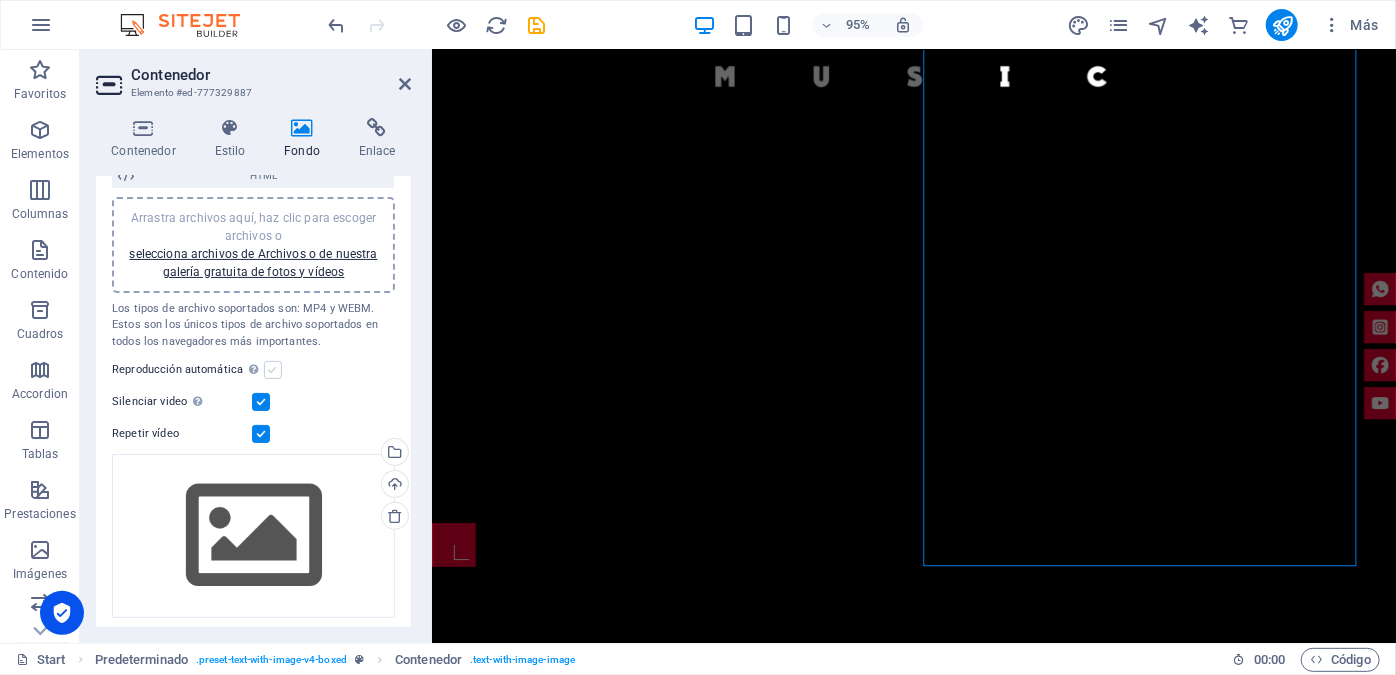click at bounding box center [273, 370] 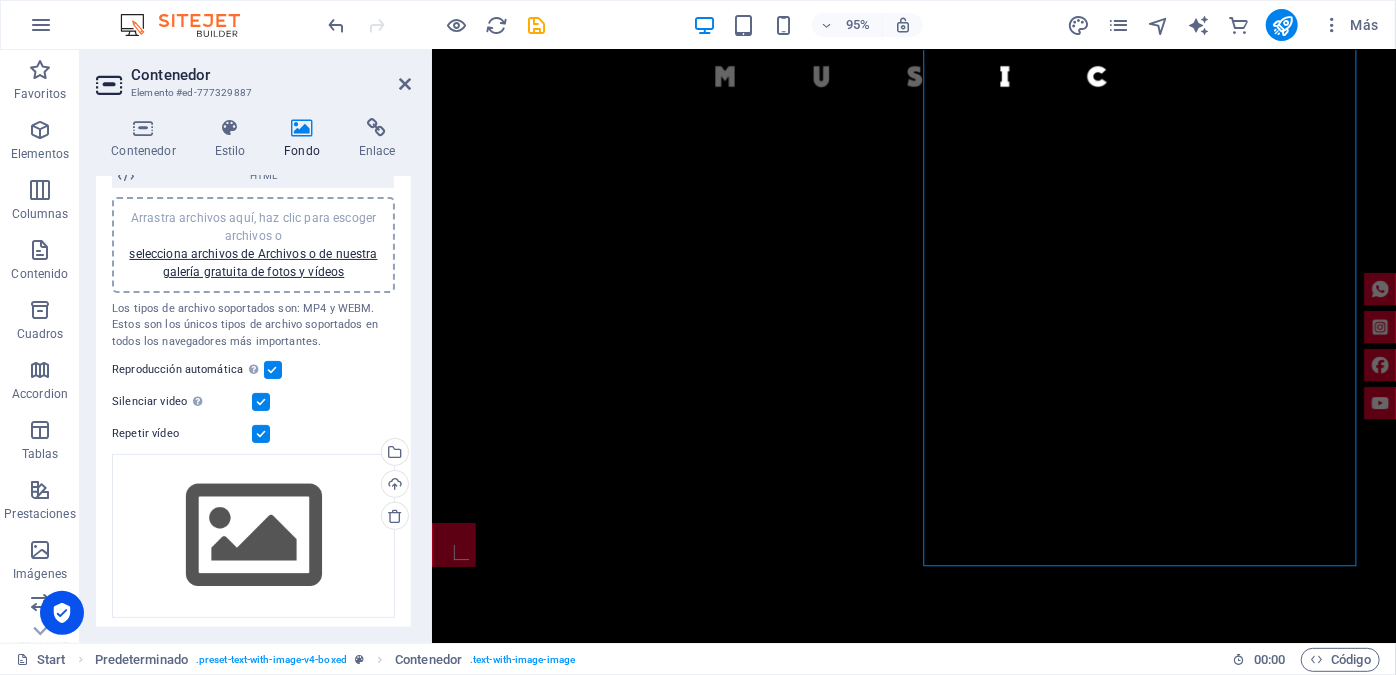 click at bounding box center [261, 402] 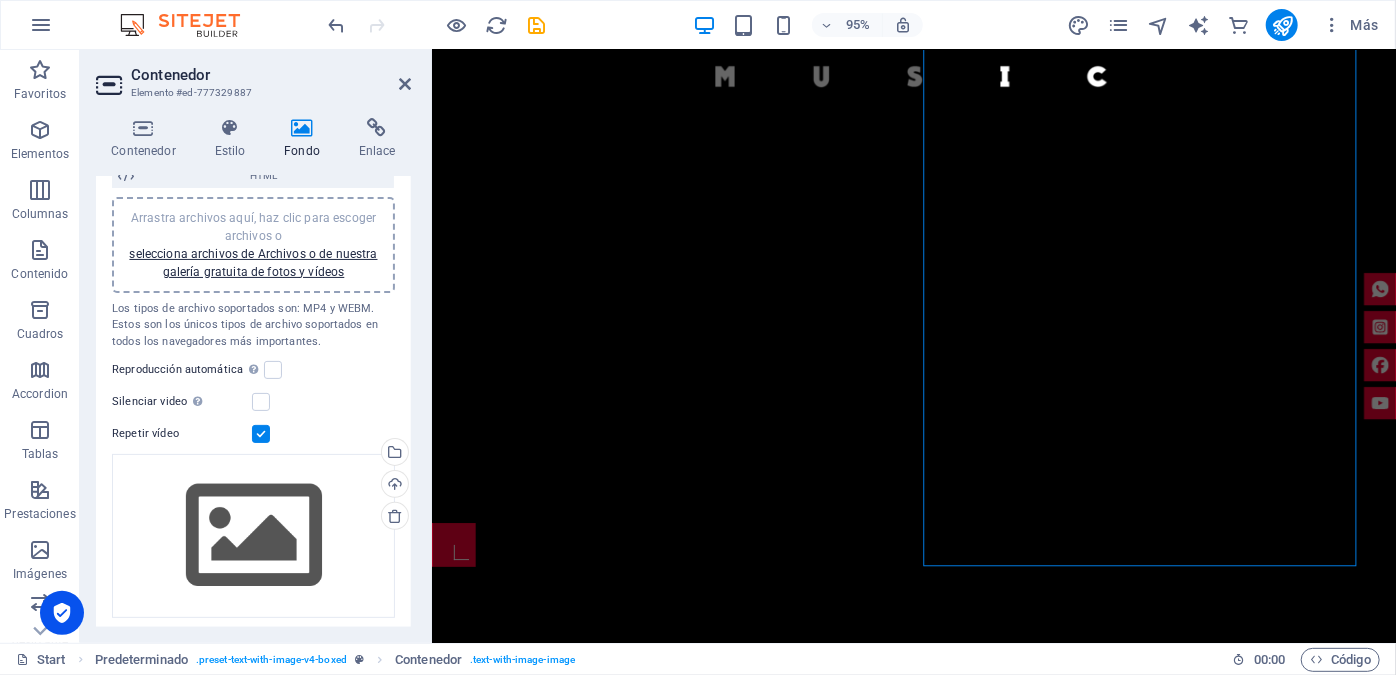 click at bounding box center [261, 434] 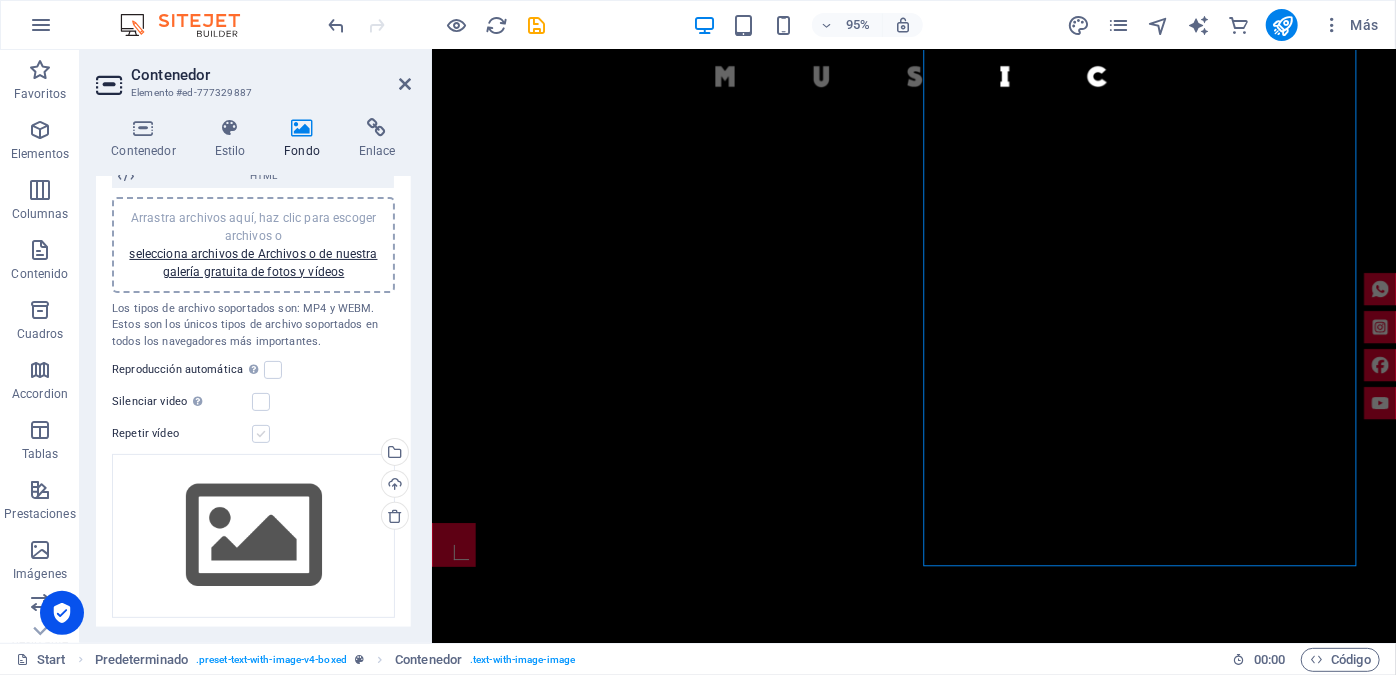 click at bounding box center (261, 434) 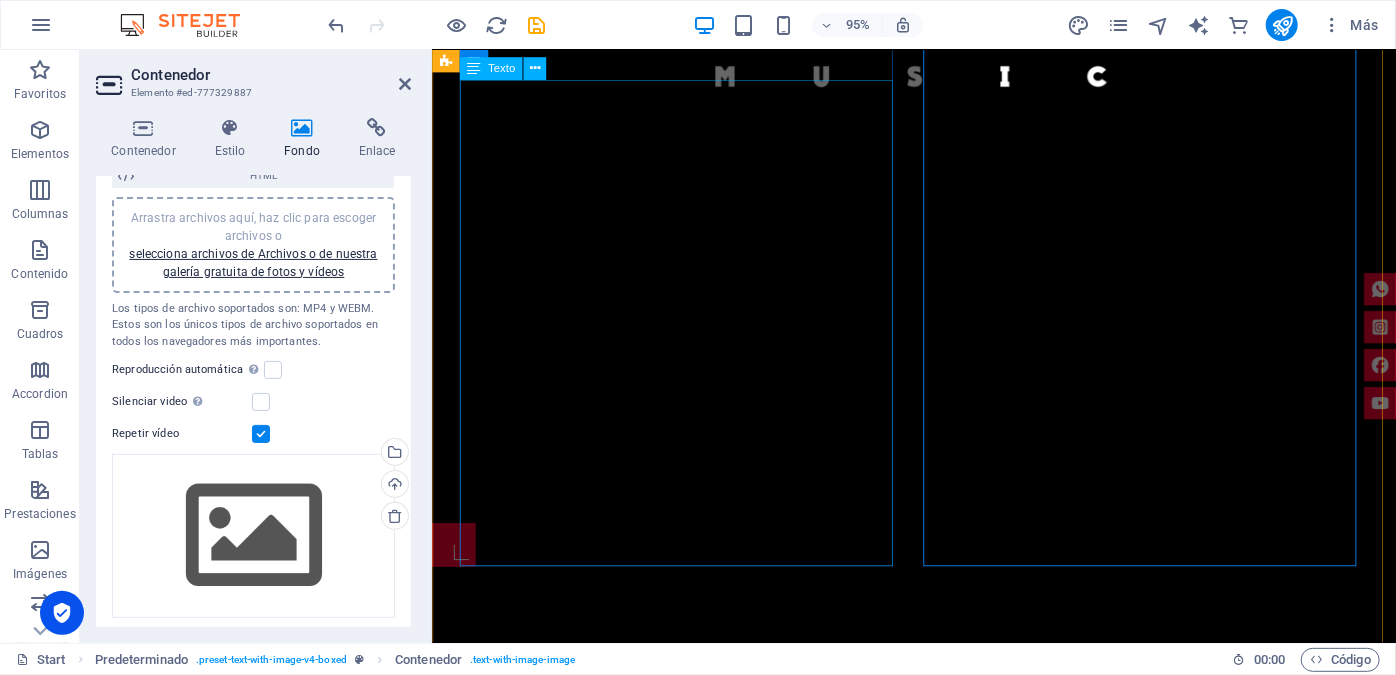 click on "¡Especialistas en XV Años, Bodas y Eventos Inolvidables! En Coco Music Show transformamos cada celebración en una experiencia única y espectacular. Nos especializamos en XV años, bodas y eventos sociales, ofreciendo shows impactantes, temáticos y llenos de energía que van más allá de lo tradicional. Contamos con una amplia variedad de personajes,  coreografías y shows exclusivos. Integramos efectos especiales como chisperos, CO2, humo bajo, luces inteligentes y más. Incluimos DJ profesional, audio, iluminación y pantallas de alta calidad. También ofrecemos cabinas fotográficas y experiencias interactivas para tus invitados. Cada detalle es pensado para sorprender, emocionar y crear recuerdos inolvidables.  Coco Music ShowDonde la magia  del espectáculo transforma tu evento" at bounding box center (919, 993) 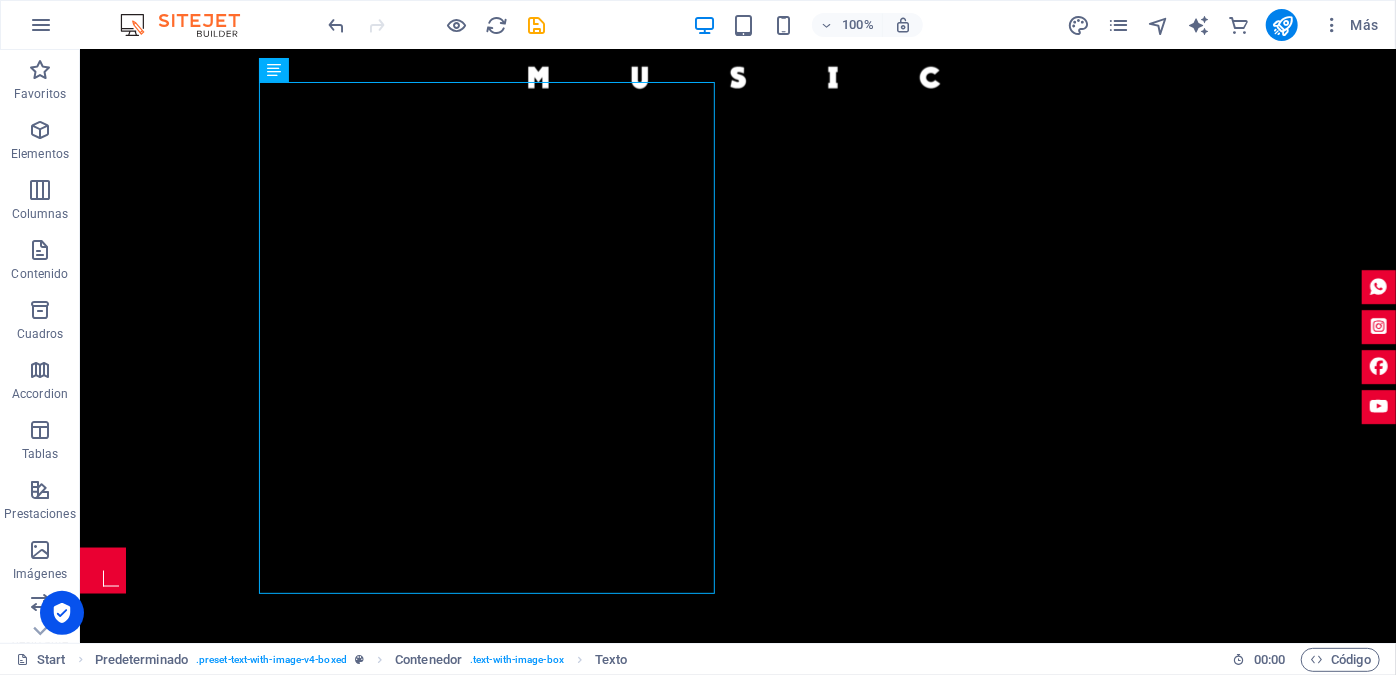 click at bounding box center (567, 1497) 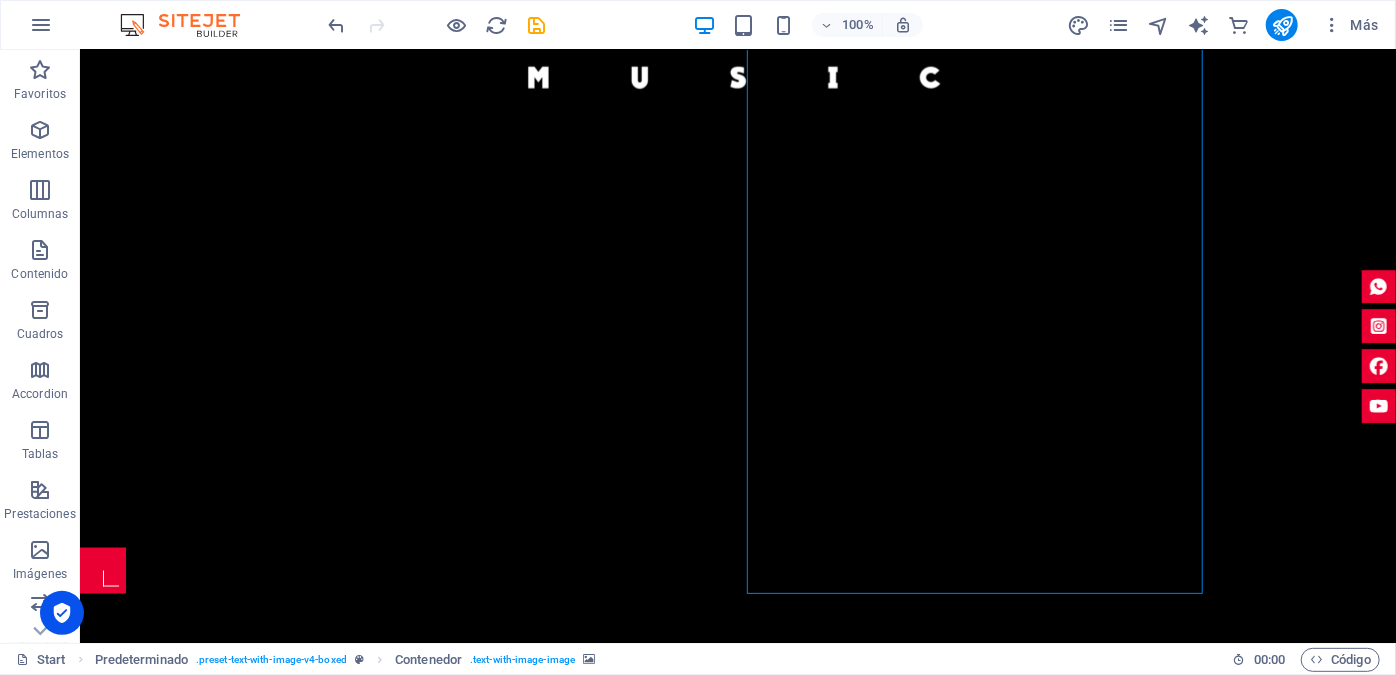 click at bounding box center [567, 1497] 